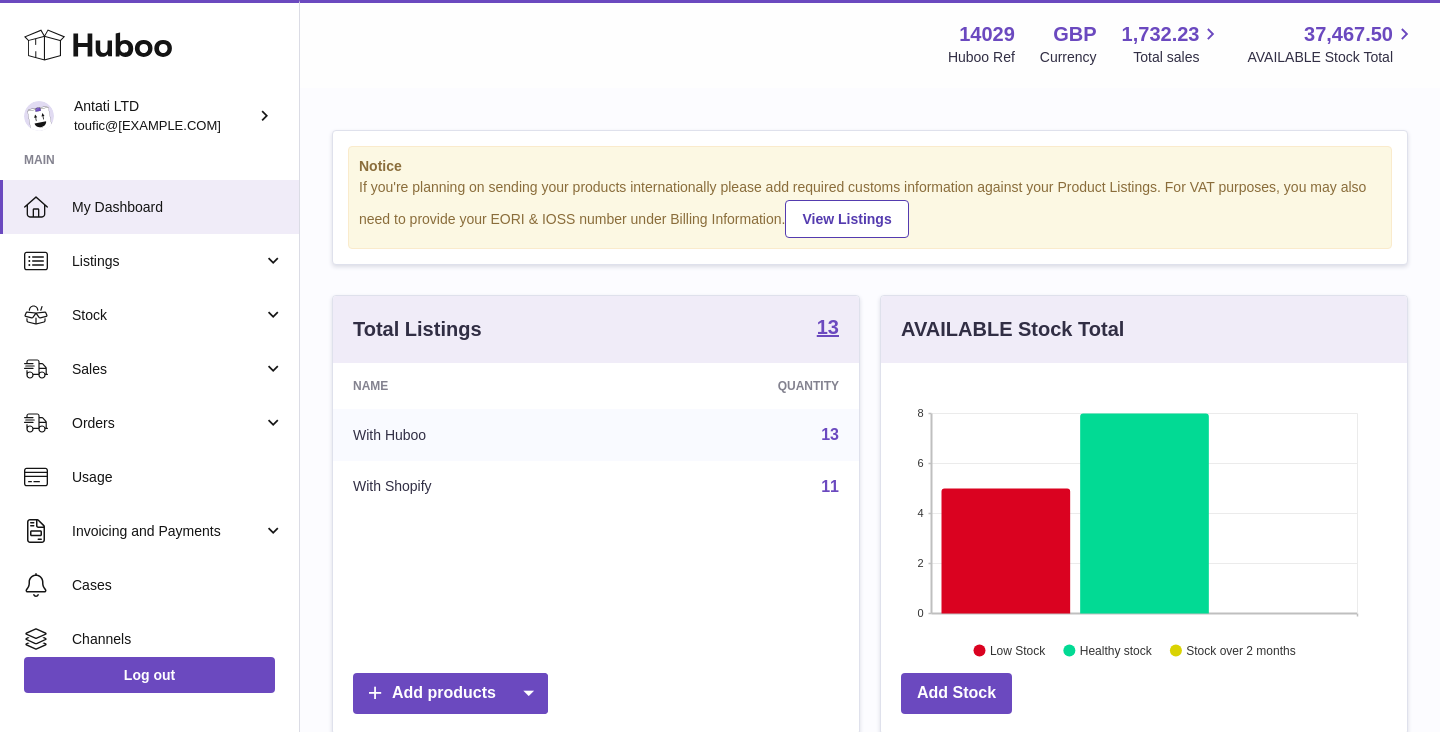 scroll, scrollTop: 0, scrollLeft: 0, axis: both 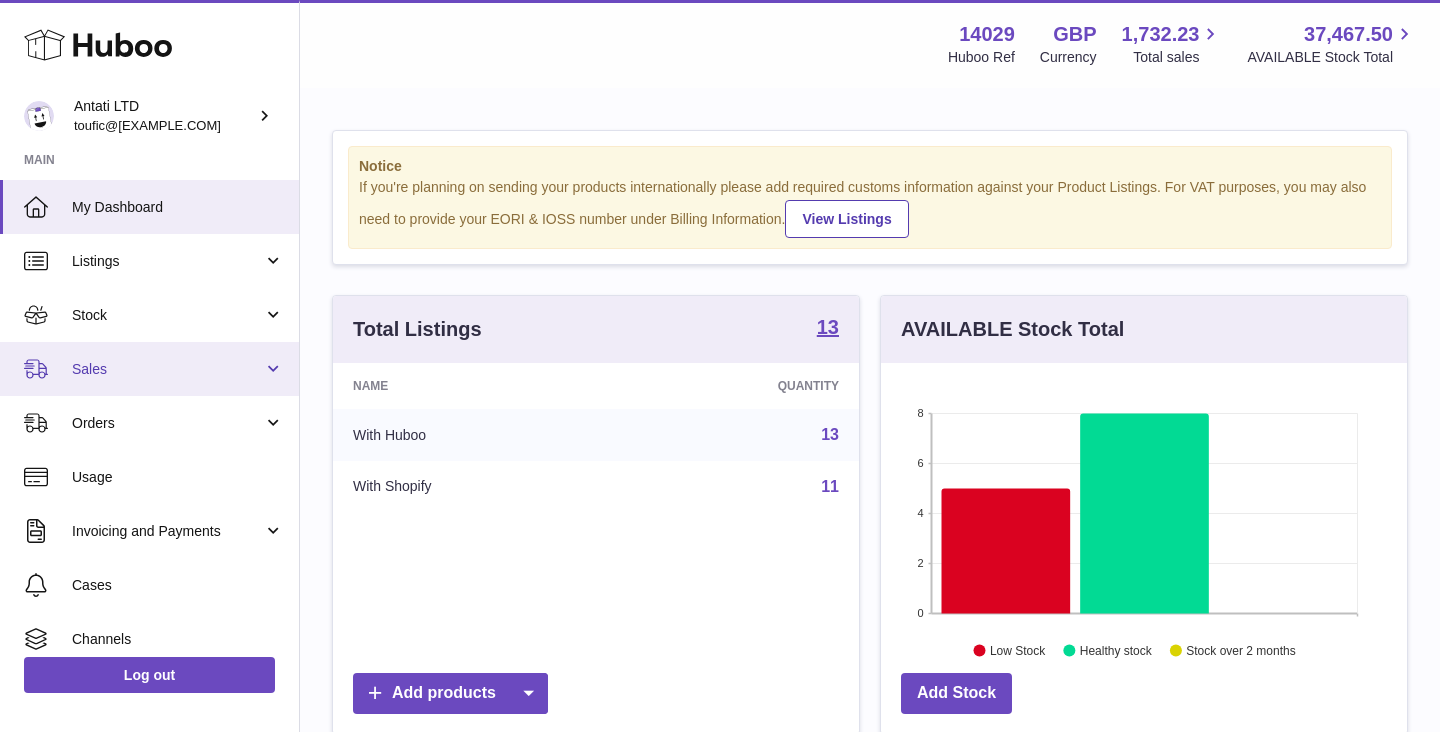 click on "Sales" at bounding box center [149, 369] 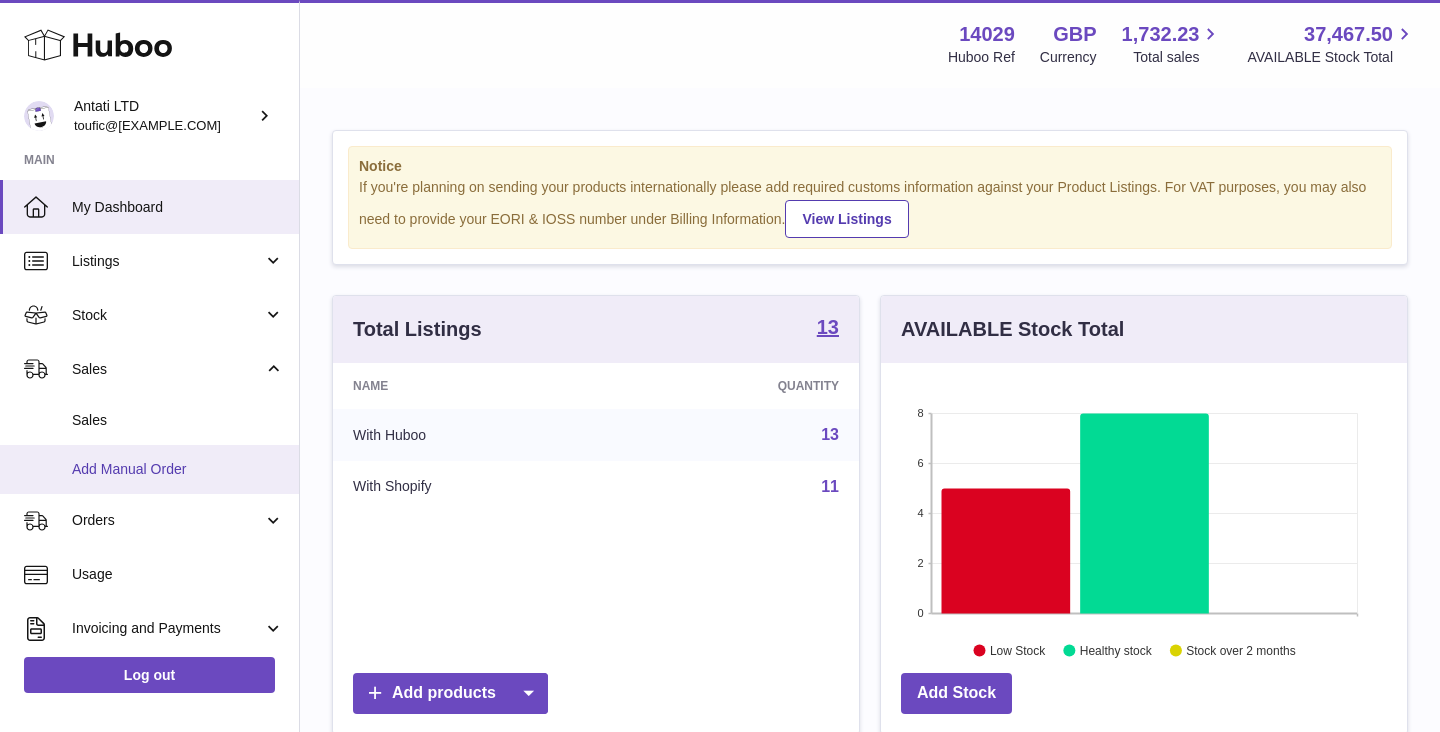 click on "Add Manual Order" at bounding box center [178, 469] 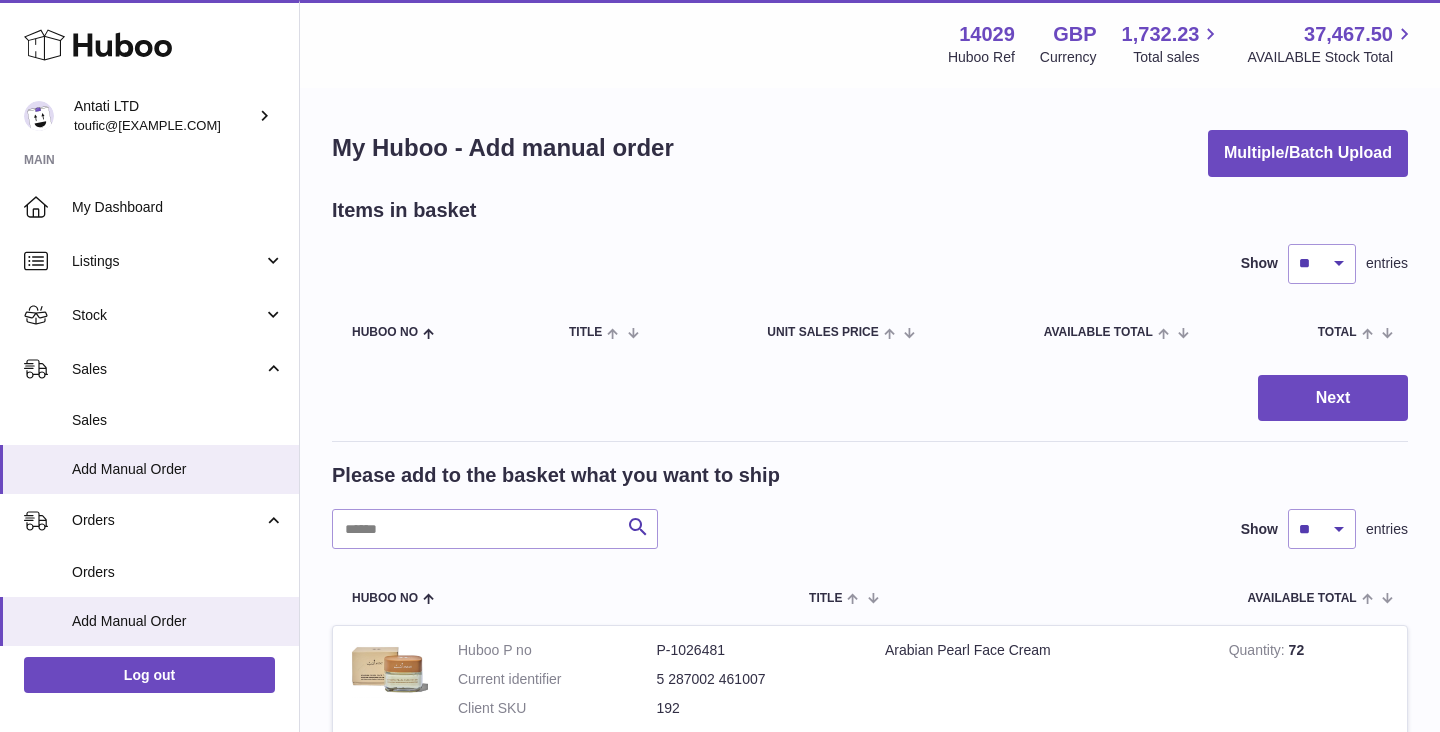 scroll, scrollTop: 0, scrollLeft: 0, axis: both 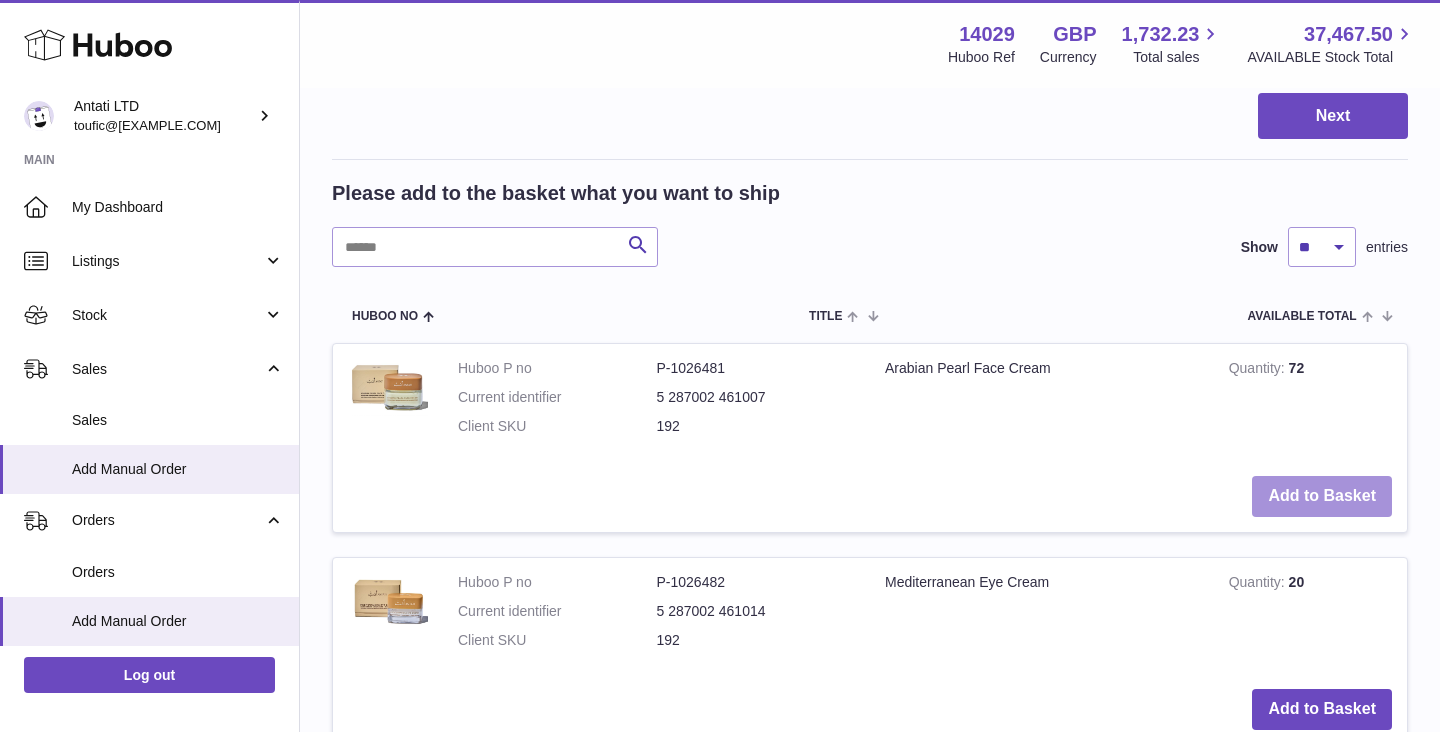 click on "Add to Basket" at bounding box center (1322, 496) 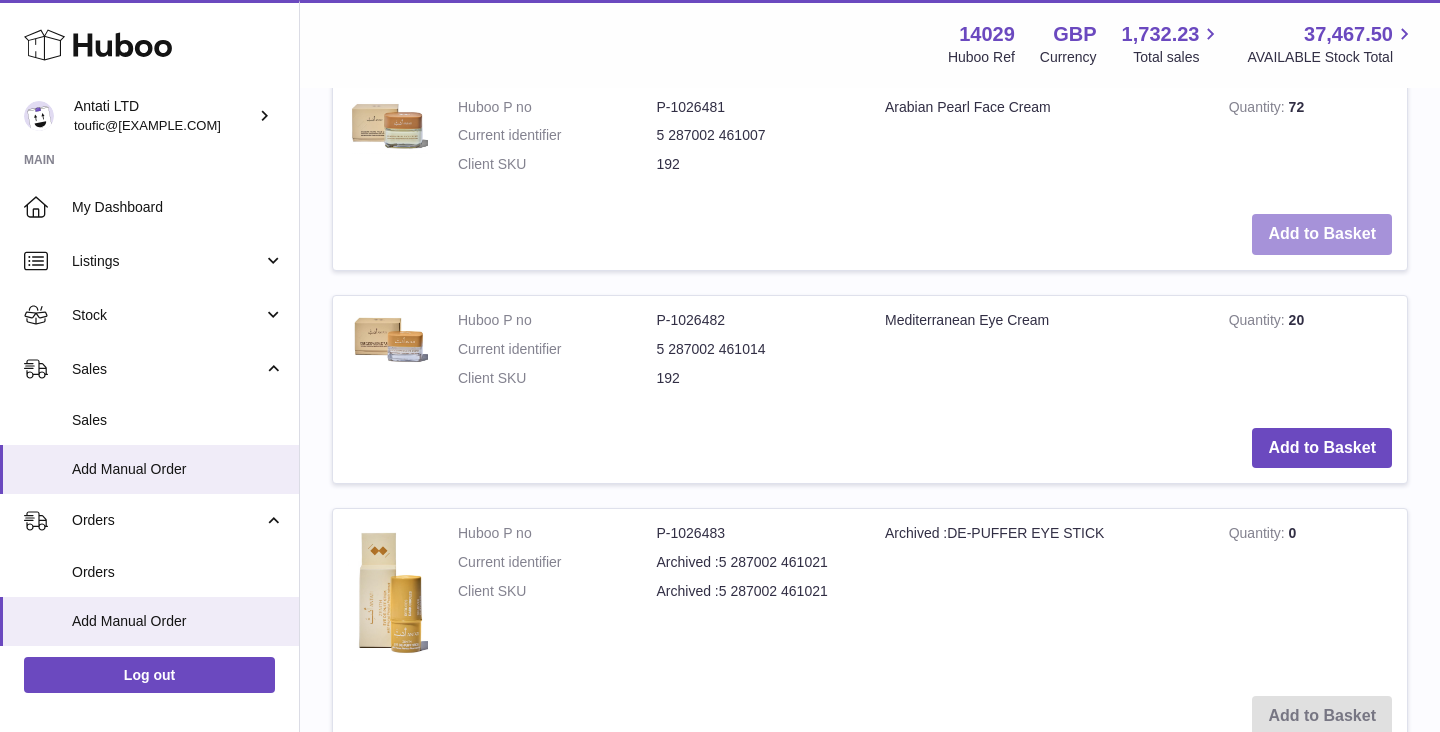 scroll, scrollTop: 805, scrollLeft: 0, axis: vertical 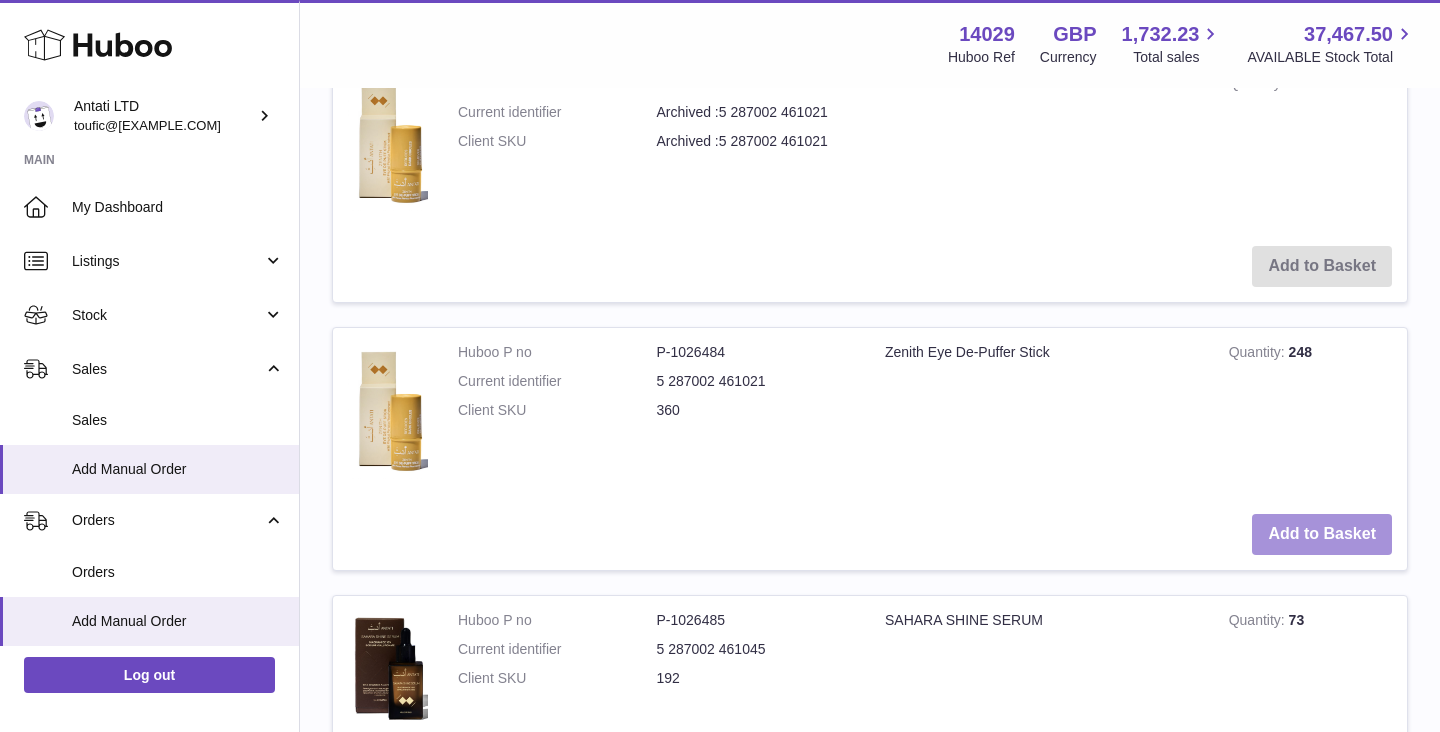 click on "Add to Basket" at bounding box center (1322, 534) 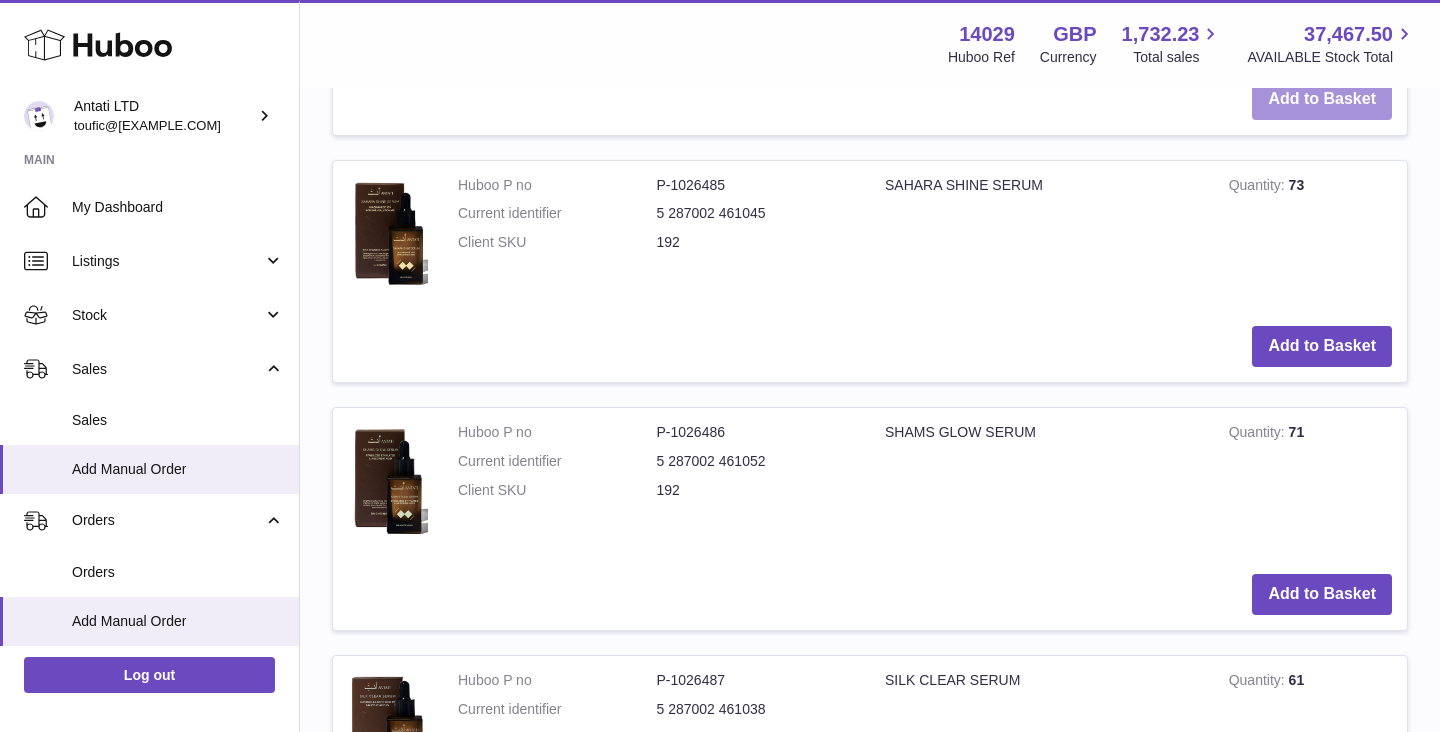 scroll, scrollTop: 1965, scrollLeft: 0, axis: vertical 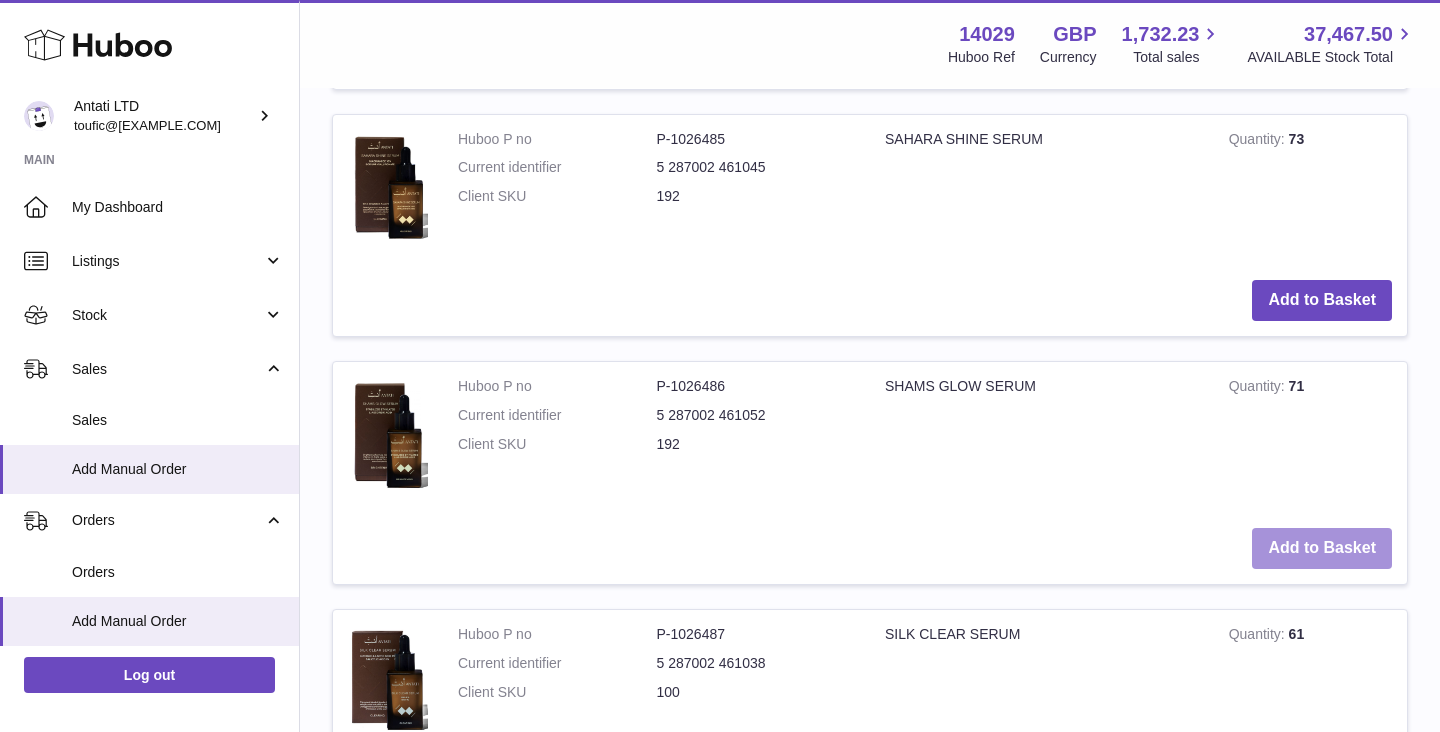 click on "Add to Basket" at bounding box center (1322, 548) 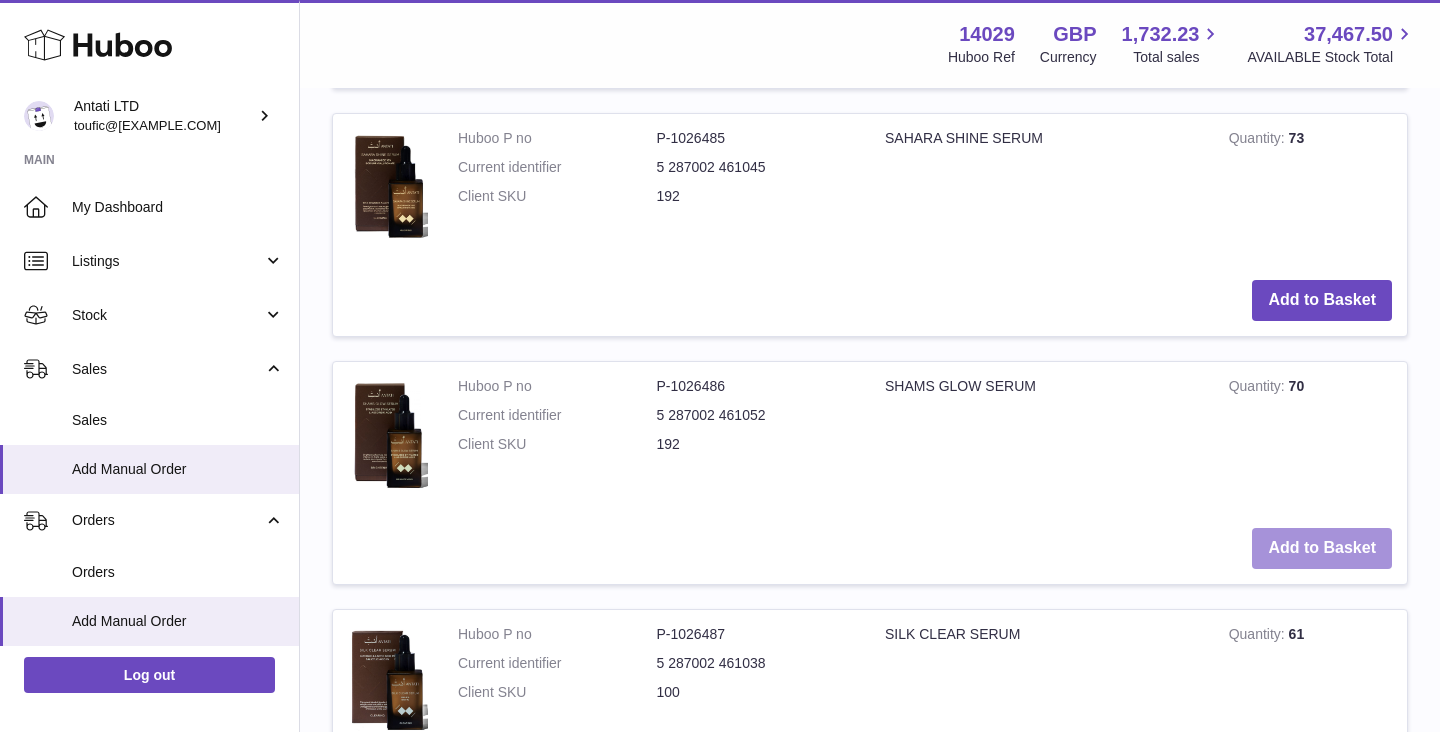 scroll, scrollTop: 2415, scrollLeft: 0, axis: vertical 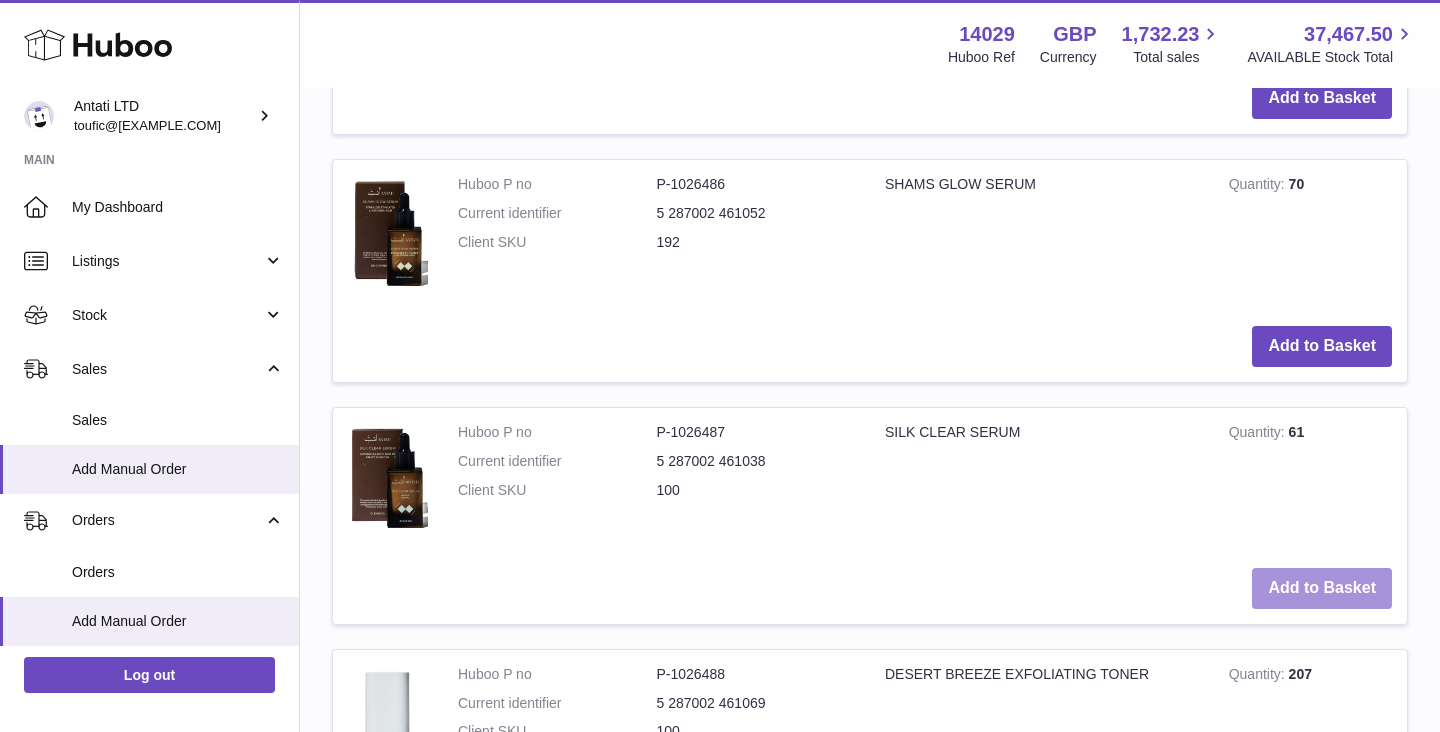 click on "Add to Basket" at bounding box center [1322, 588] 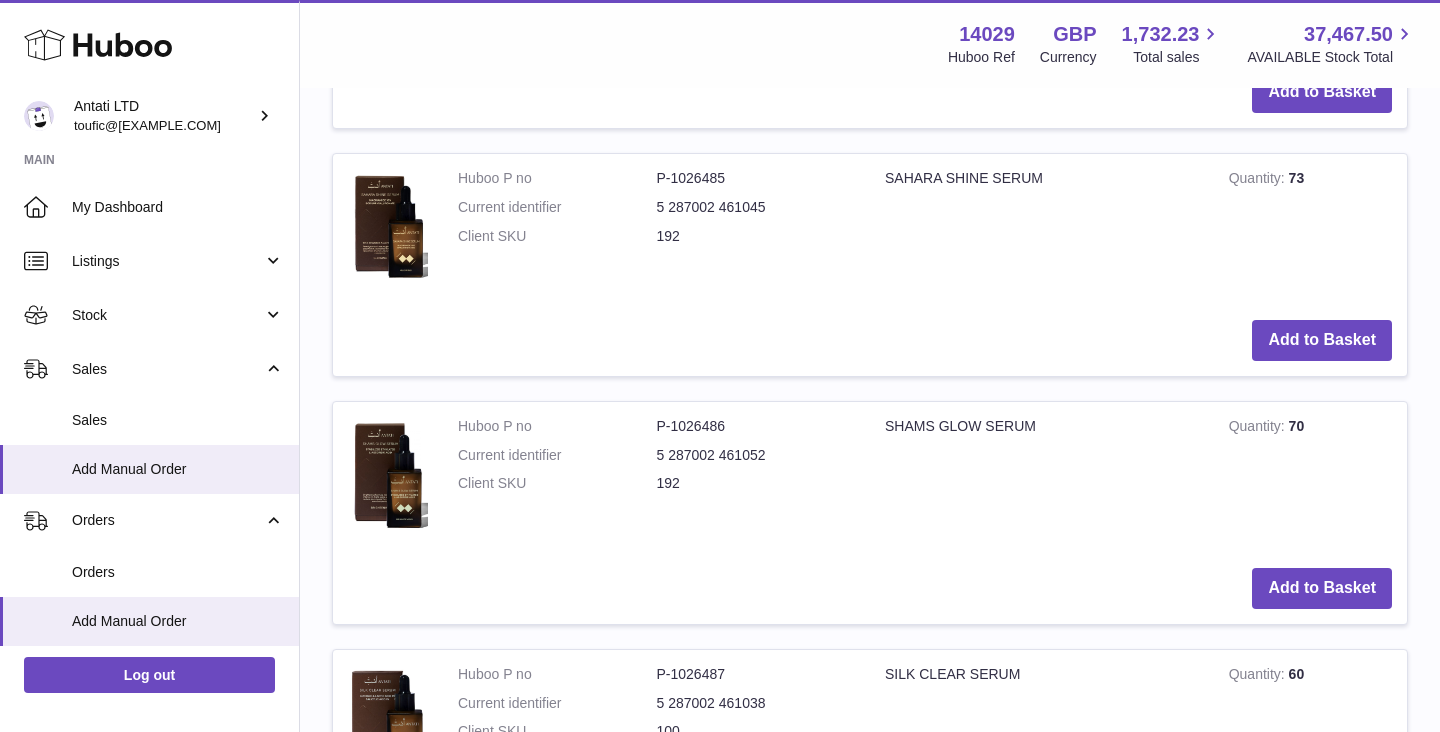 scroll, scrollTop: 2656, scrollLeft: 0, axis: vertical 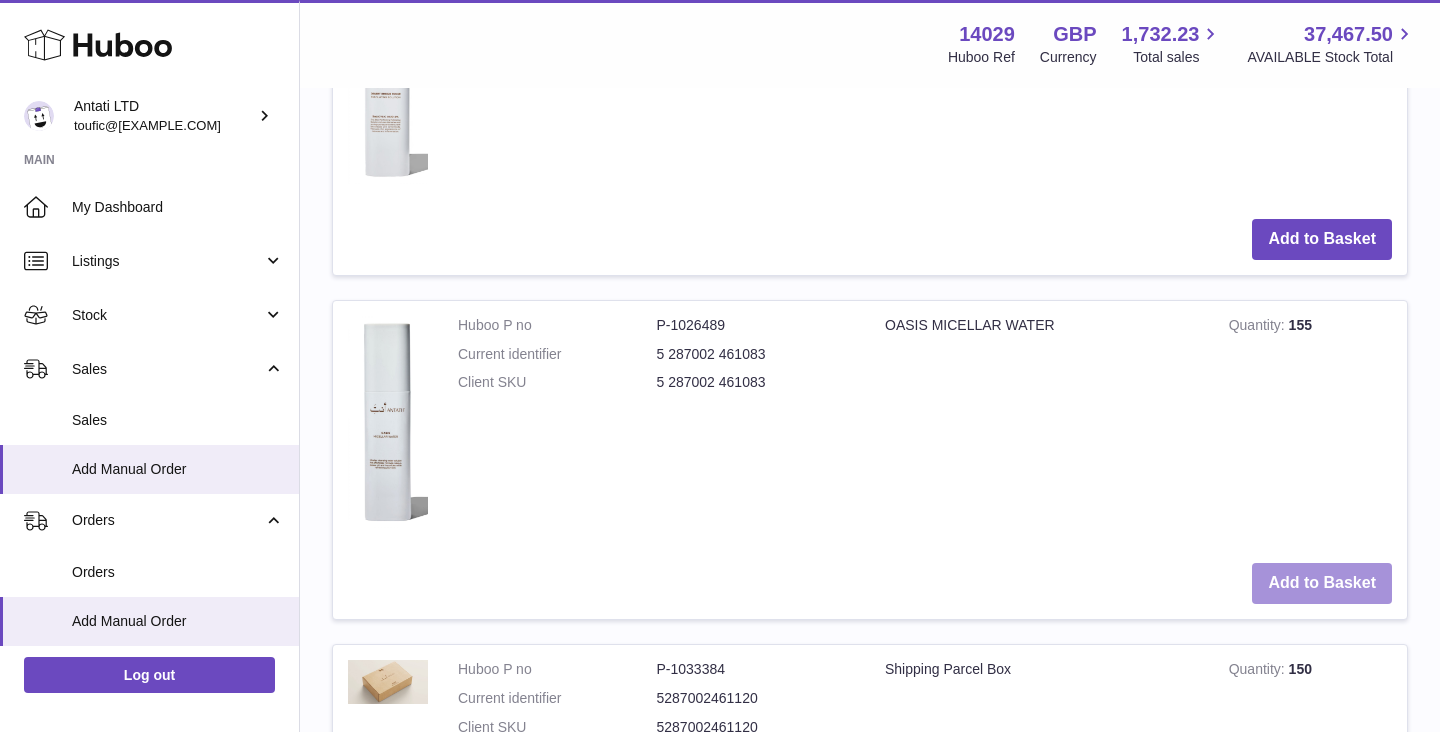 click on "Add to Basket" at bounding box center [1322, 583] 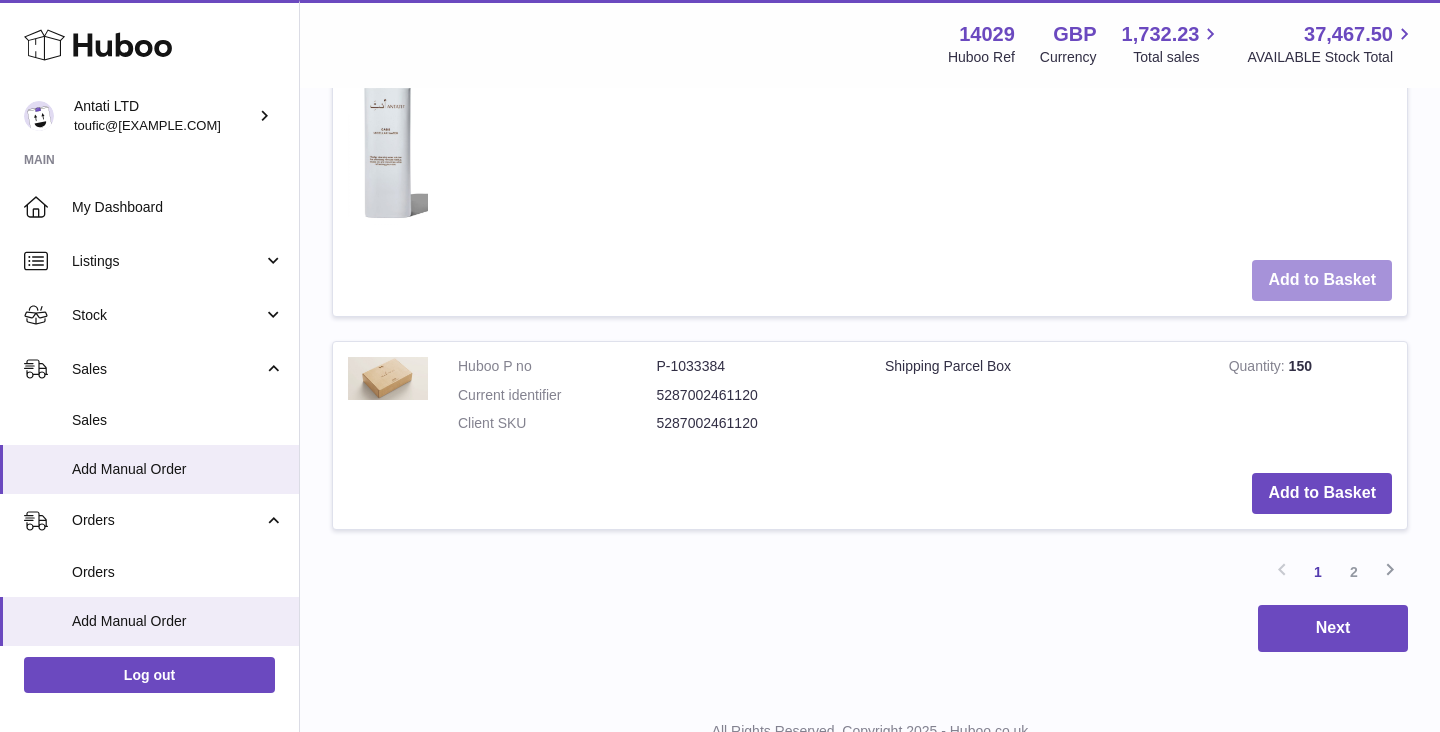 scroll, scrollTop: 3999, scrollLeft: 0, axis: vertical 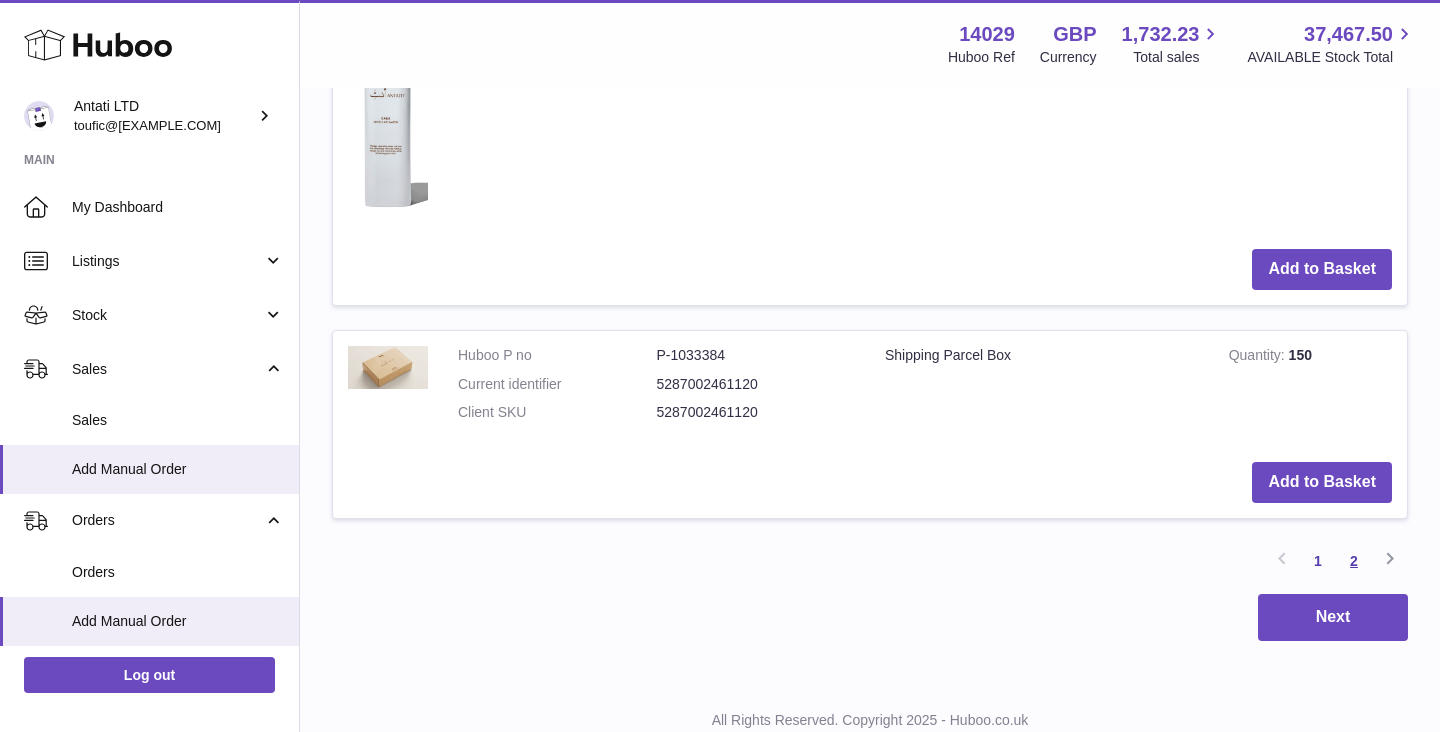 click on "2" at bounding box center (1354, 561) 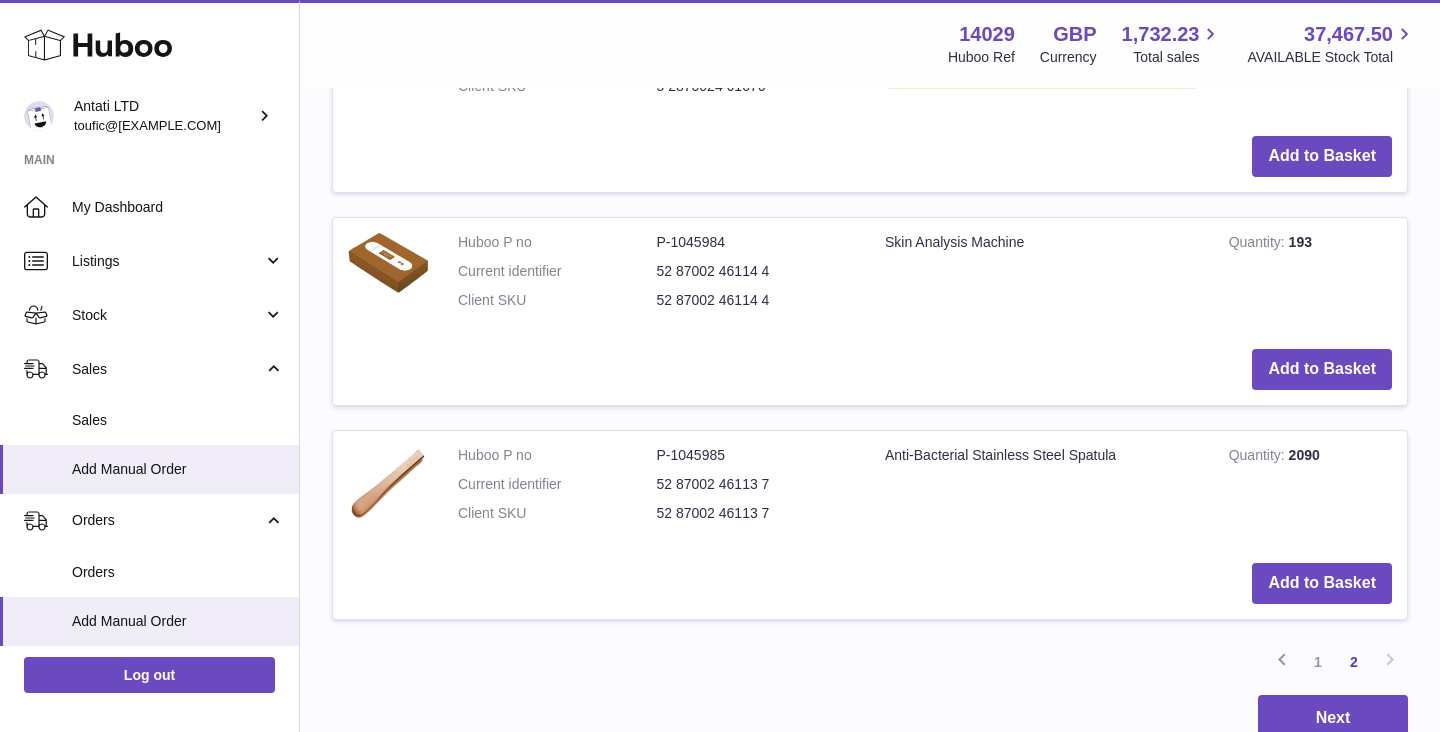 scroll, scrollTop: 2165, scrollLeft: 0, axis: vertical 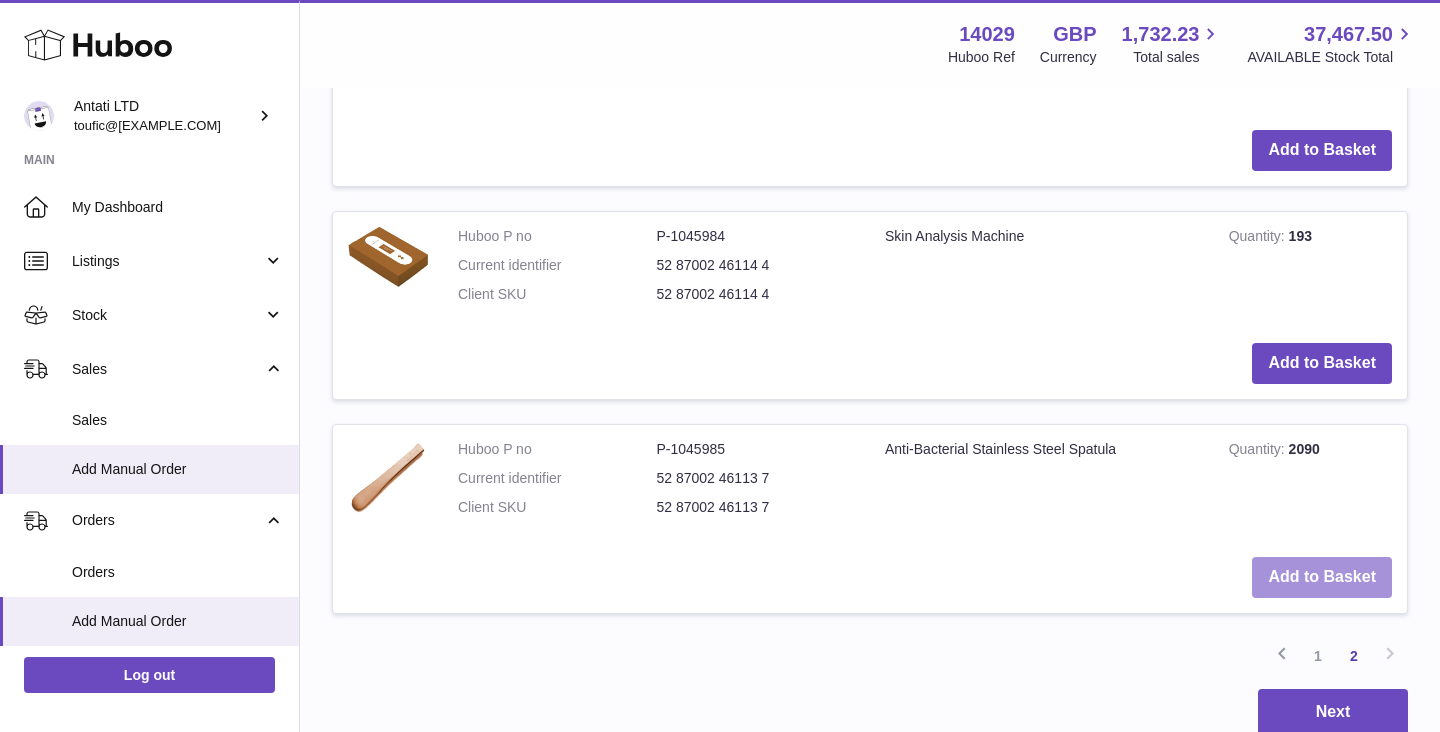 click on "Add to Basket" at bounding box center (1322, 577) 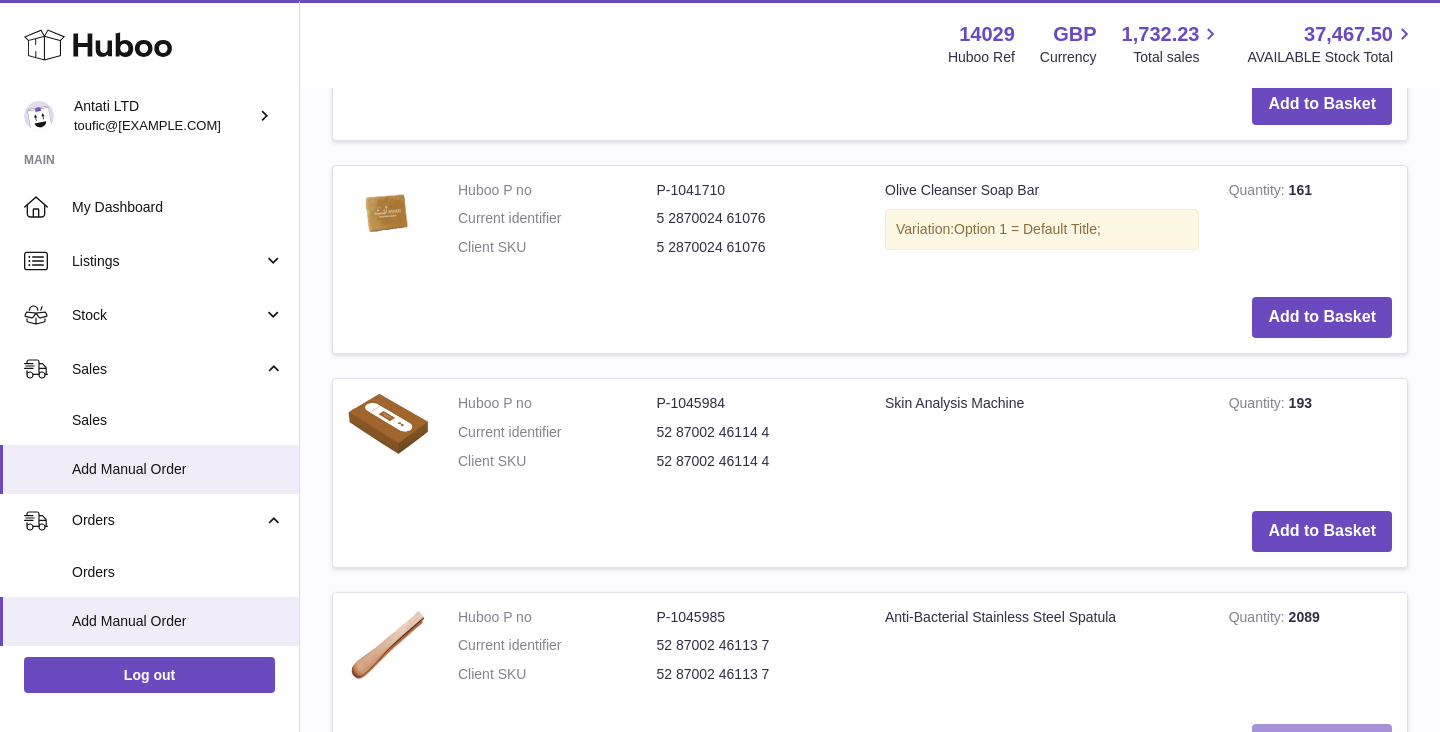 scroll, scrollTop: 2216, scrollLeft: 0, axis: vertical 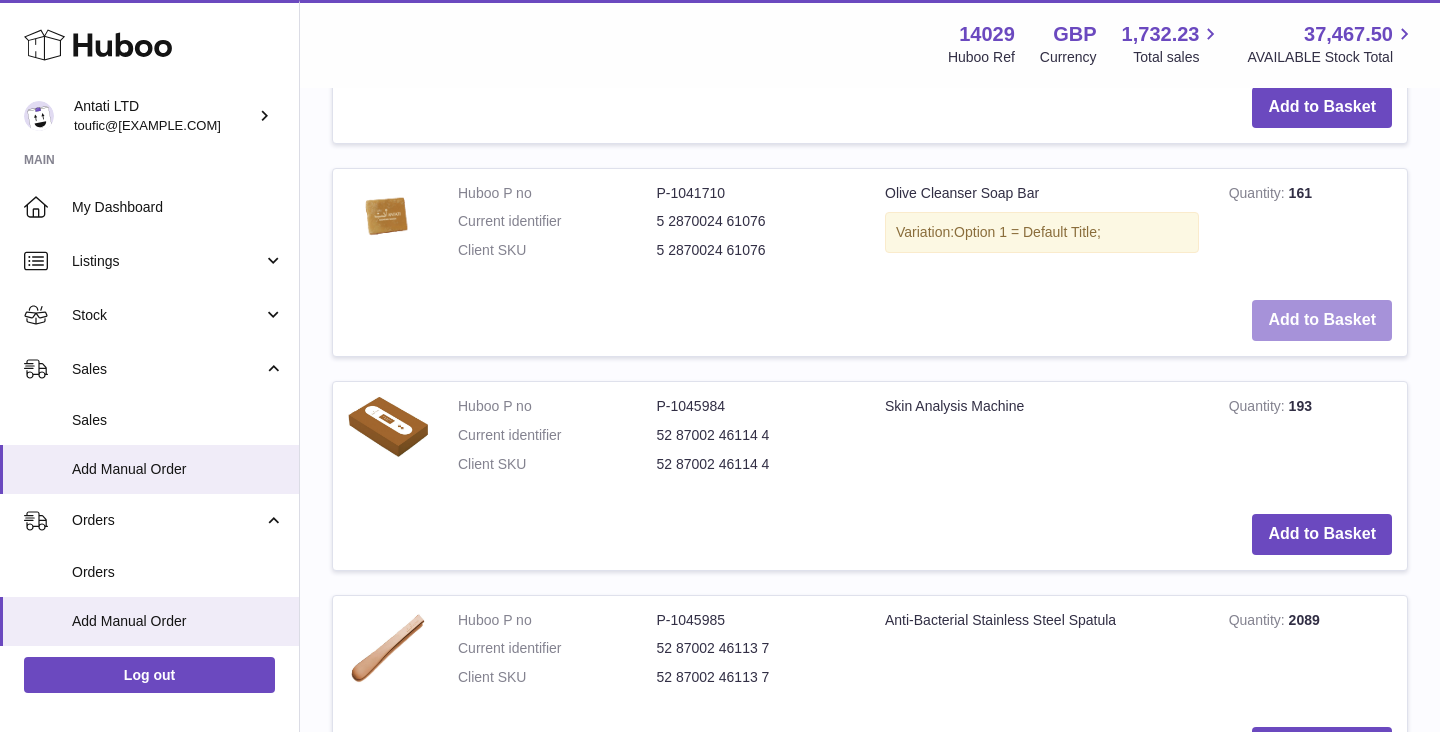 click on "Add to Basket" at bounding box center (1322, 320) 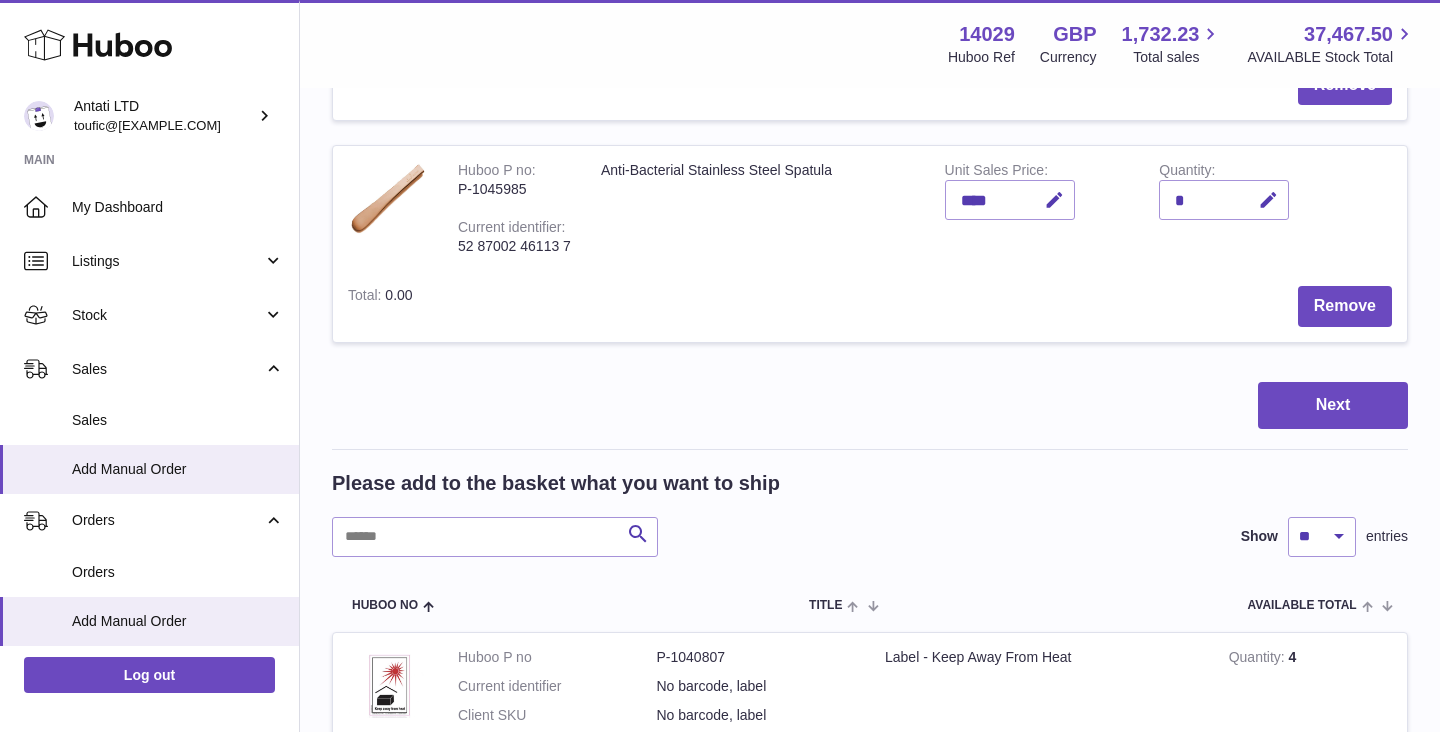 scroll, scrollTop: 1629, scrollLeft: 0, axis: vertical 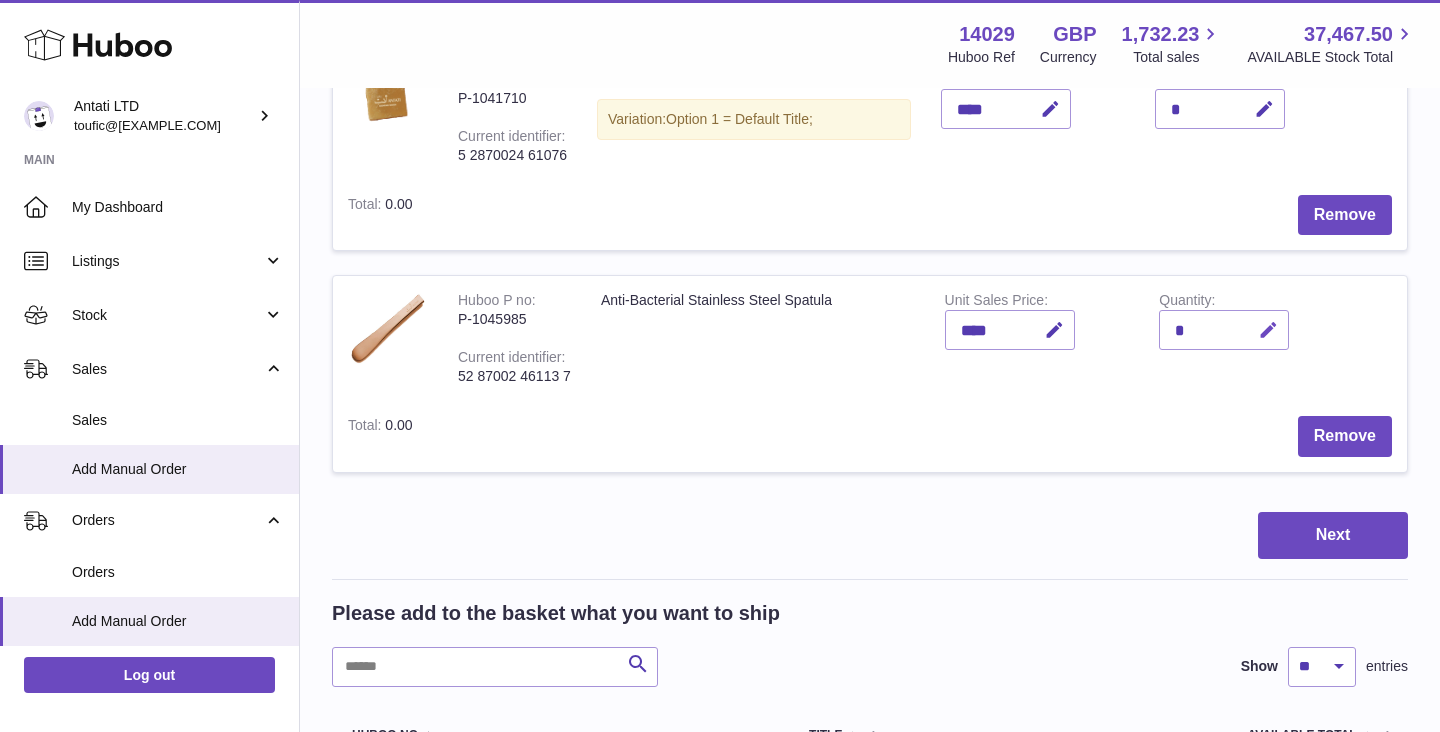 click at bounding box center [1268, 330] 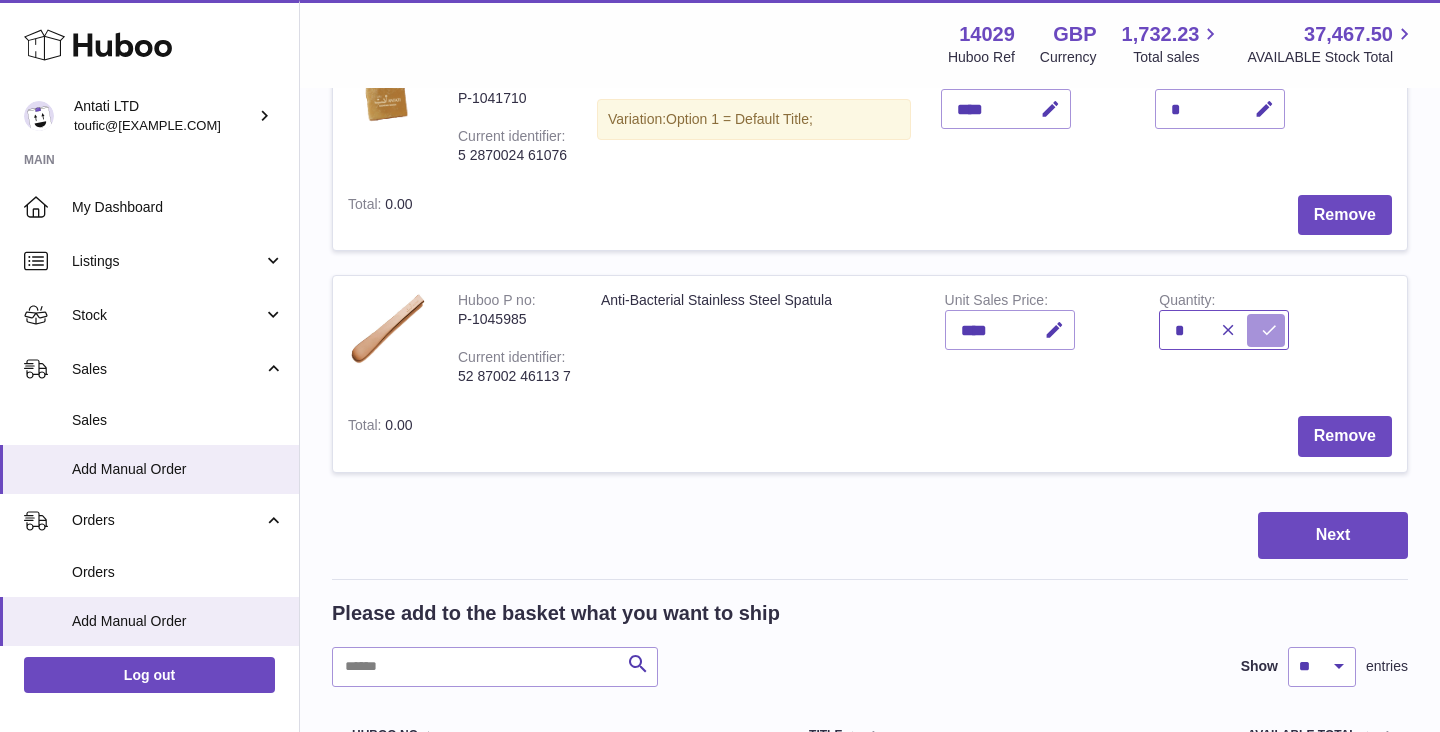 type on "*" 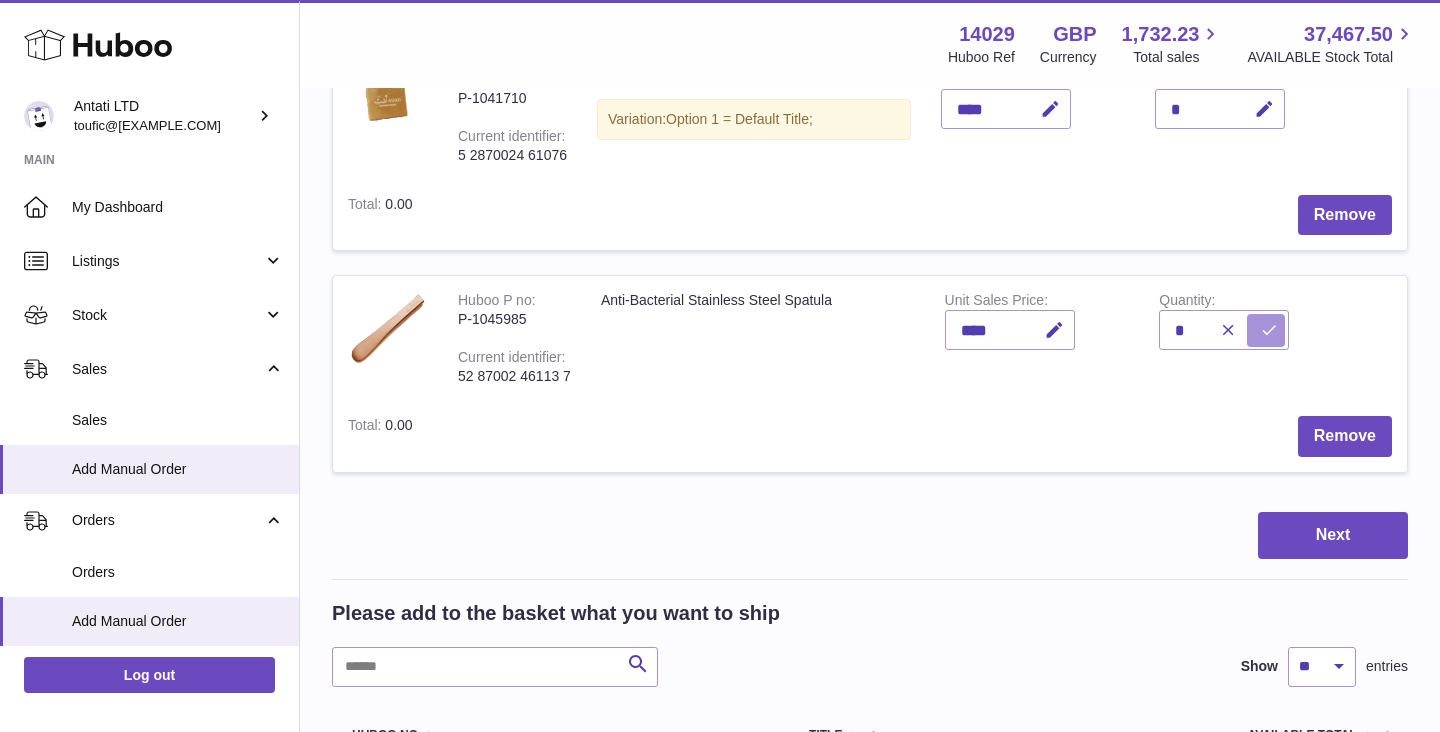 click at bounding box center (1266, 330) 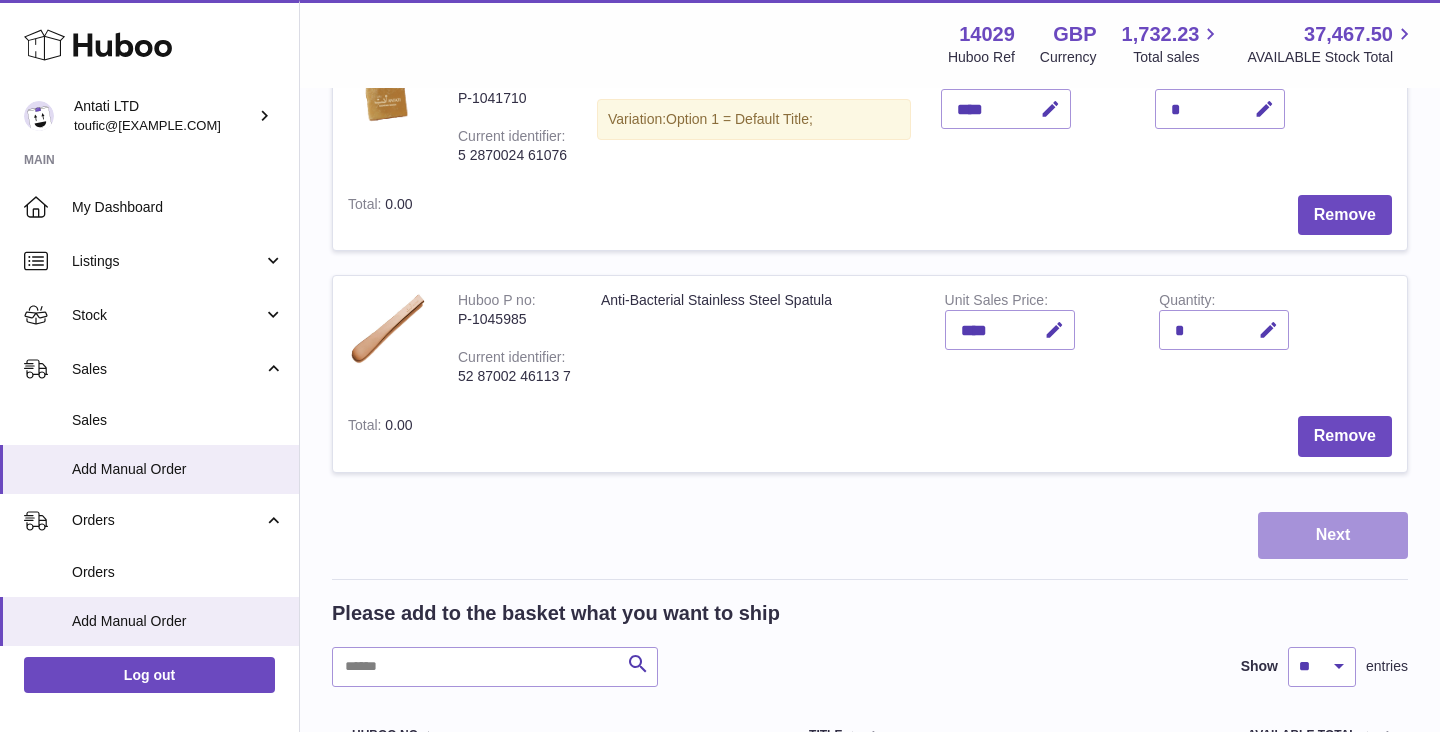 click on "Next" at bounding box center [1333, 535] 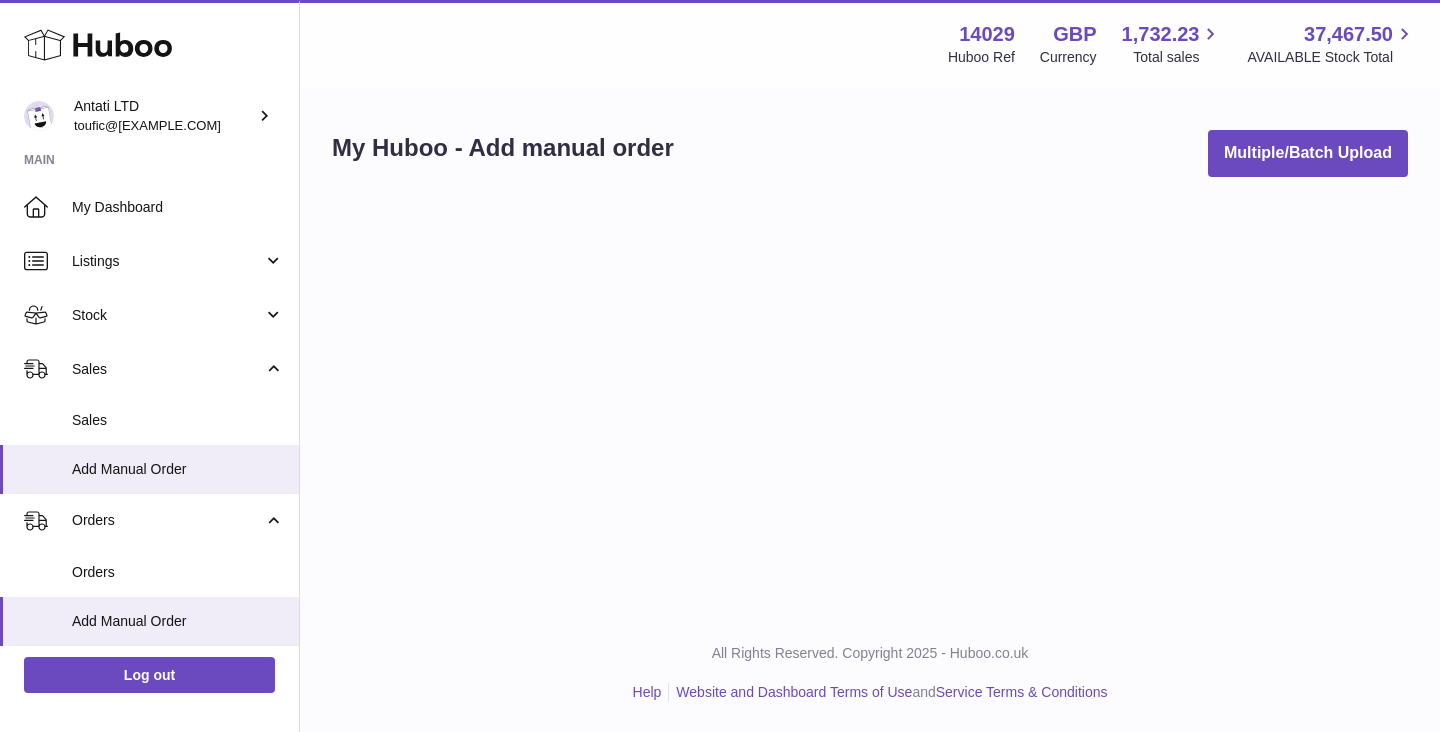 scroll, scrollTop: 0, scrollLeft: 0, axis: both 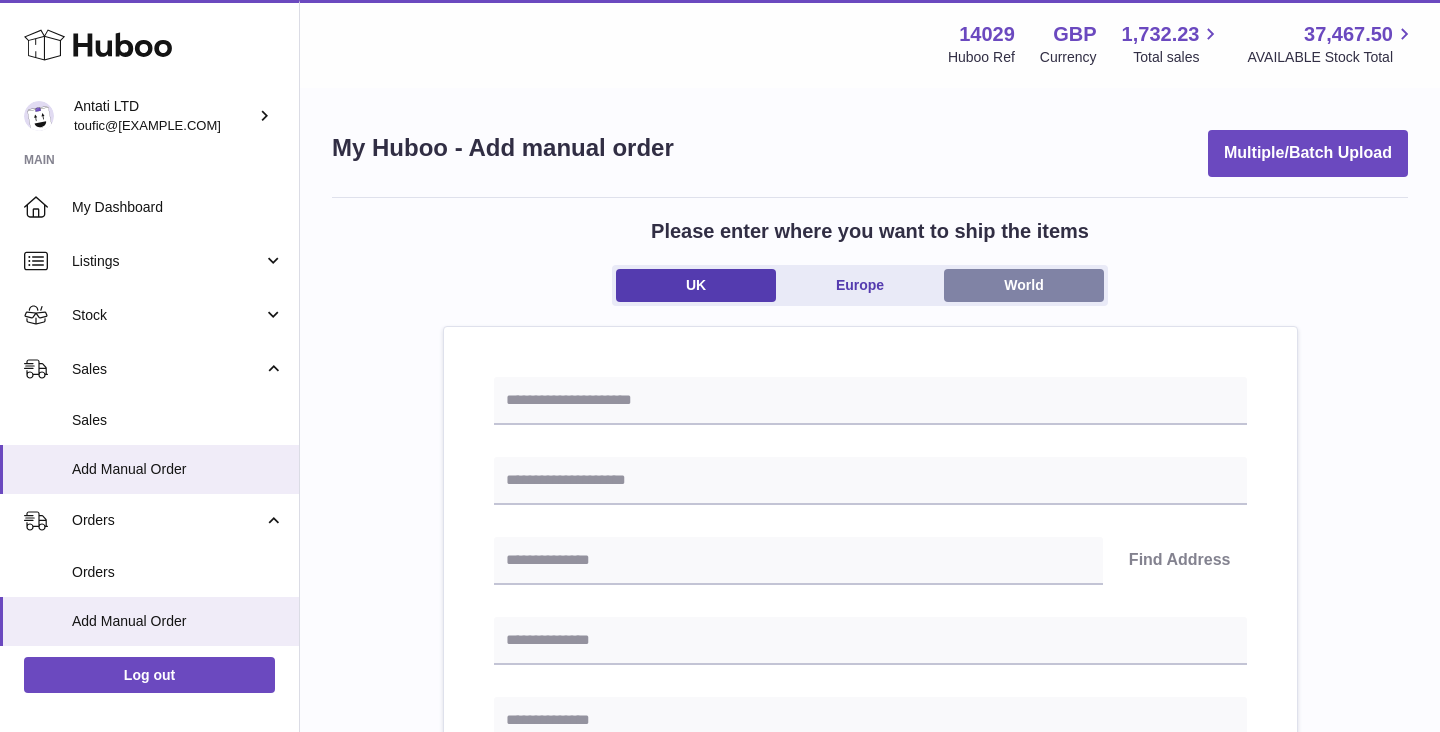 click on "World" at bounding box center [1024, 285] 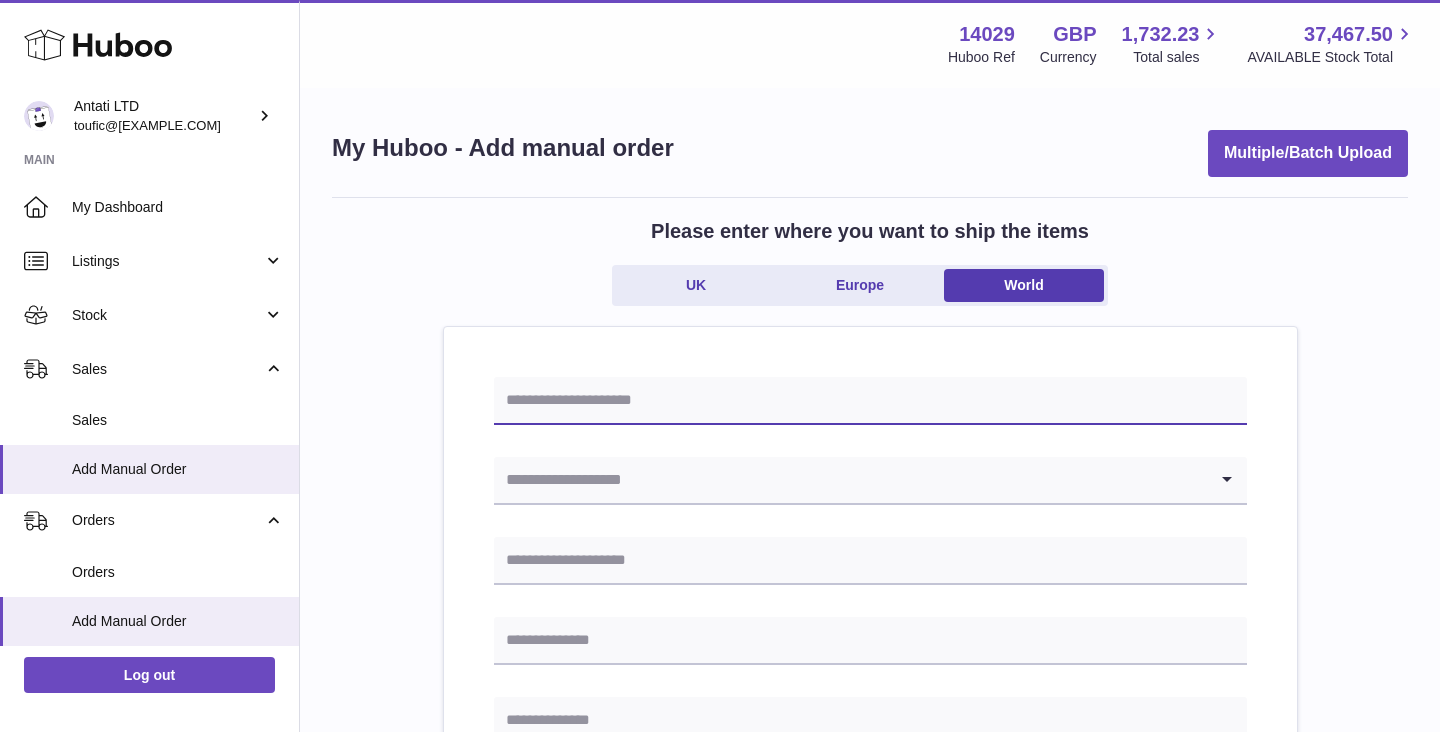 click at bounding box center [870, 401] 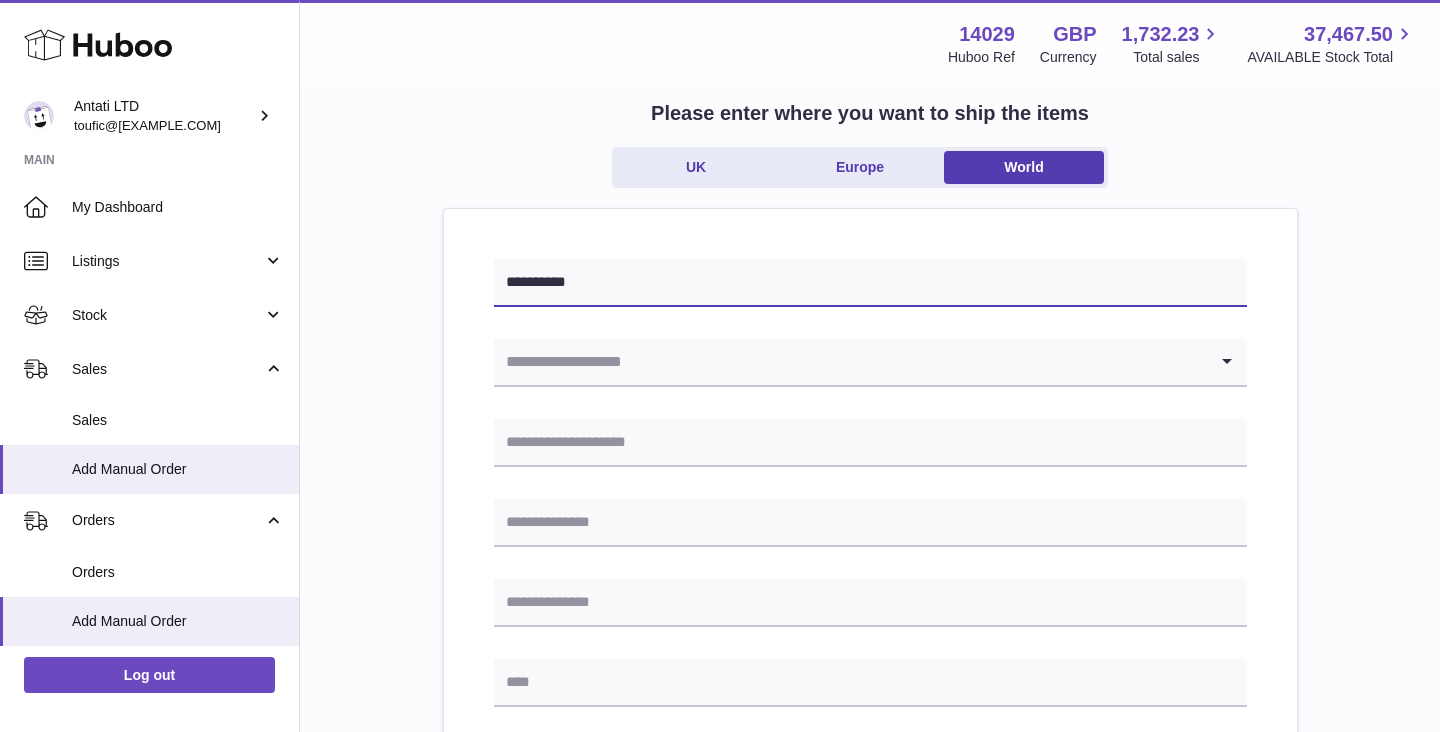 scroll, scrollTop: 122, scrollLeft: 0, axis: vertical 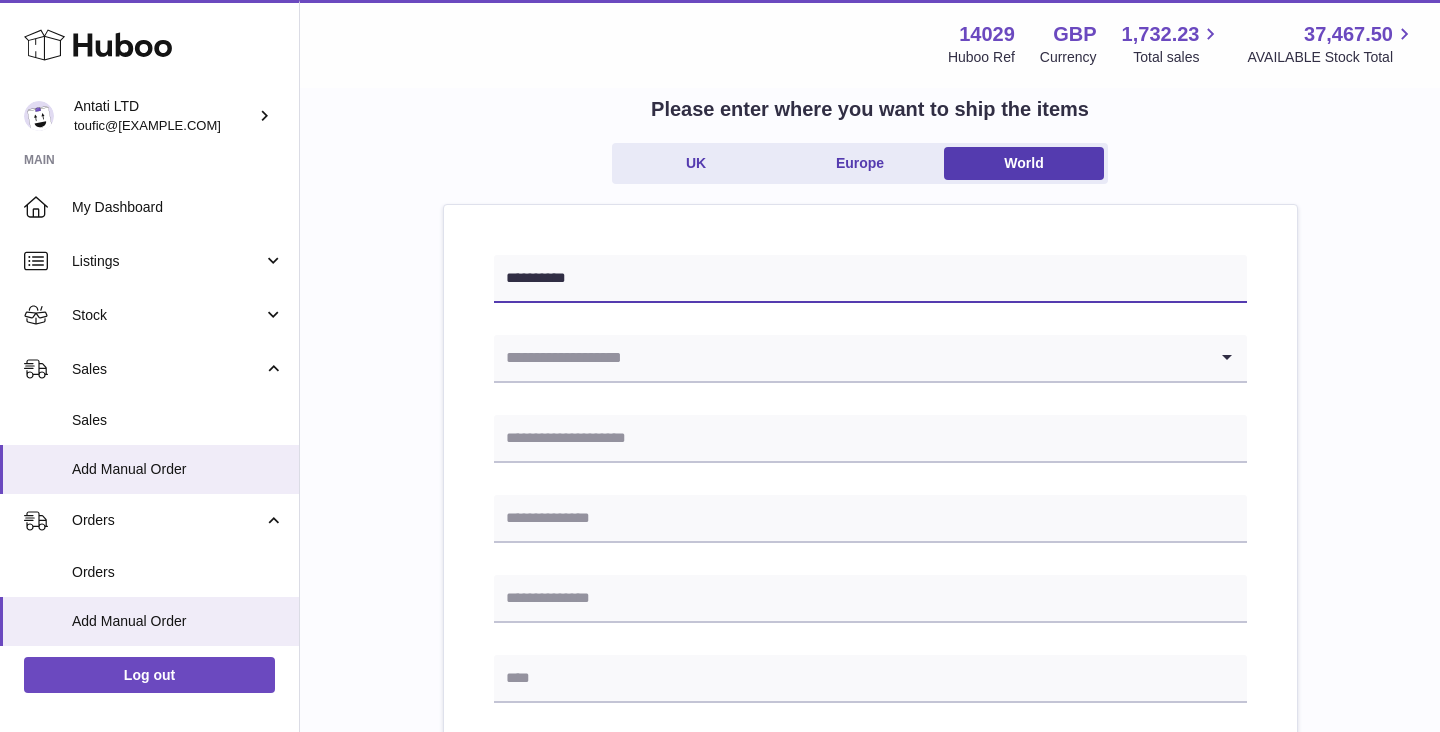 type on "**********" 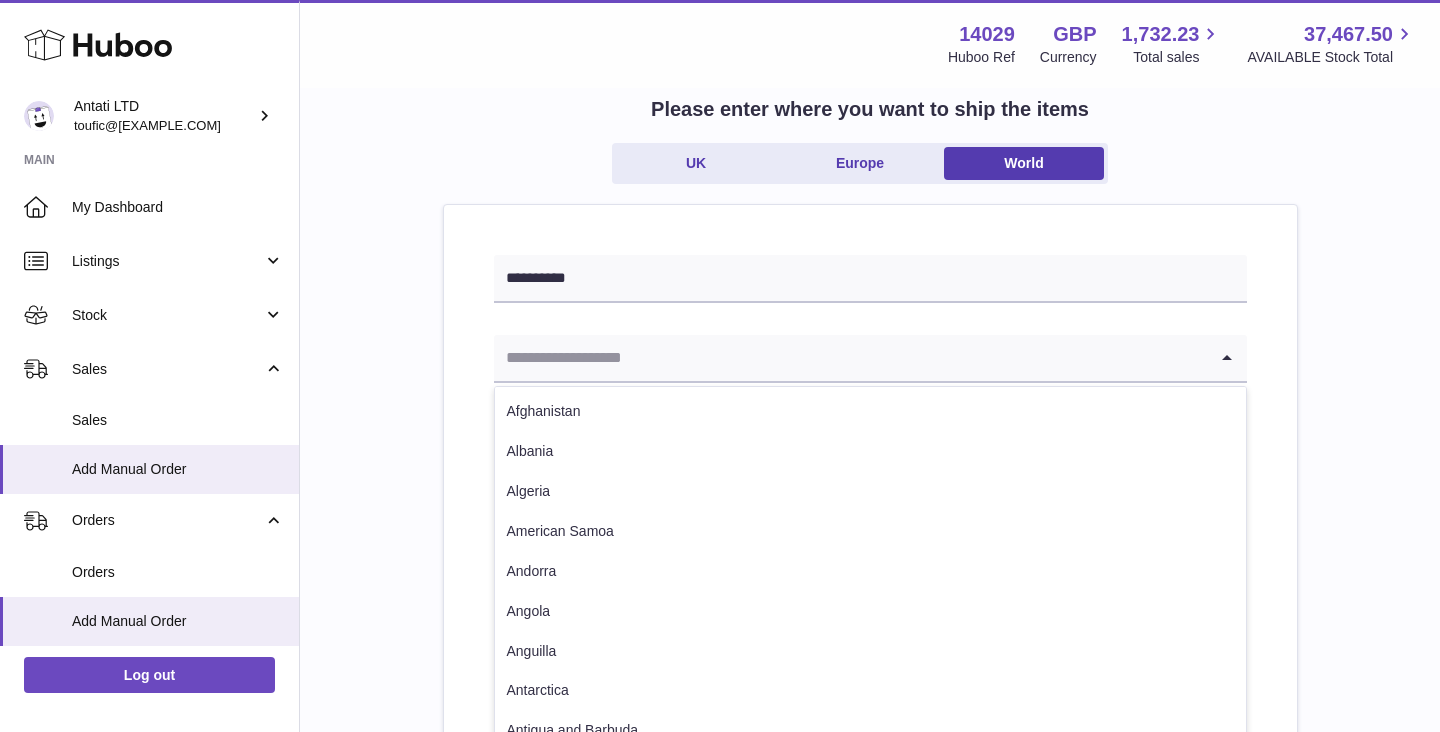 click at bounding box center [850, 358] 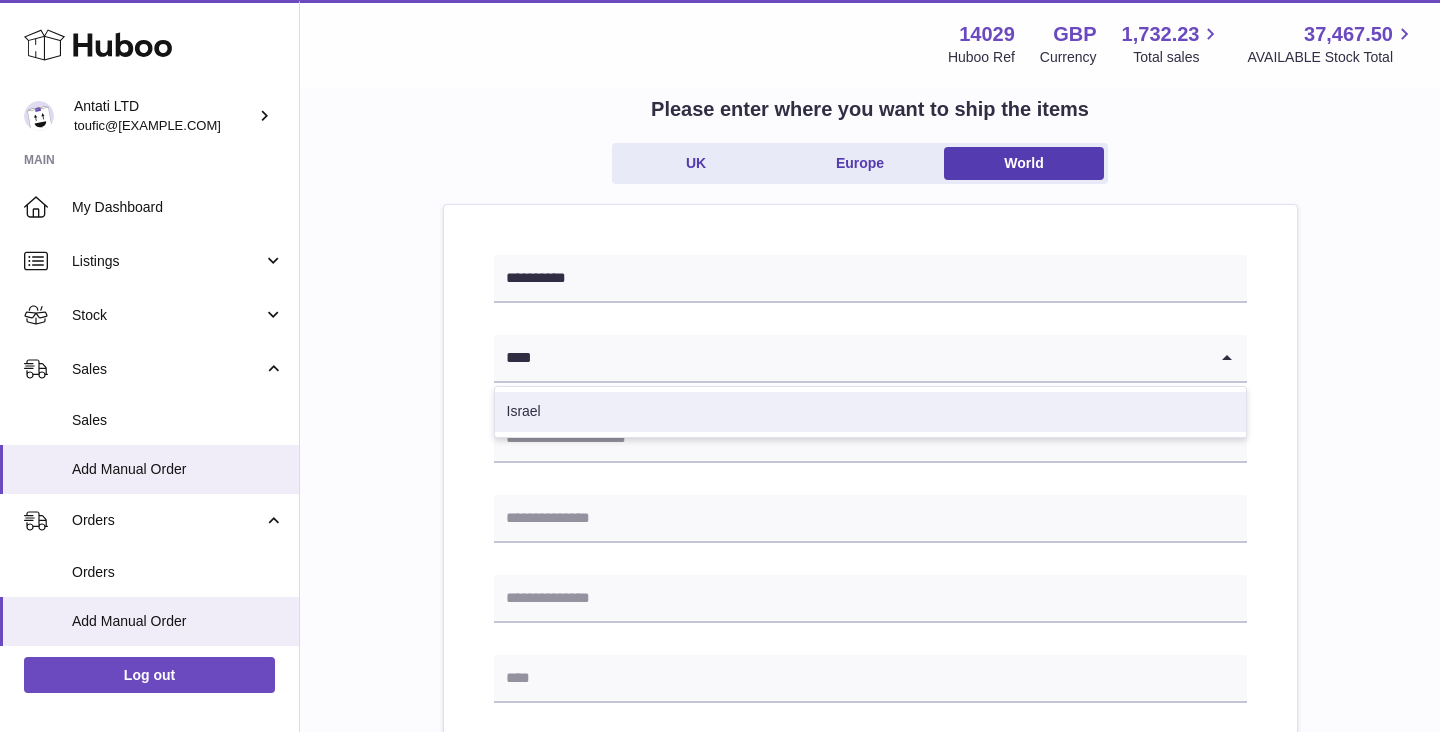 click on "Israel" at bounding box center (870, 412) 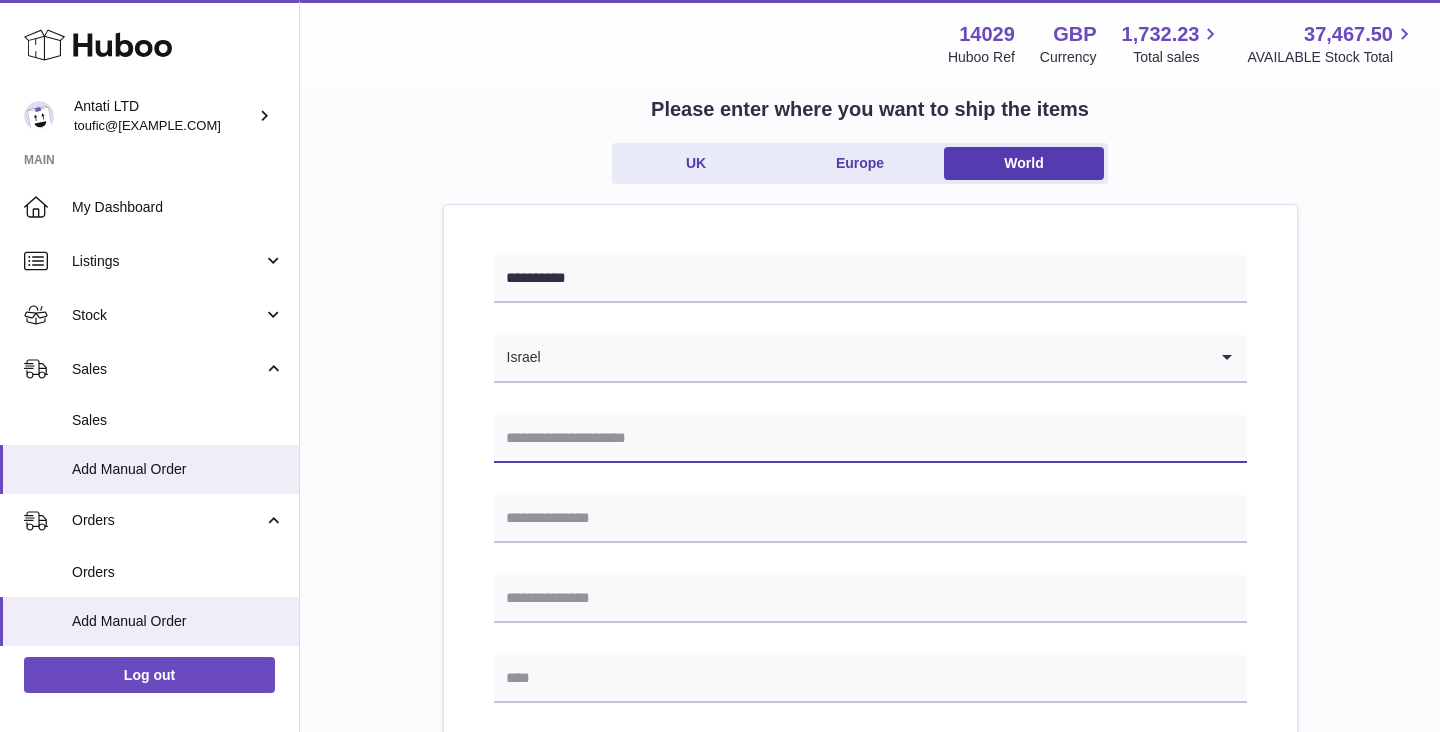 click at bounding box center (870, 439) 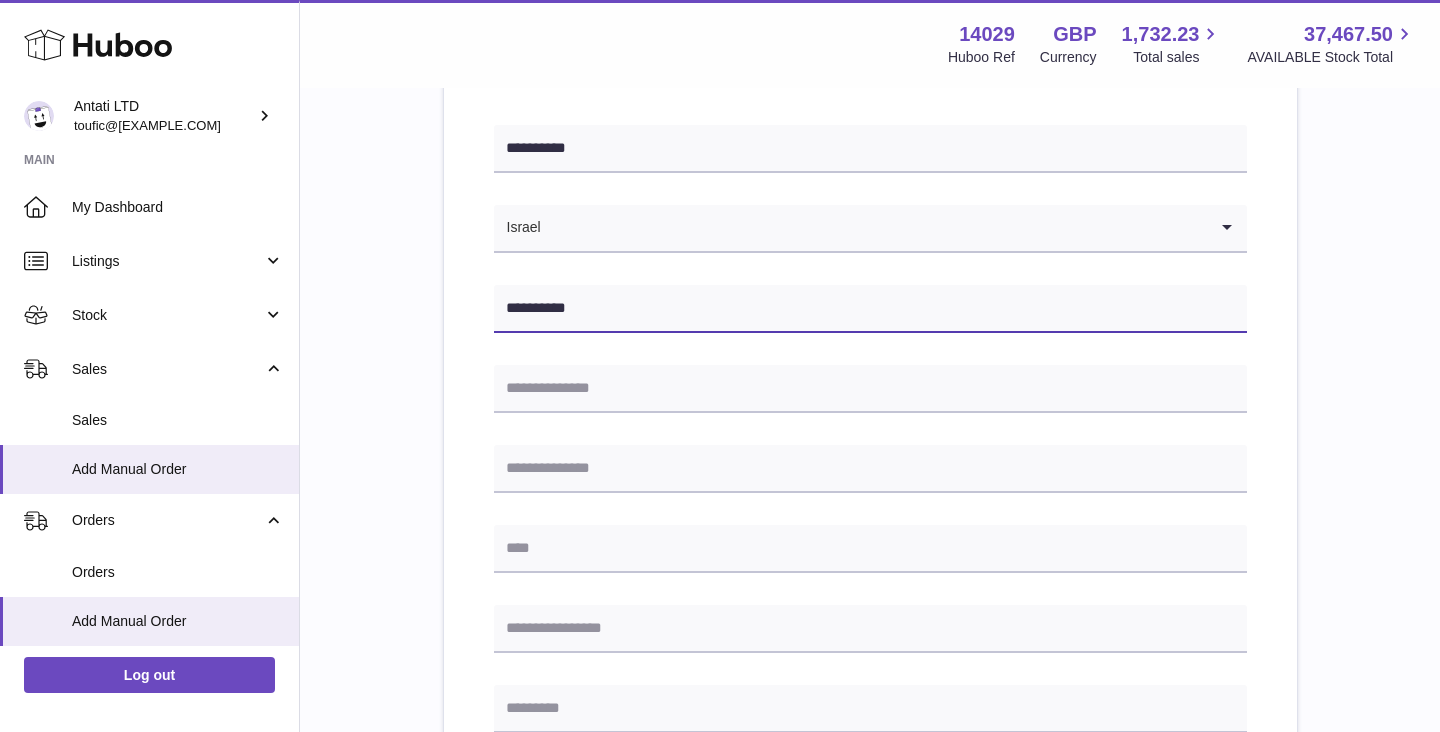 scroll, scrollTop: 253, scrollLeft: 0, axis: vertical 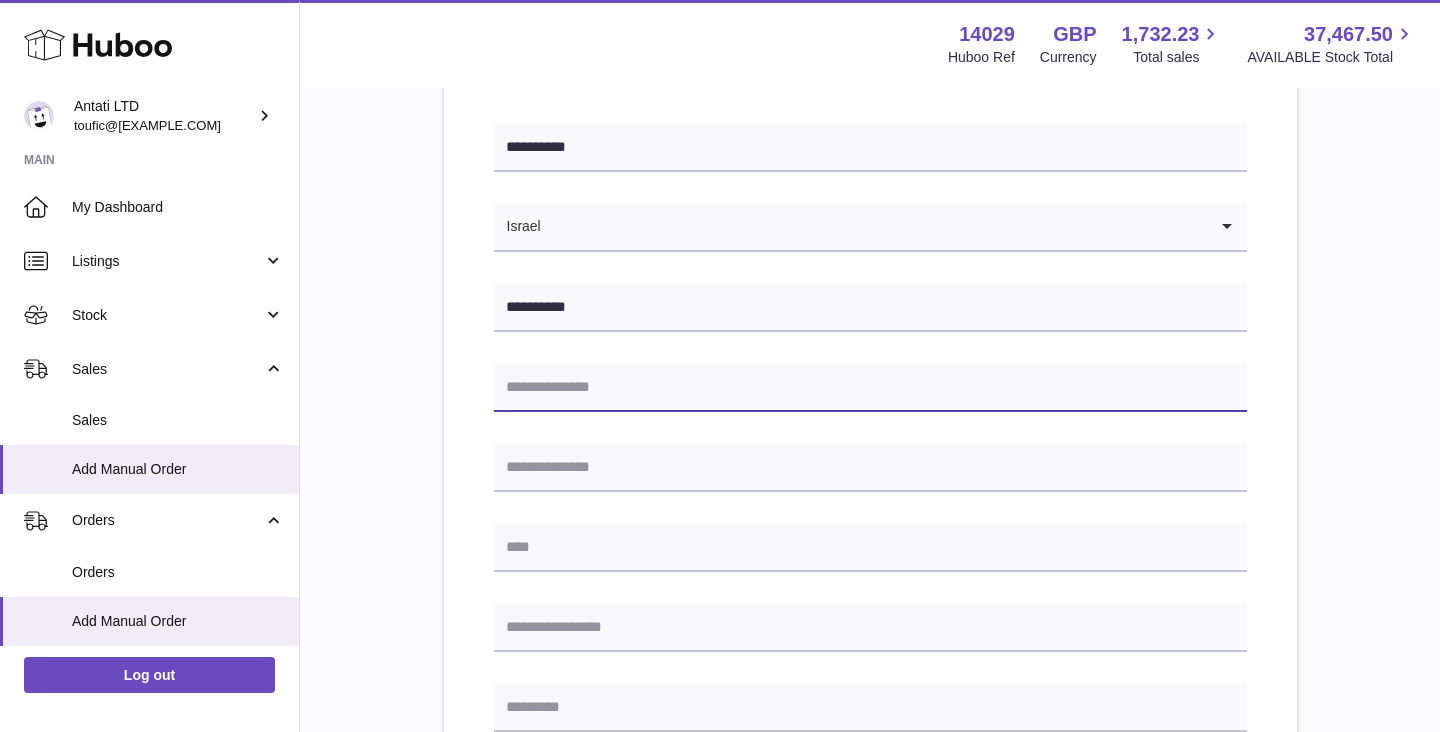 click at bounding box center (870, 388) 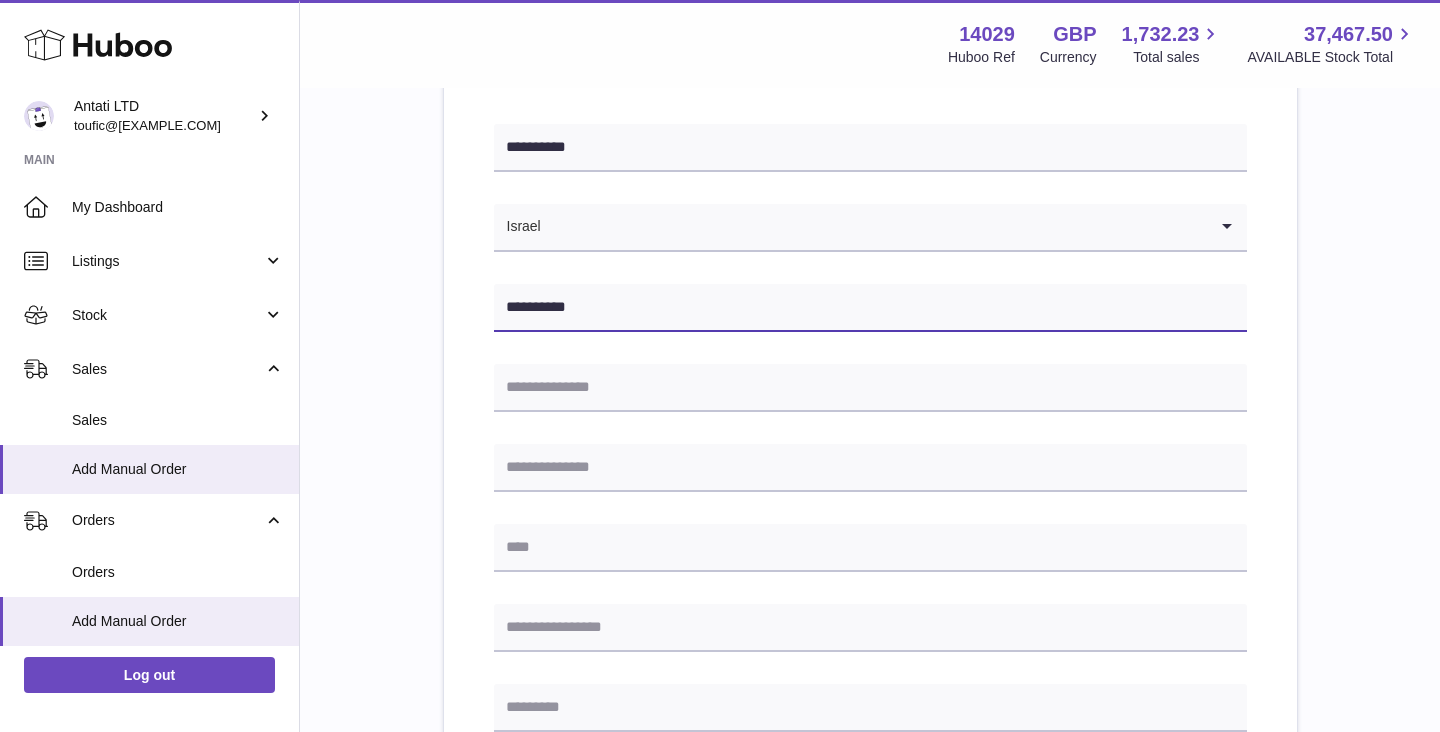 click on "**********" at bounding box center [870, 308] 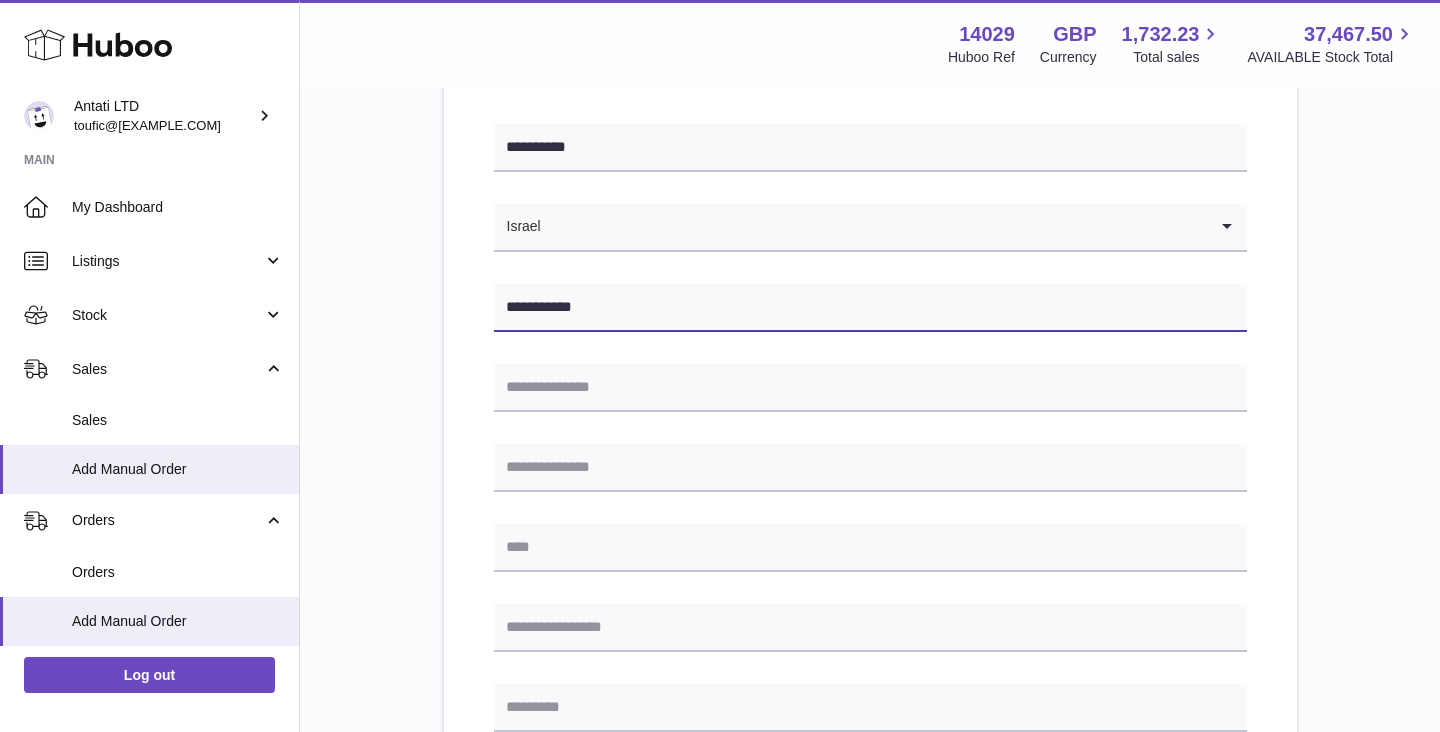 type on "**********" 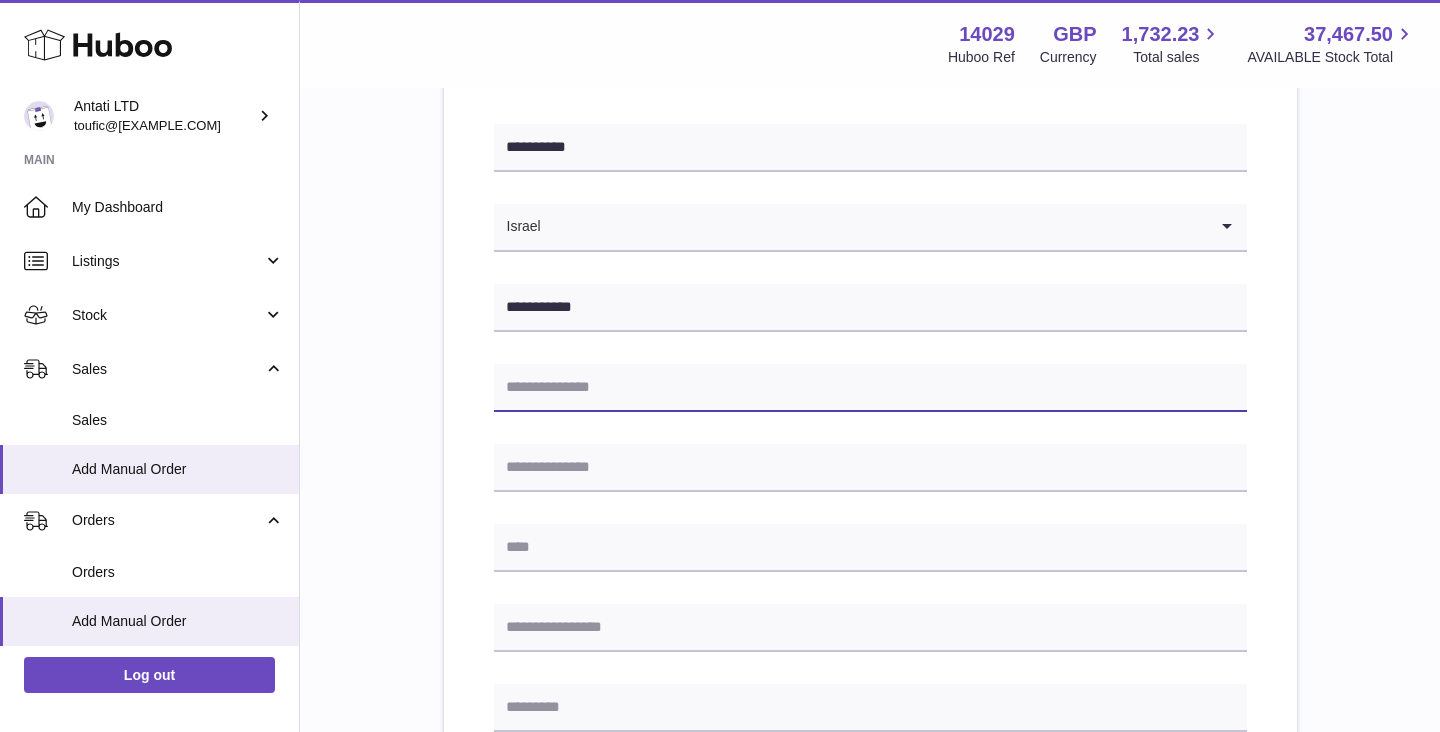 click at bounding box center [870, 388] 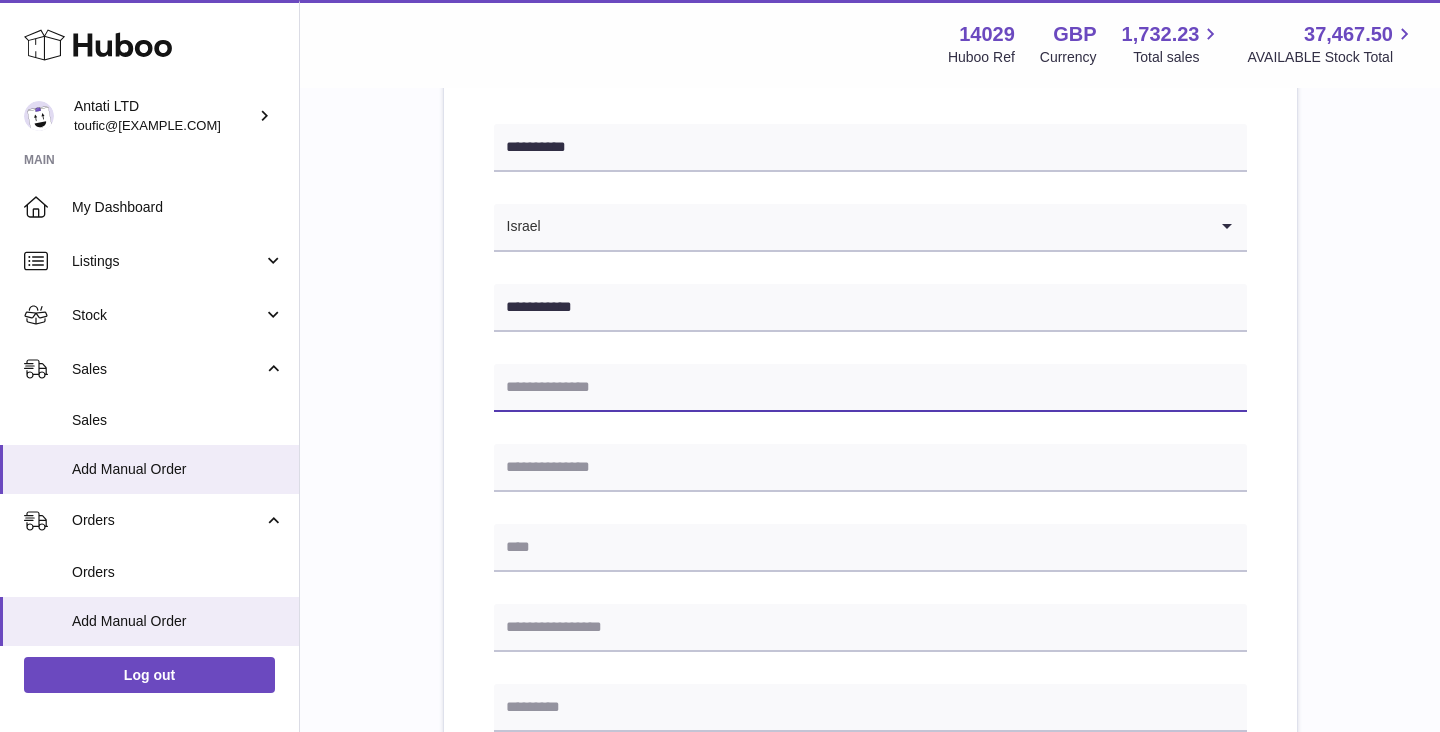 paste on "**********" 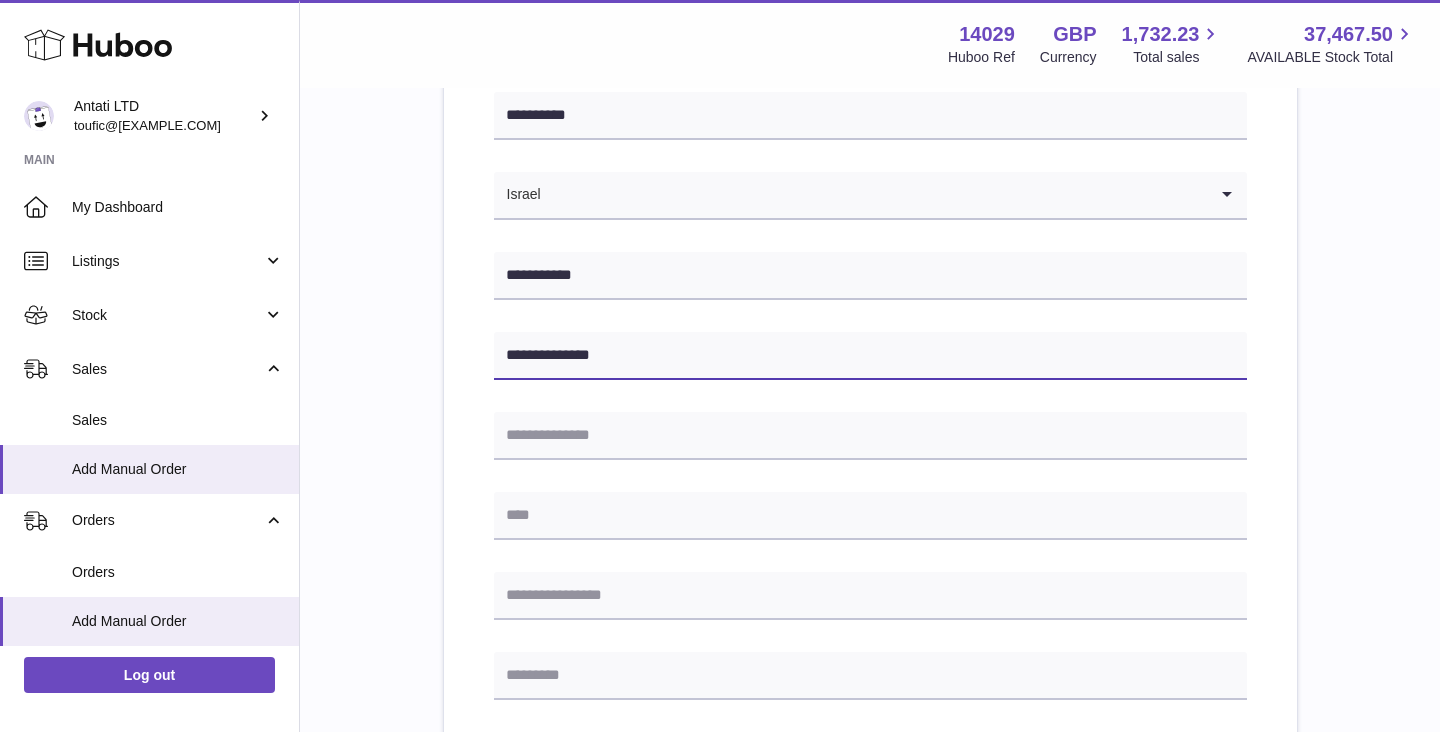 scroll, scrollTop: 293, scrollLeft: 0, axis: vertical 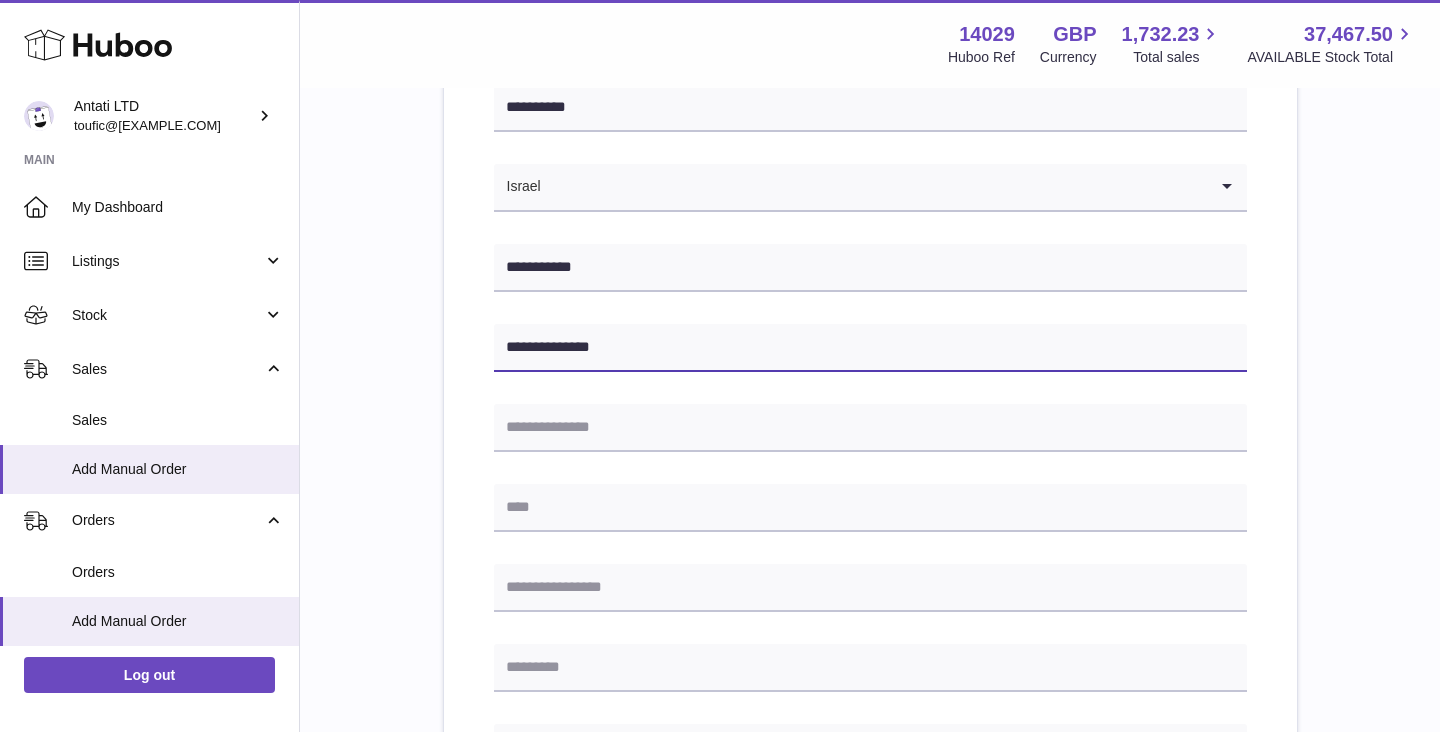 type on "**********" 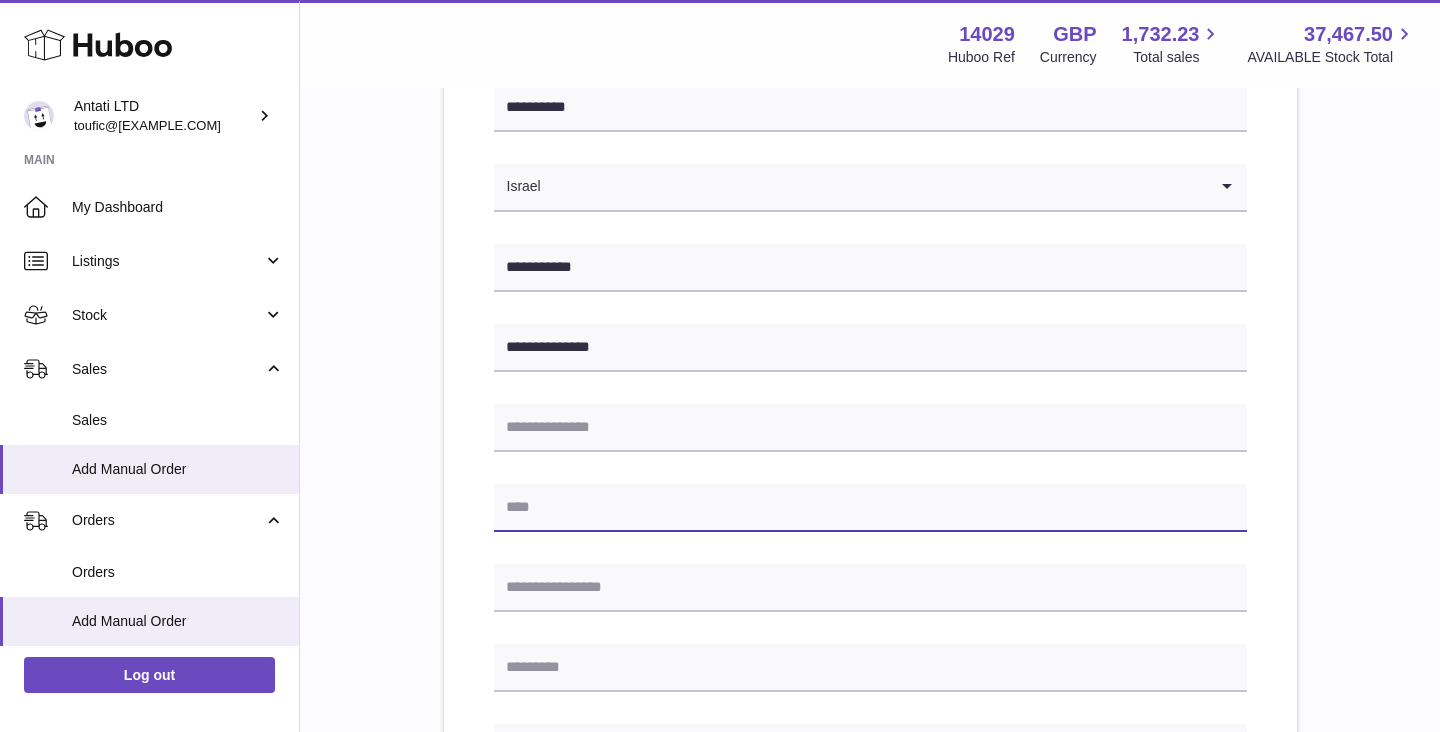 click at bounding box center (870, 508) 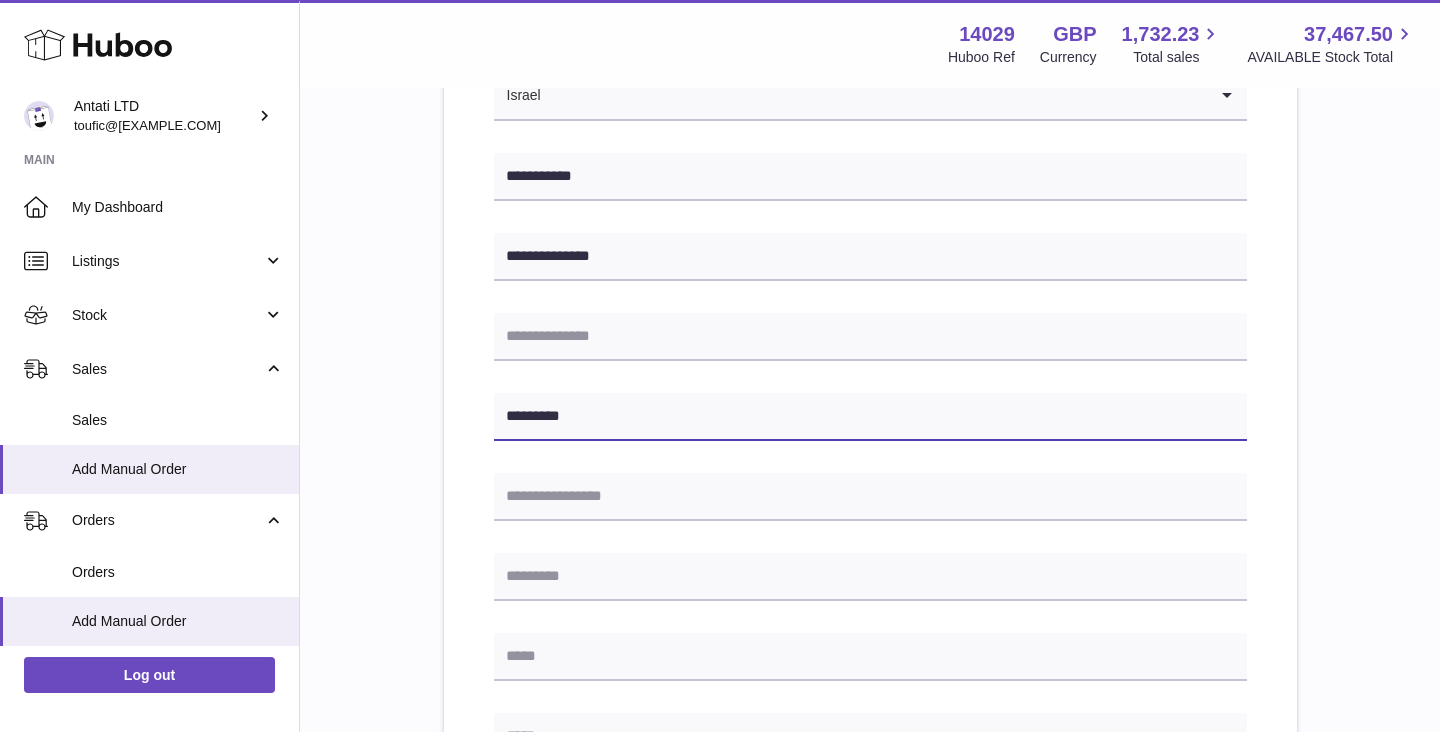 scroll, scrollTop: 410, scrollLeft: 0, axis: vertical 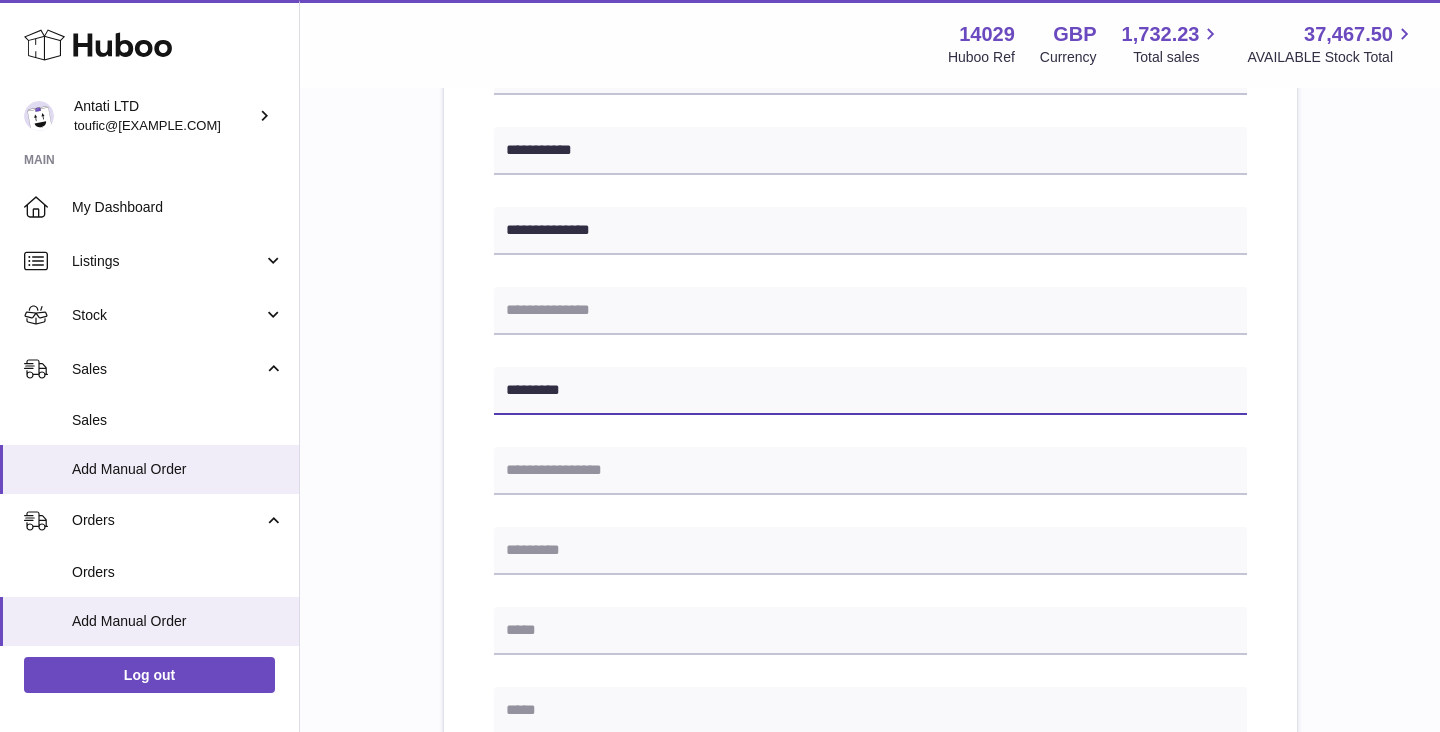 type on "*********" 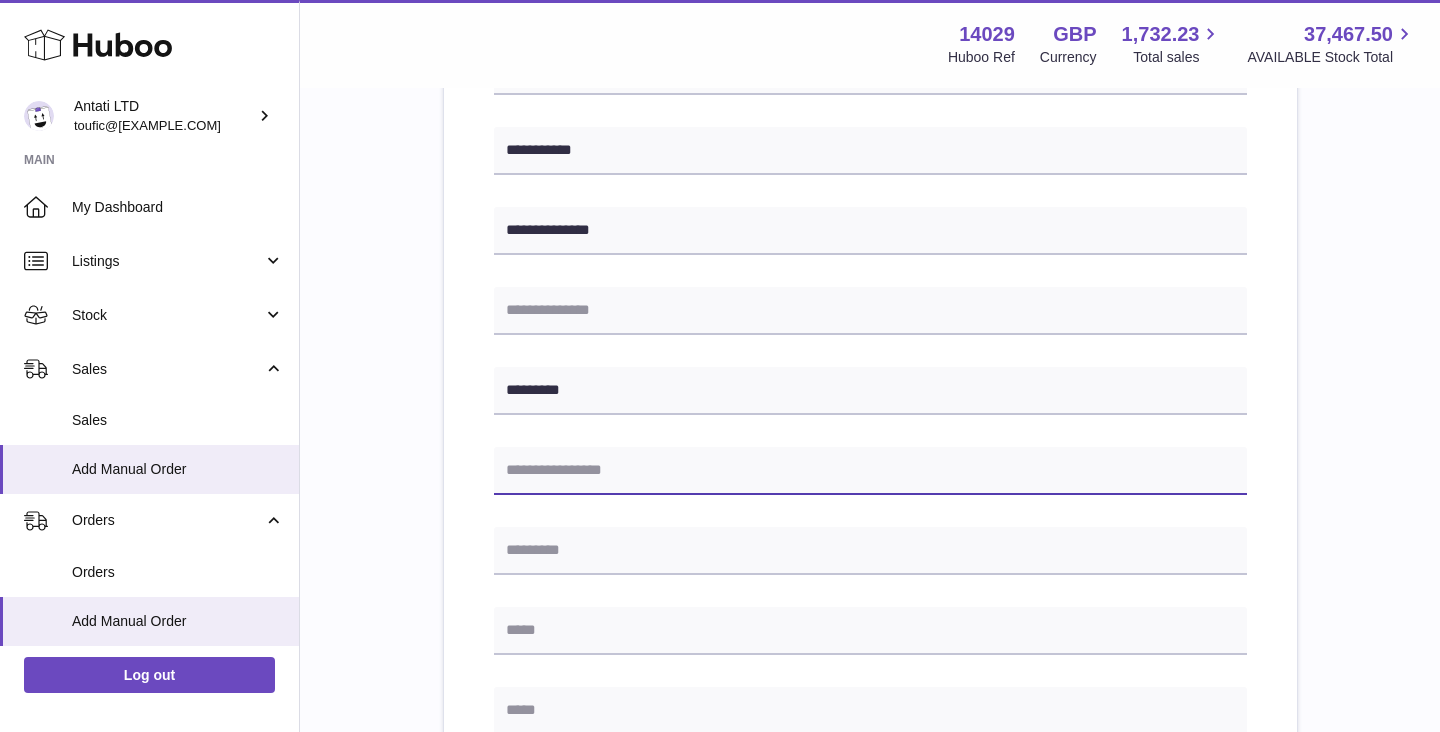 click at bounding box center (870, 471) 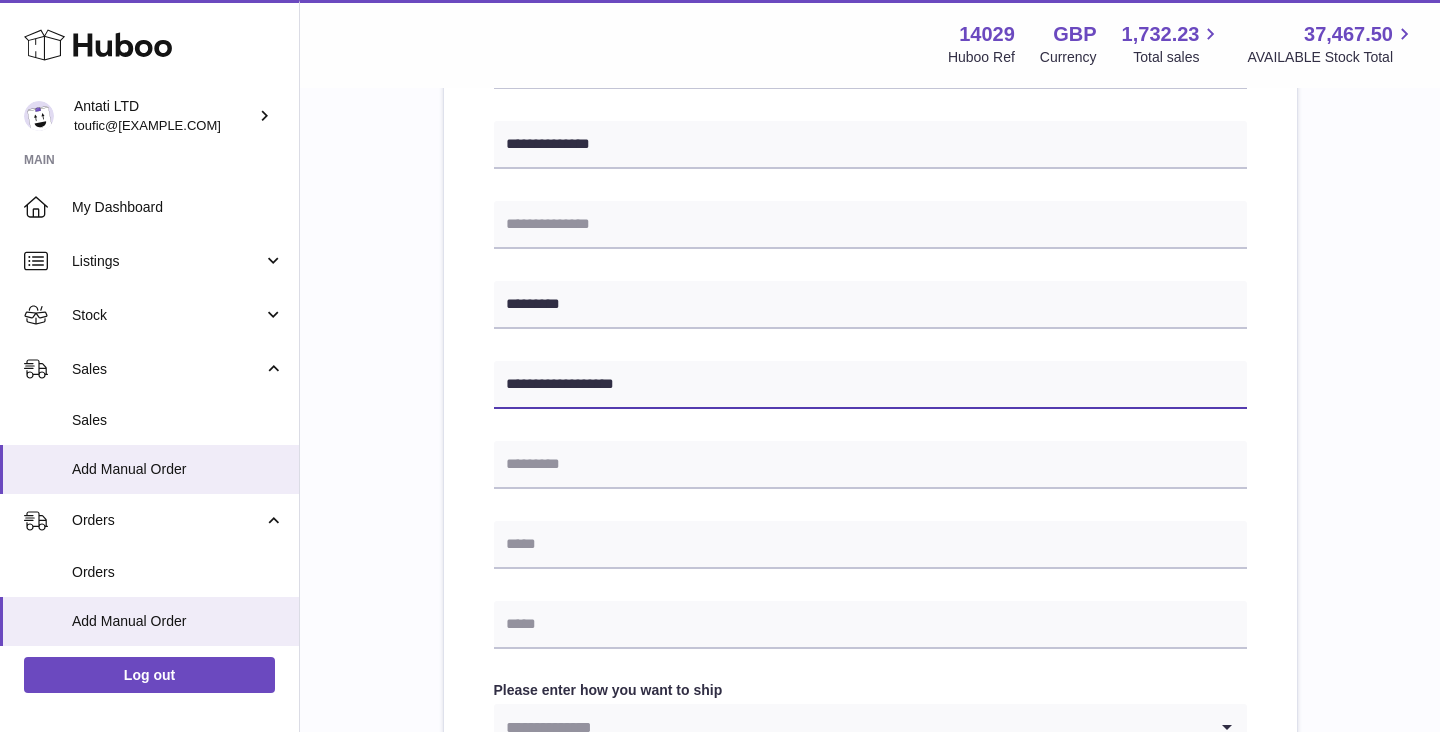 scroll, scrollTop: 511, scrollLeft: 0, axis: vertical 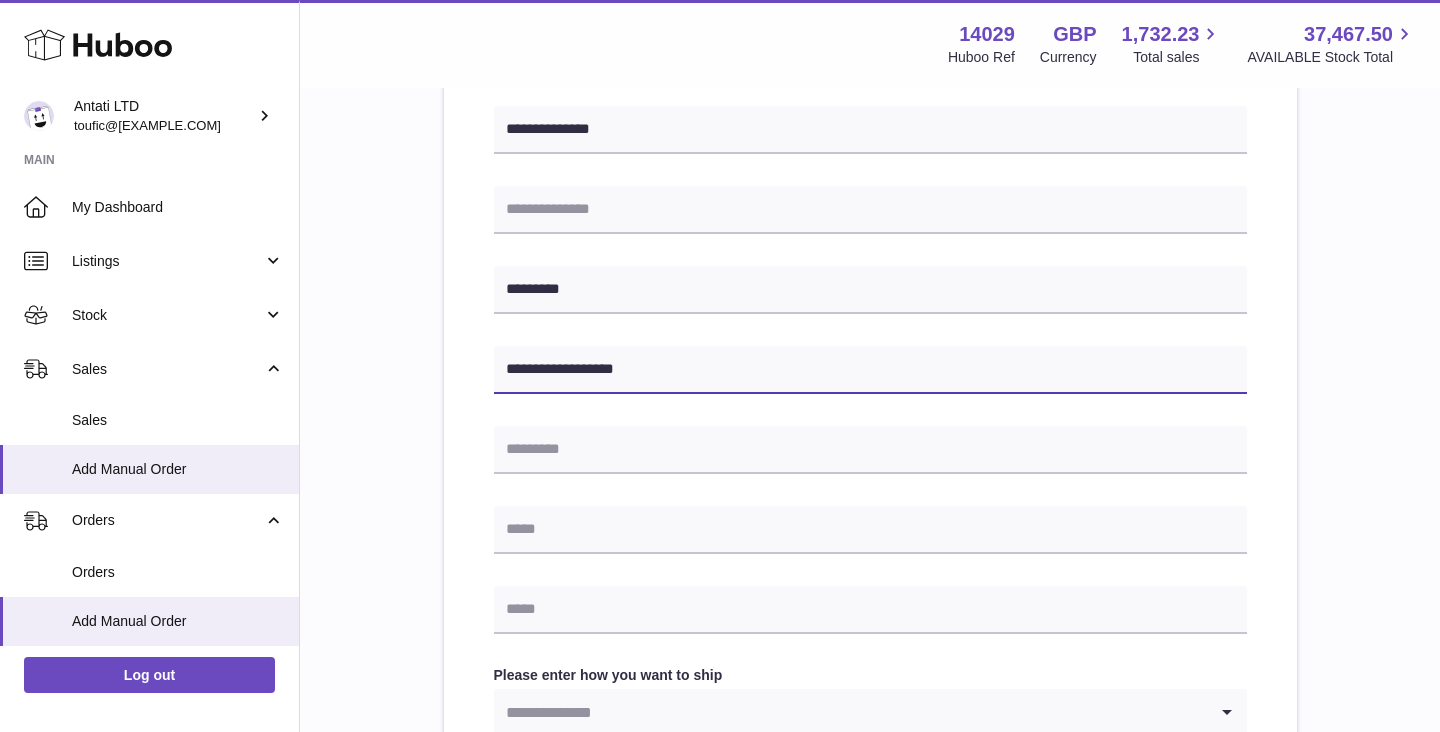 type on "**********" 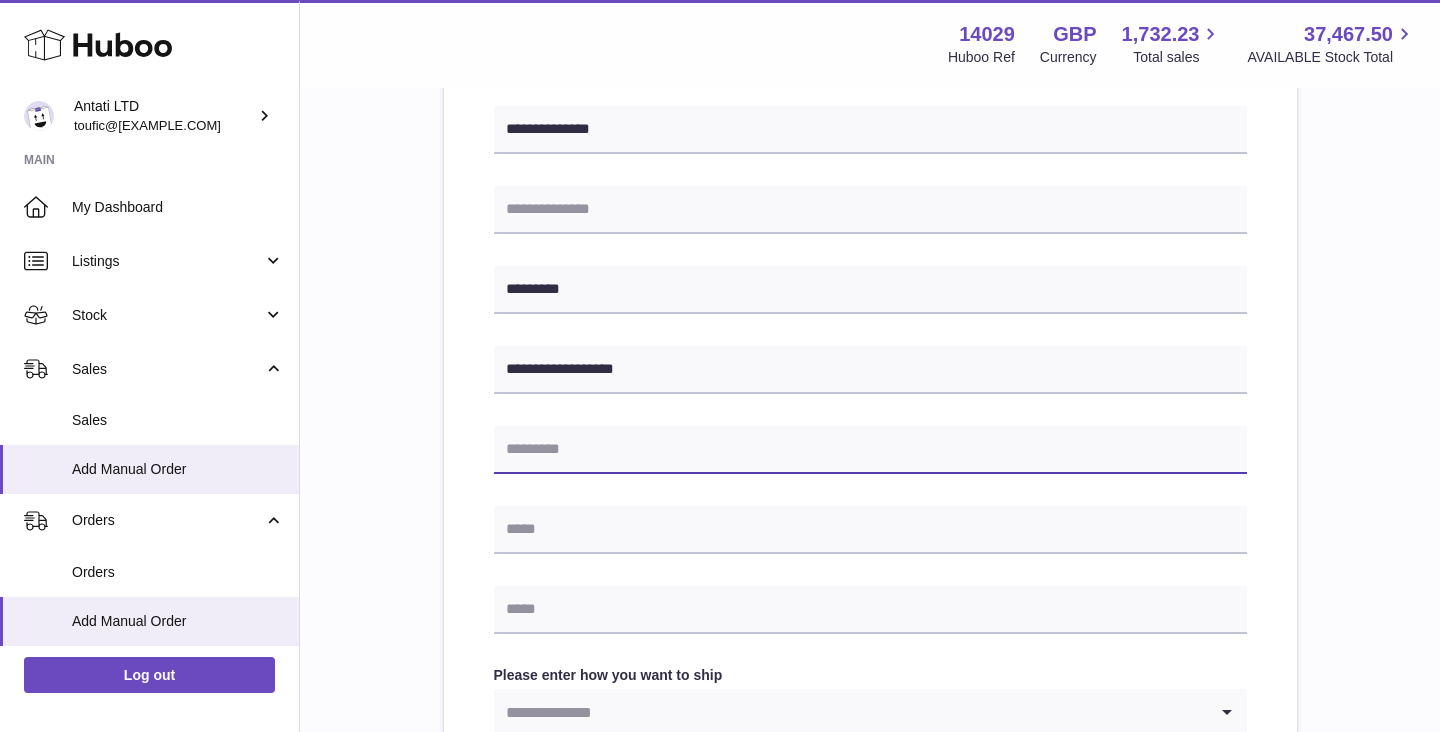 click at bounding box center (870, 450) 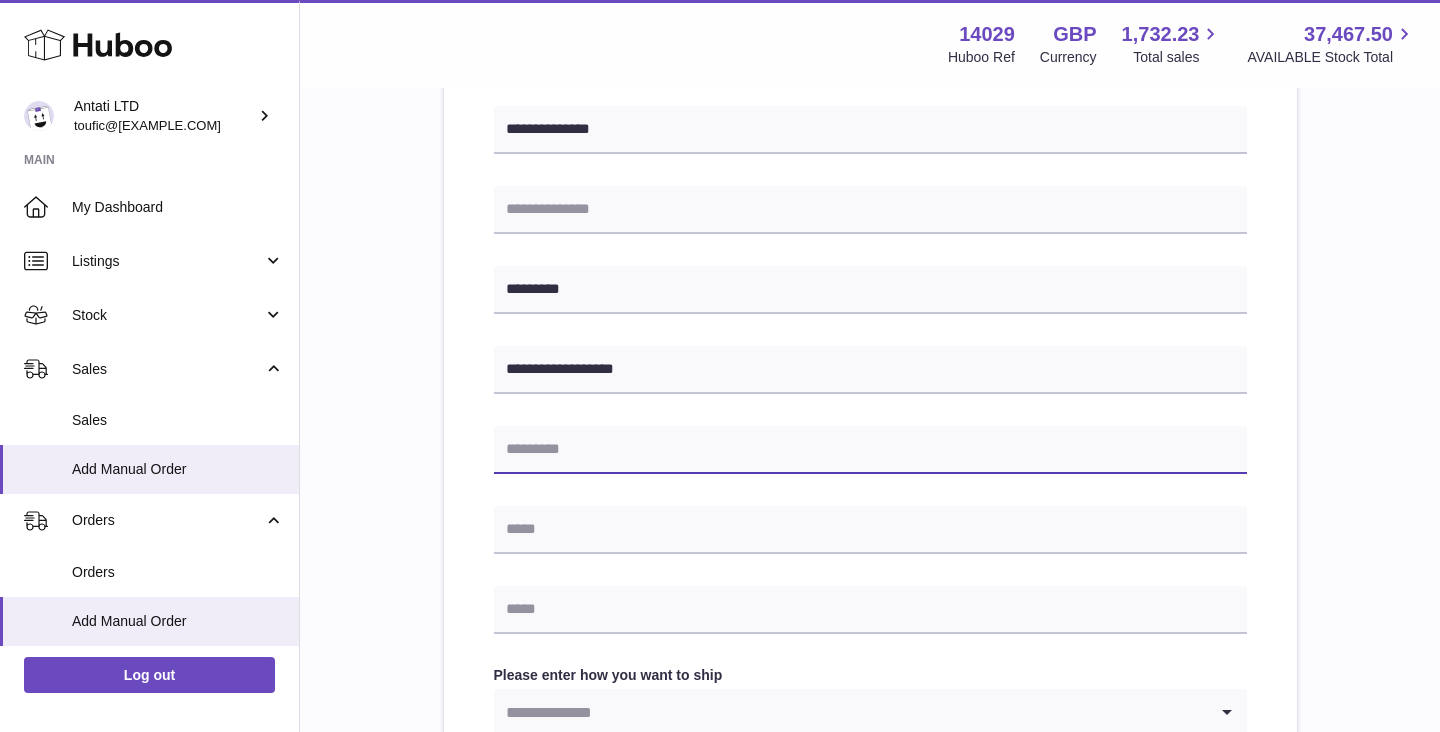 paste on "*****" 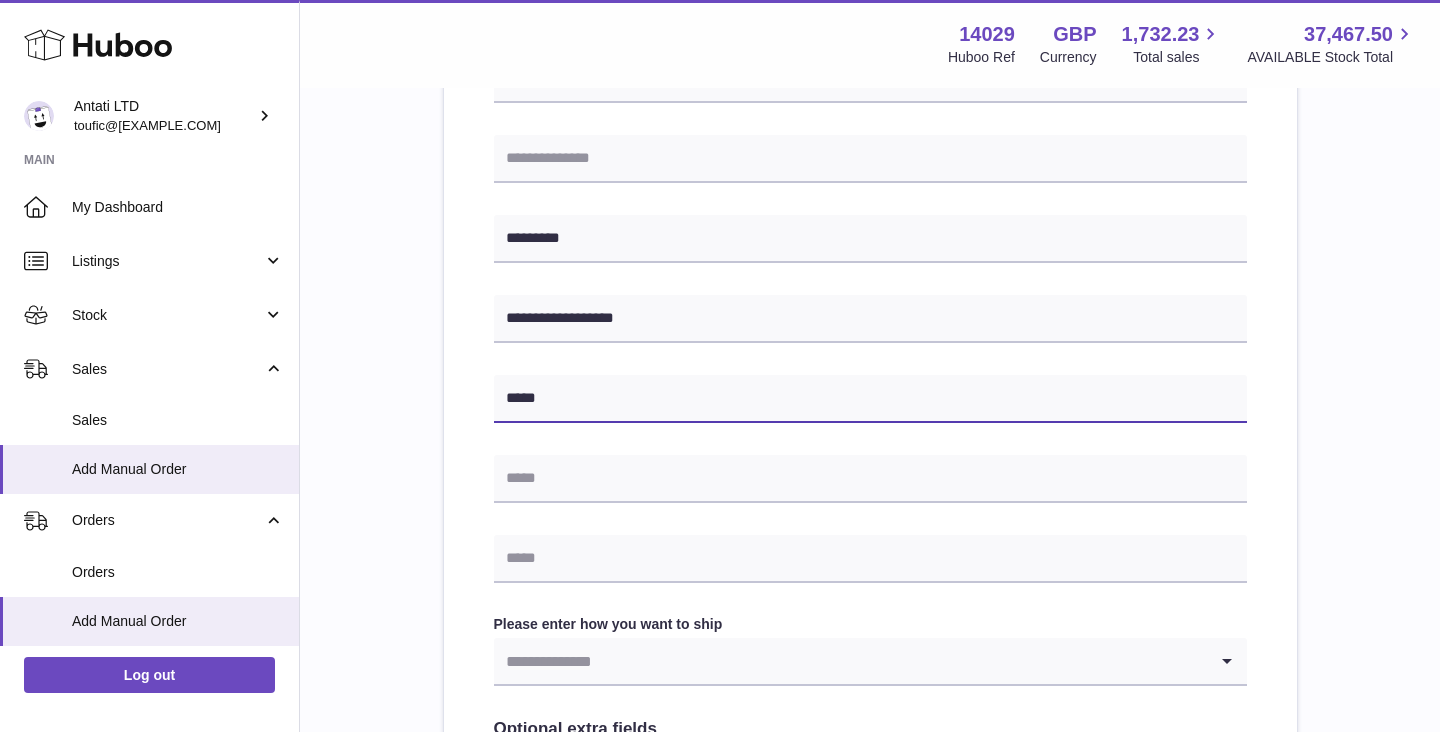 scroll, scrollTop: 567, scrollLeft: 0, axis: vertical 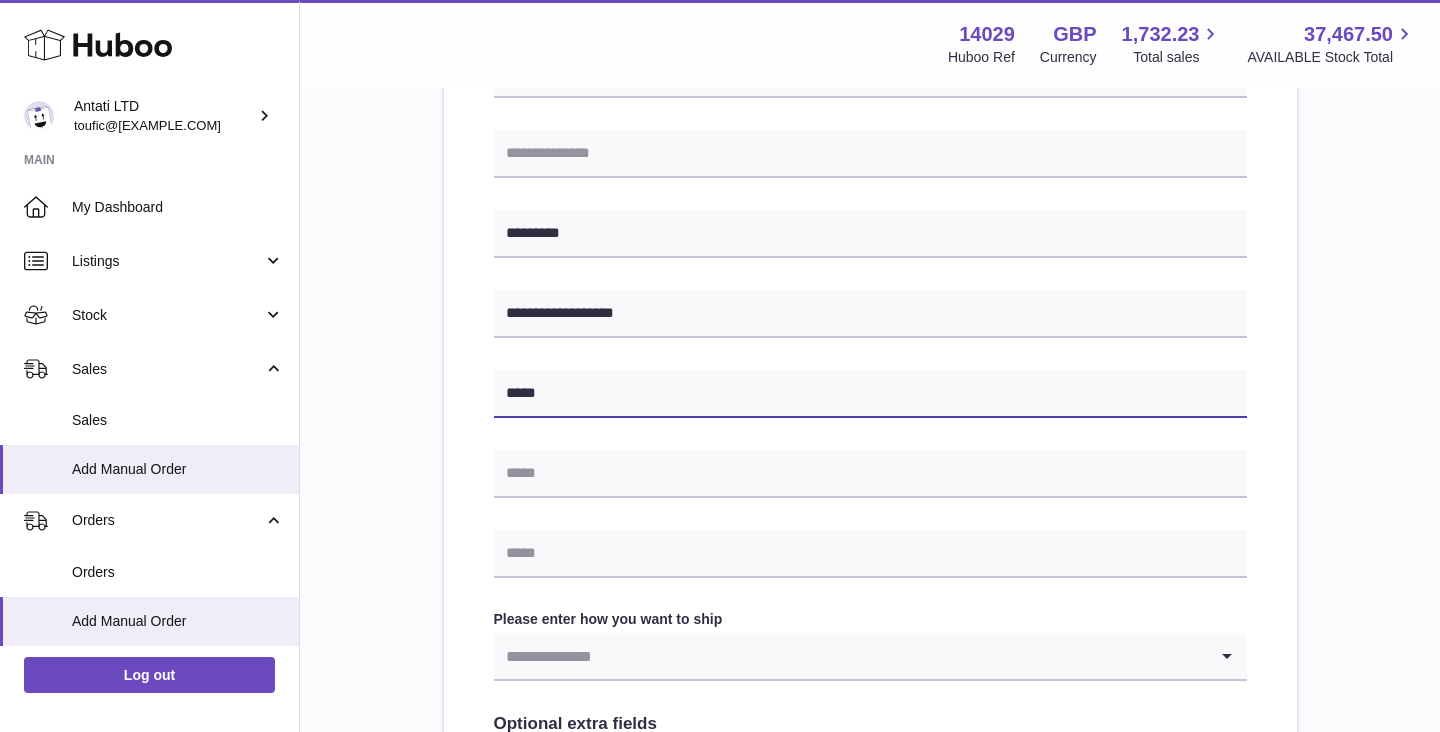 type on "*****" 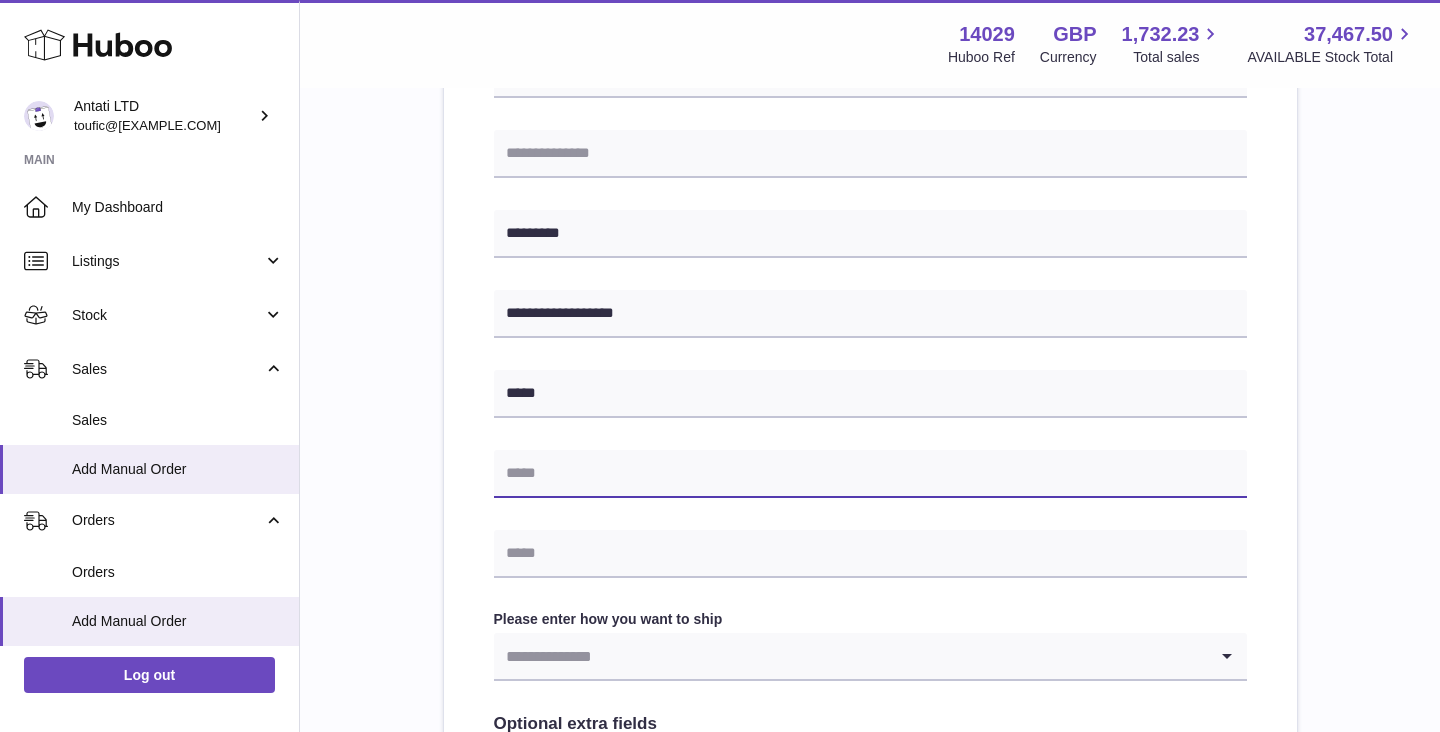 click at bounding box center [870, 474] 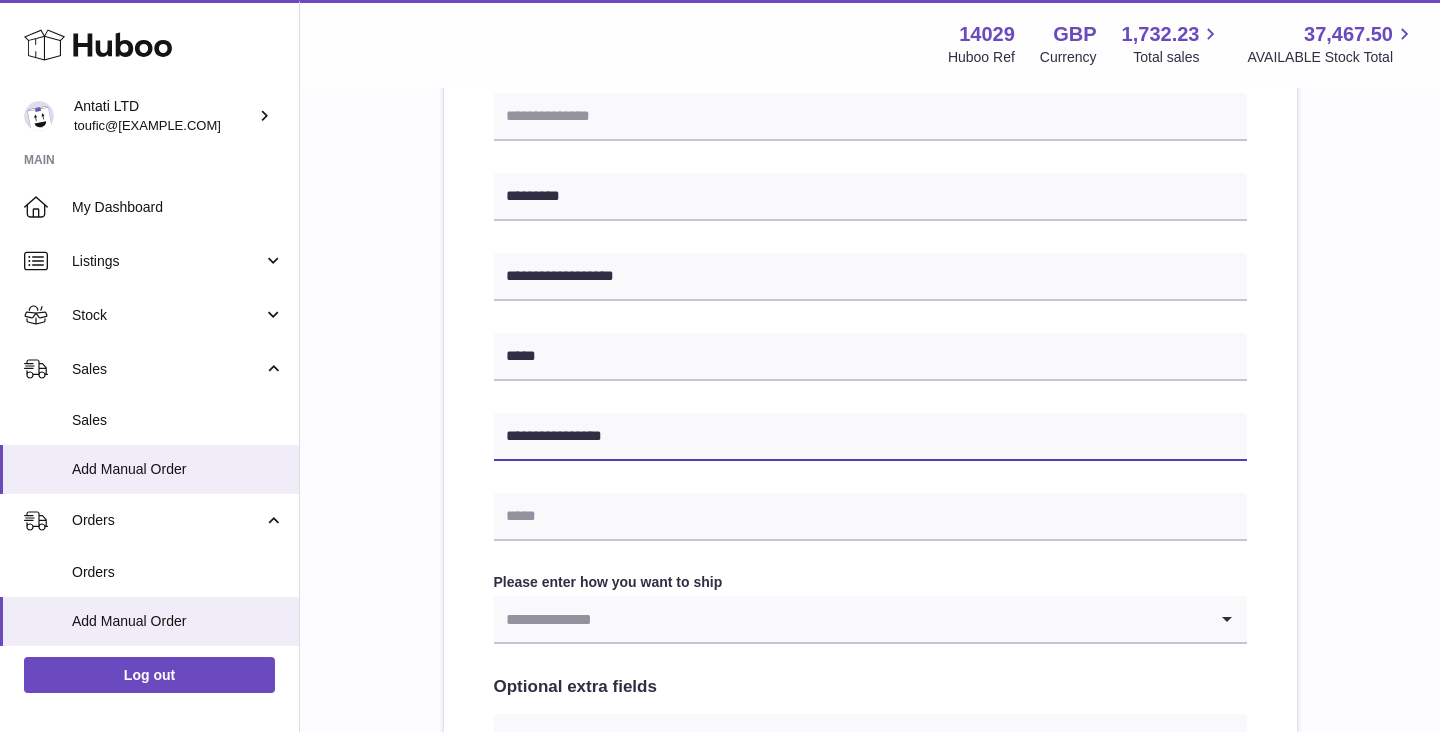 scroll, scrollTop: 641, scrollLeft: 0, axis: vertical 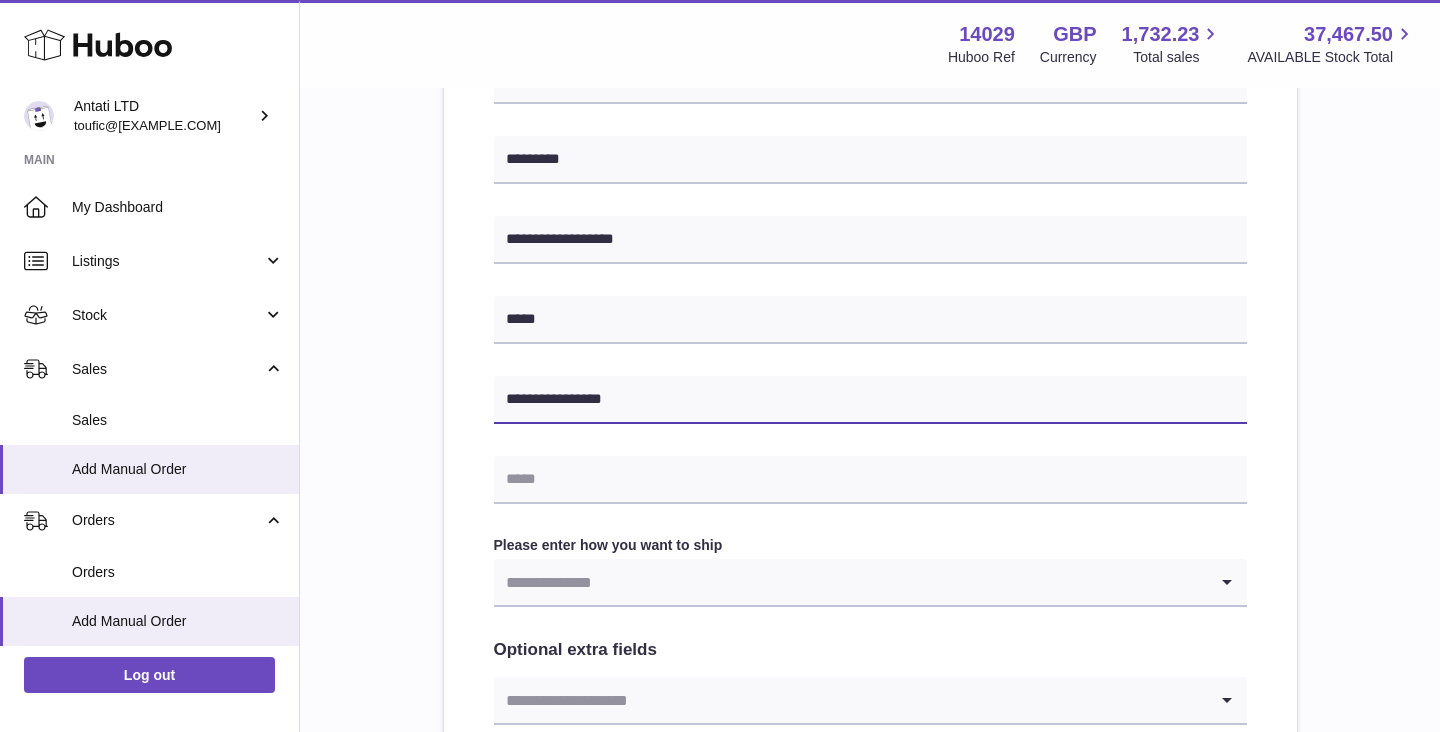 type on "**********" 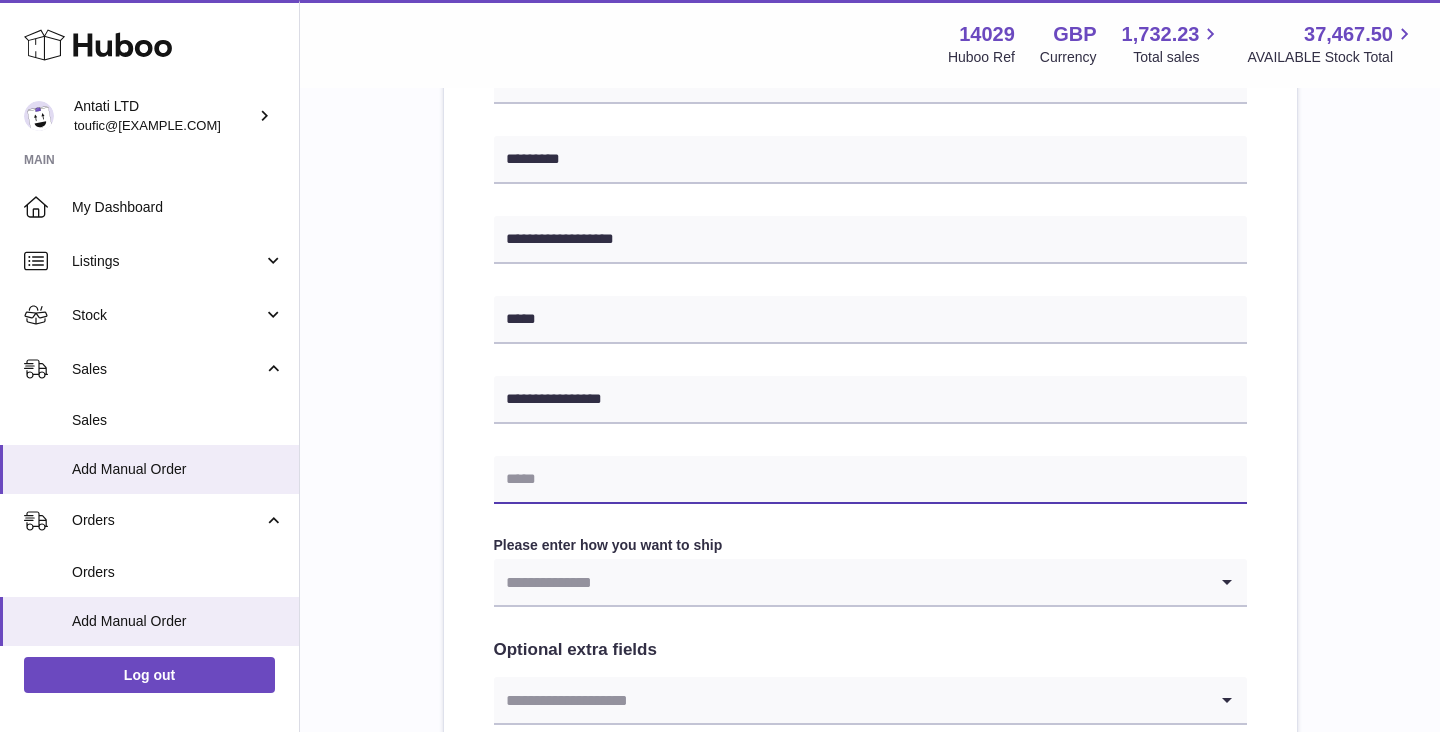 click at bounding box center (870, 480) 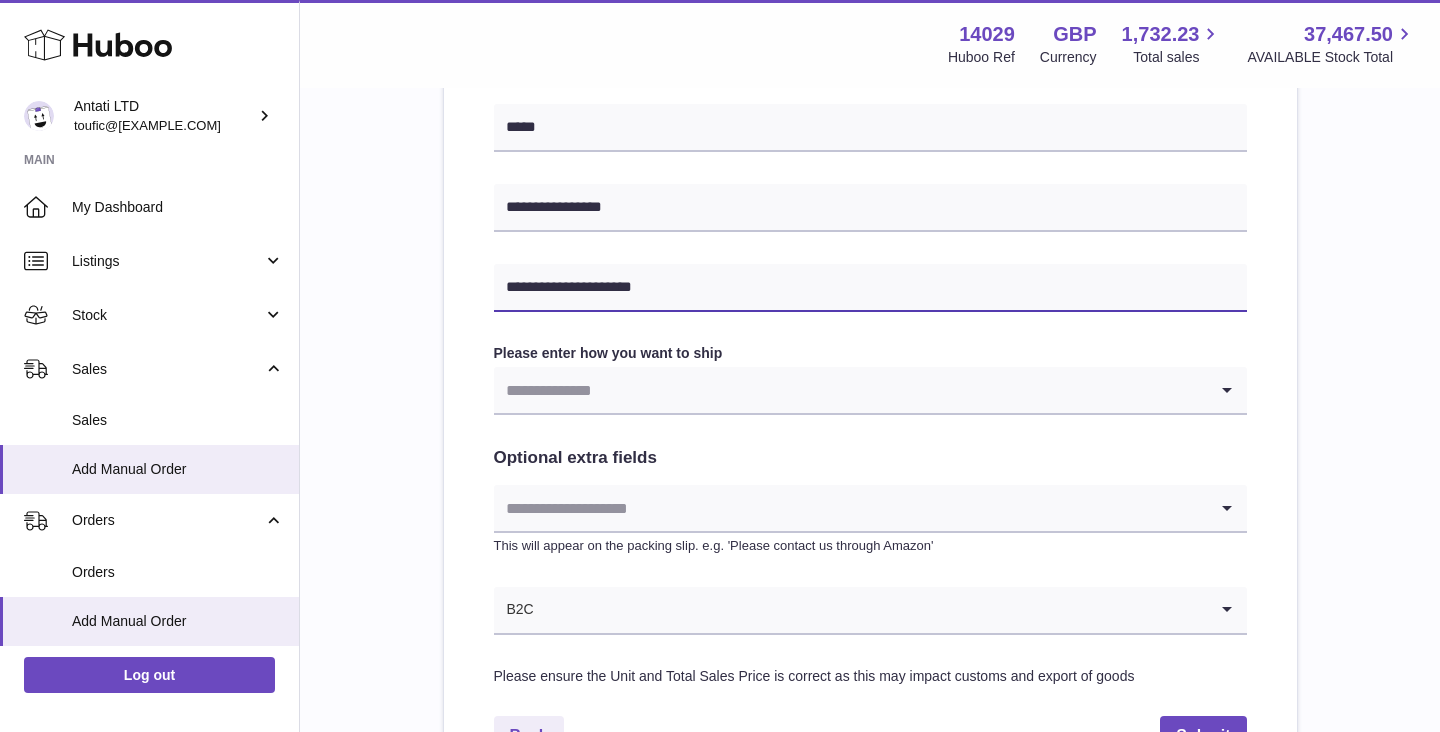 scroll, scrollTop: 836, scrollLeft: 0, axis: vertical 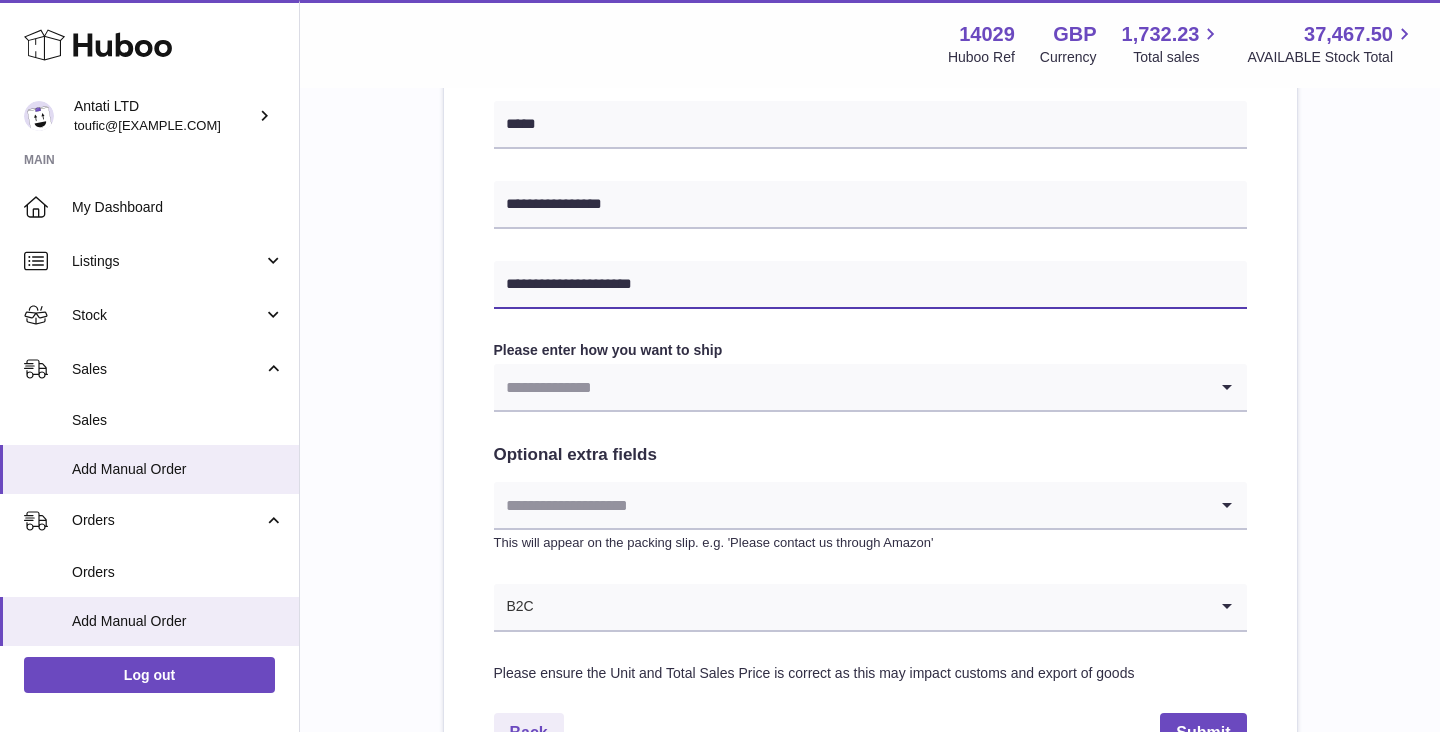 type on "**********" 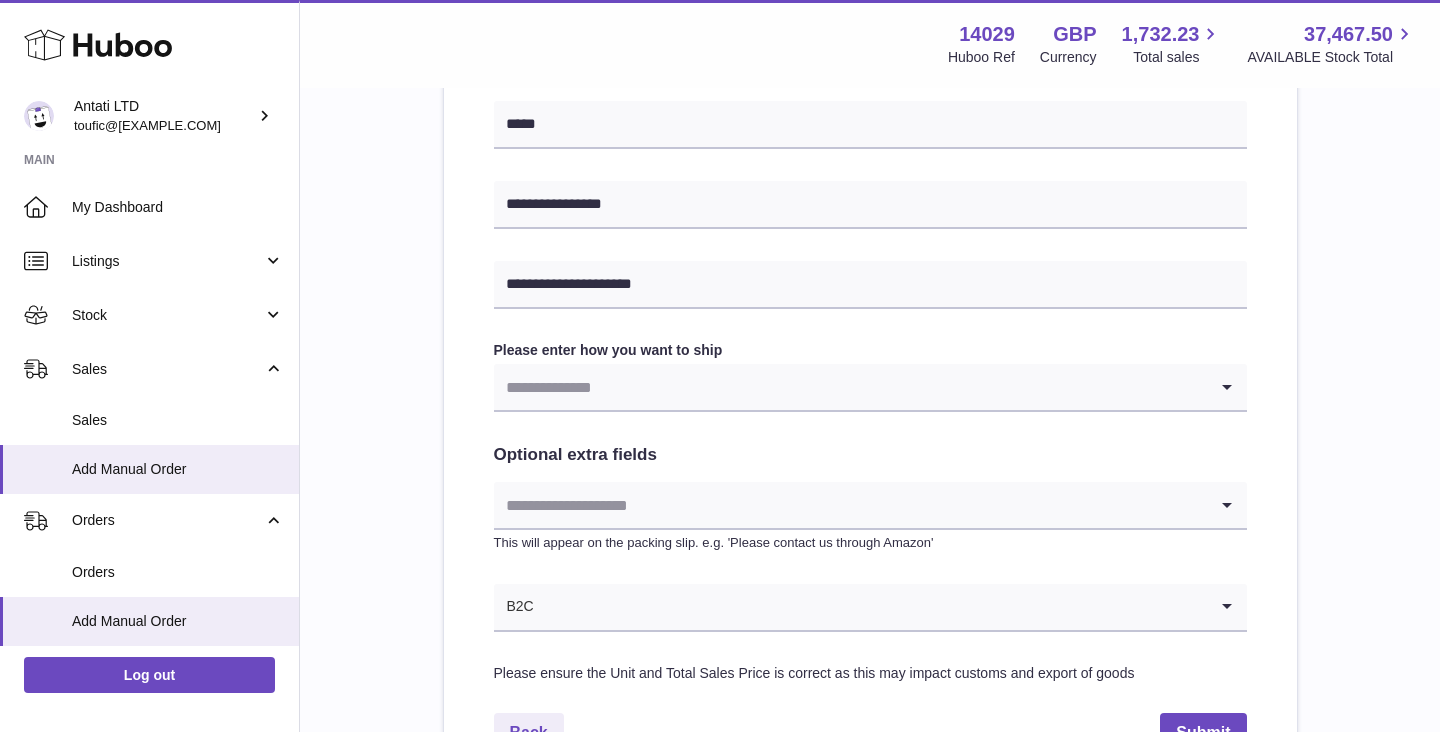 click at bounding box center (850, 387) 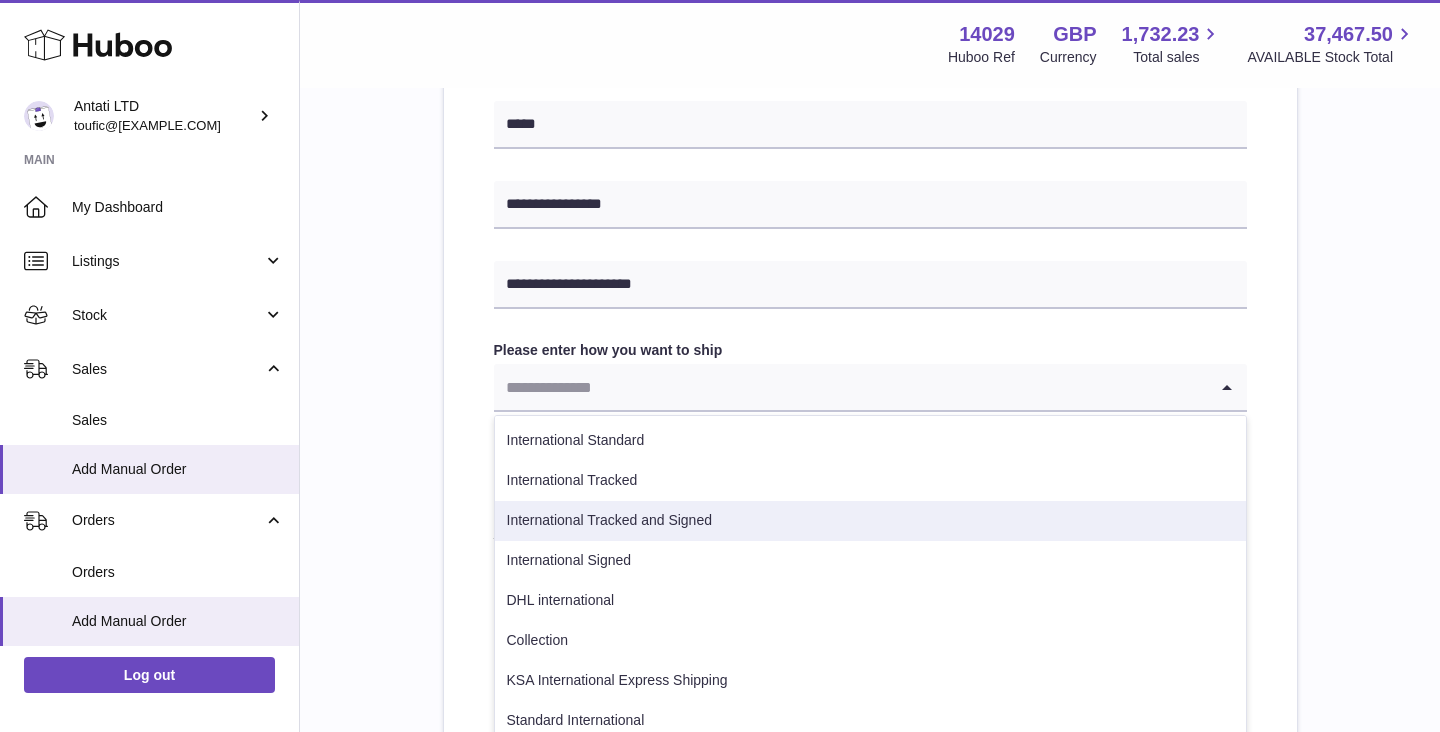 scroll, scrollTop: 22, scrollLeft: 0, axis: vertical 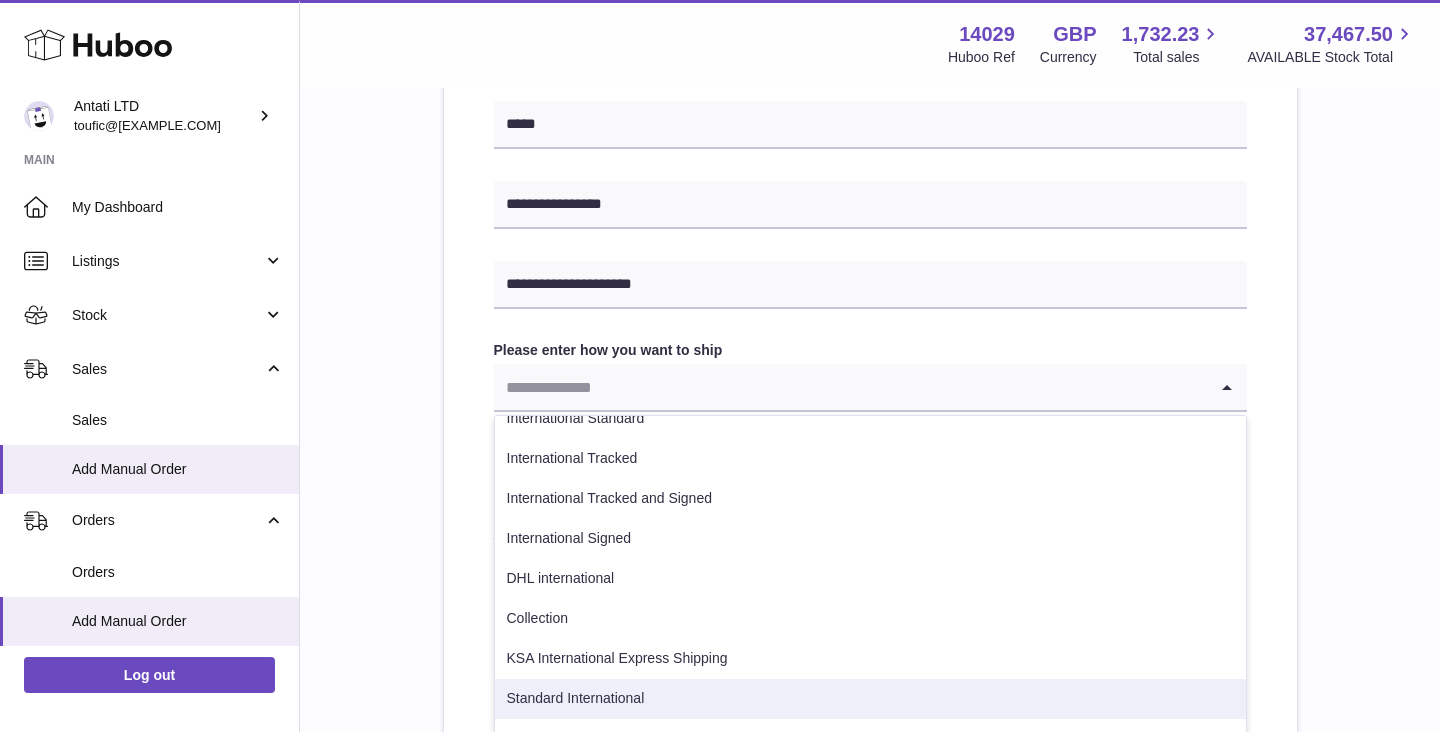 click on "Standard International" at bounding box center [870, 699] 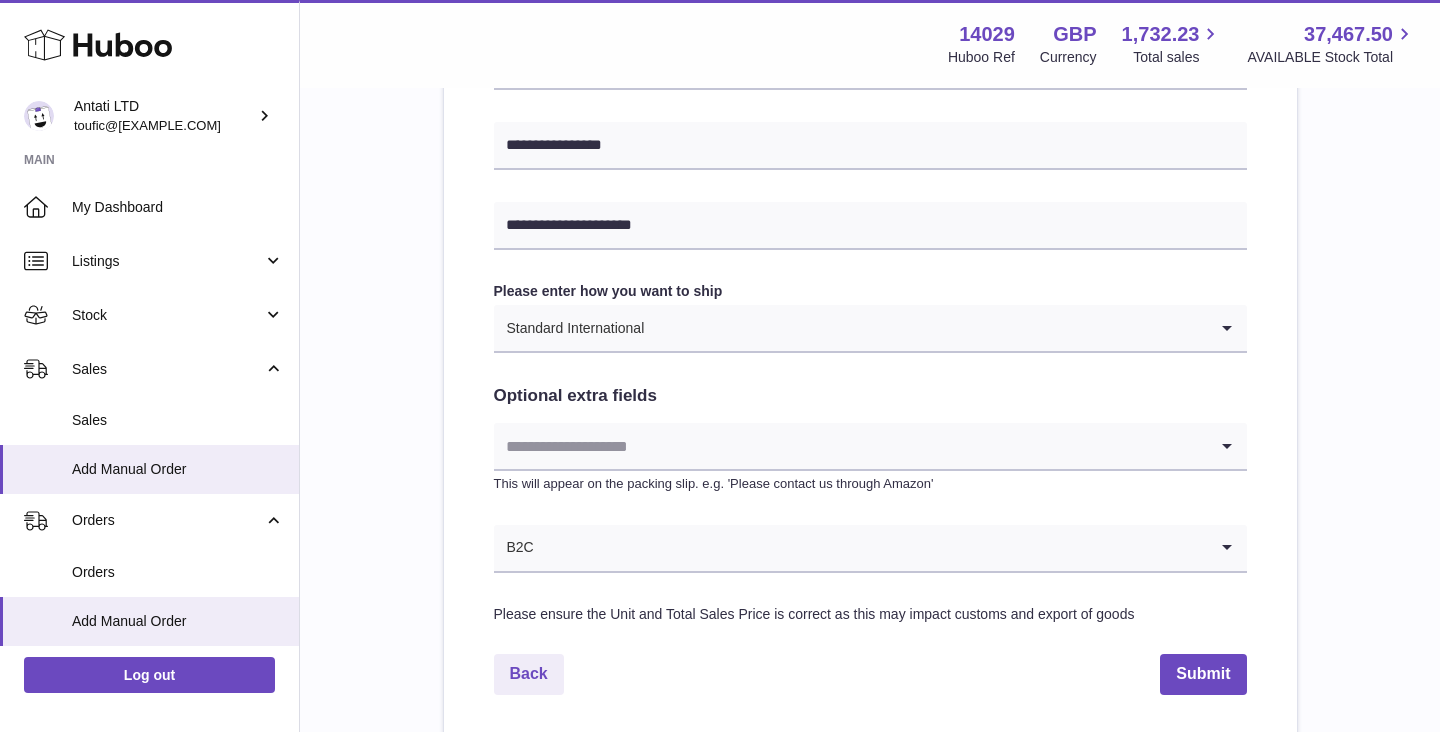 scroll, scrollTop: 928, scrollLeft: 0, axis: vertical 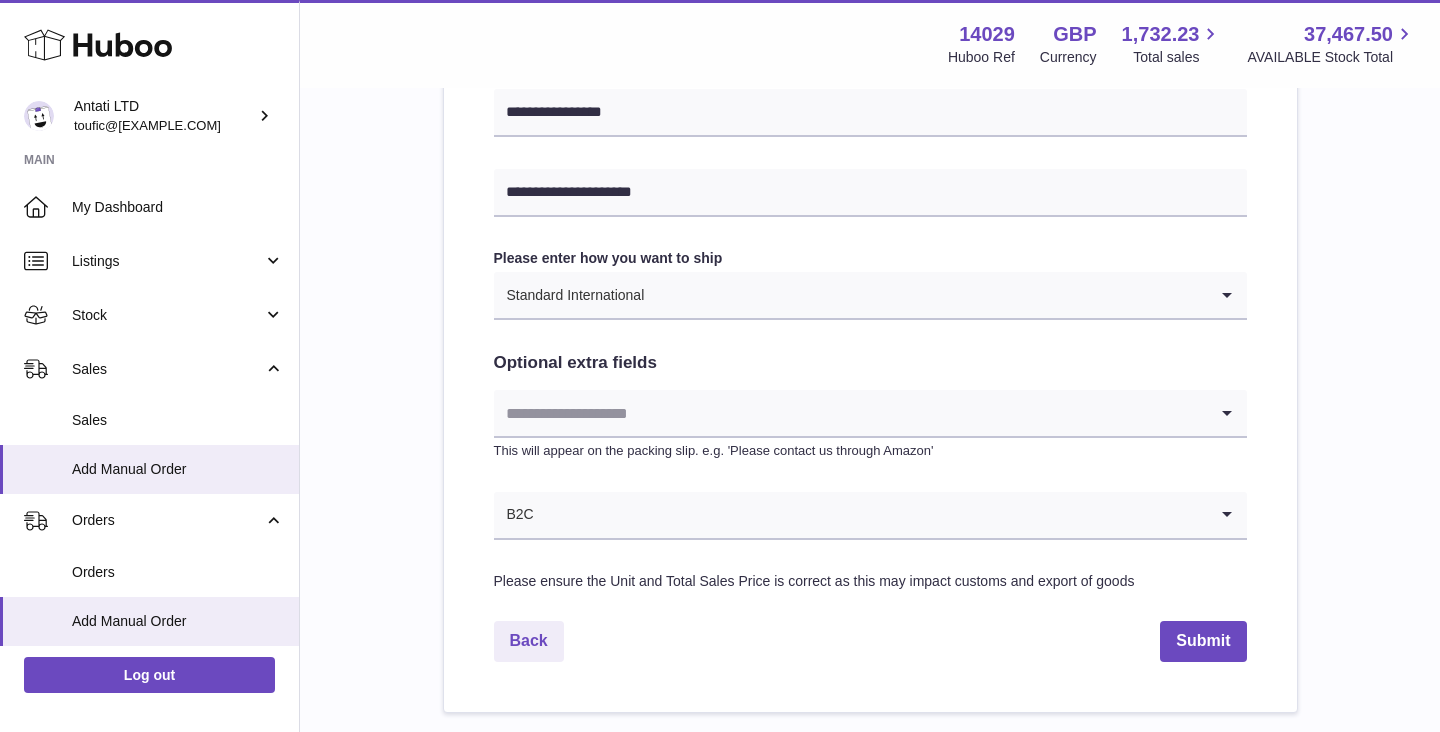 click at bounding box center (850, 413) 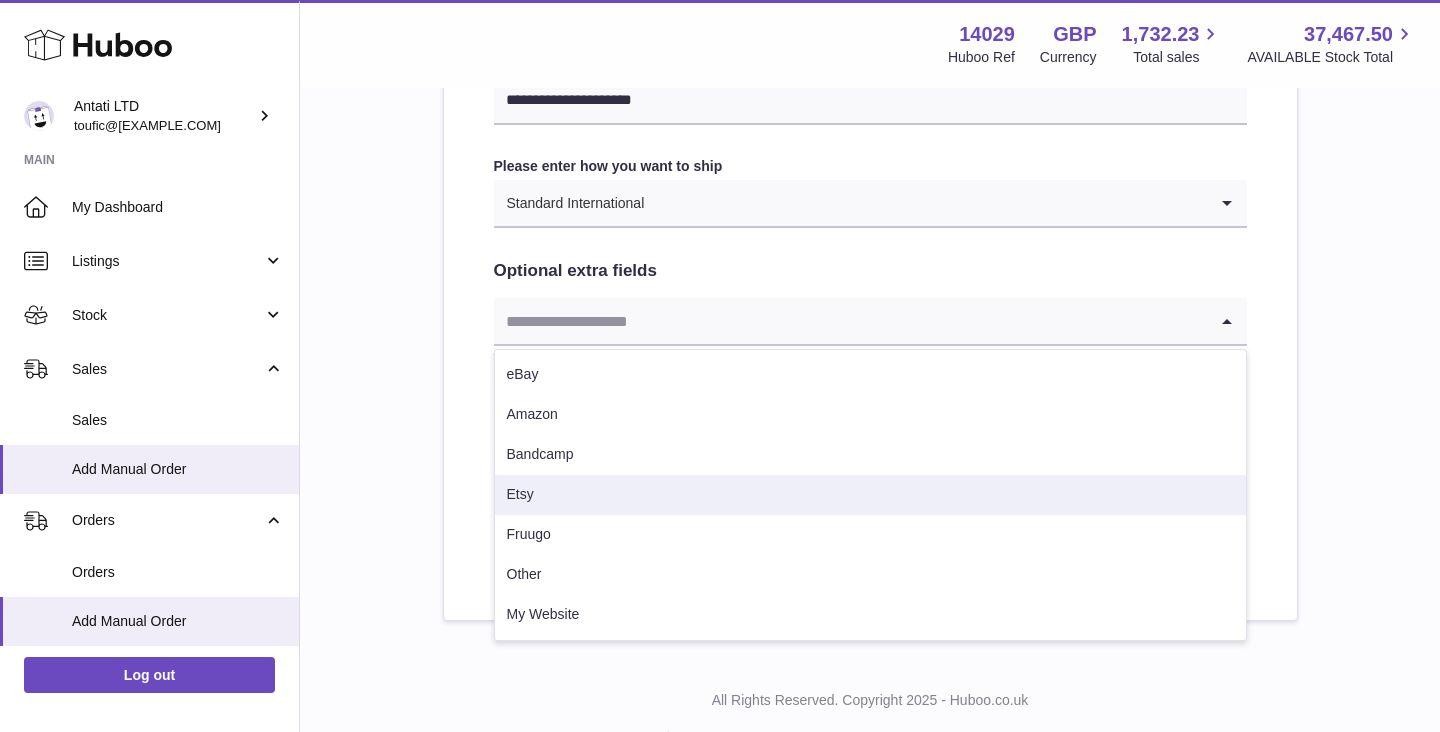 scroll, scrollTop: 1021, scrollLeft: 0, axis: vertical 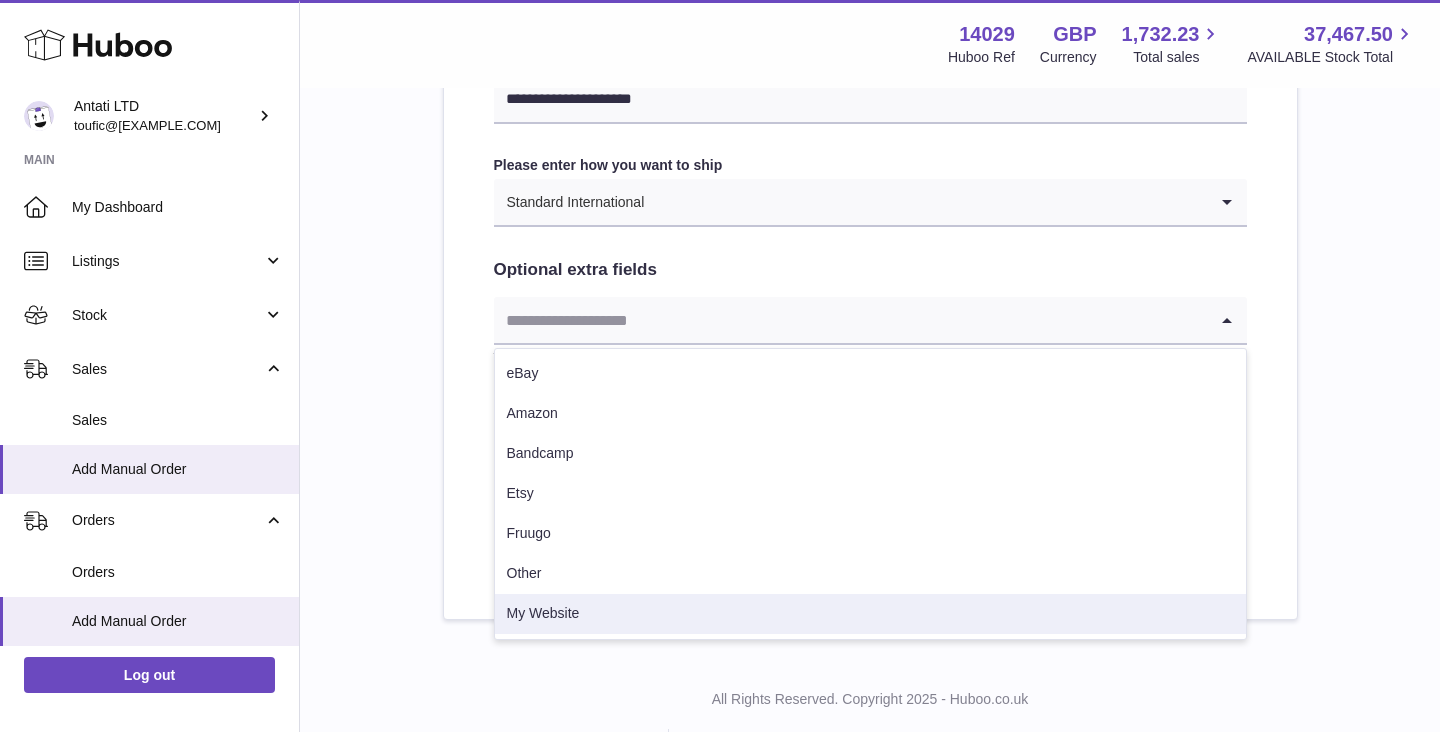 click on "My Website" at bounding box center (870, 614) 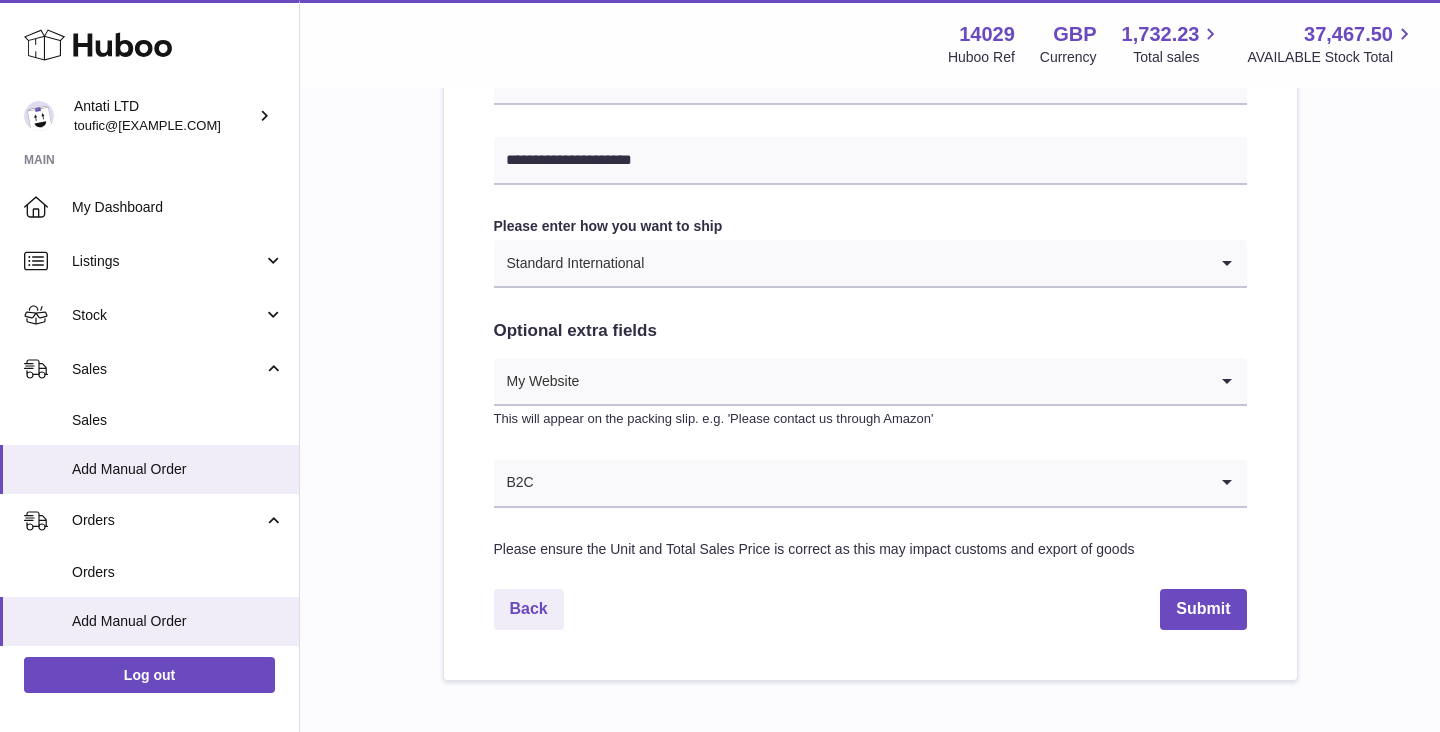 scroll, scrollTop: 1066, scrollLeft: 0, axis: vertical 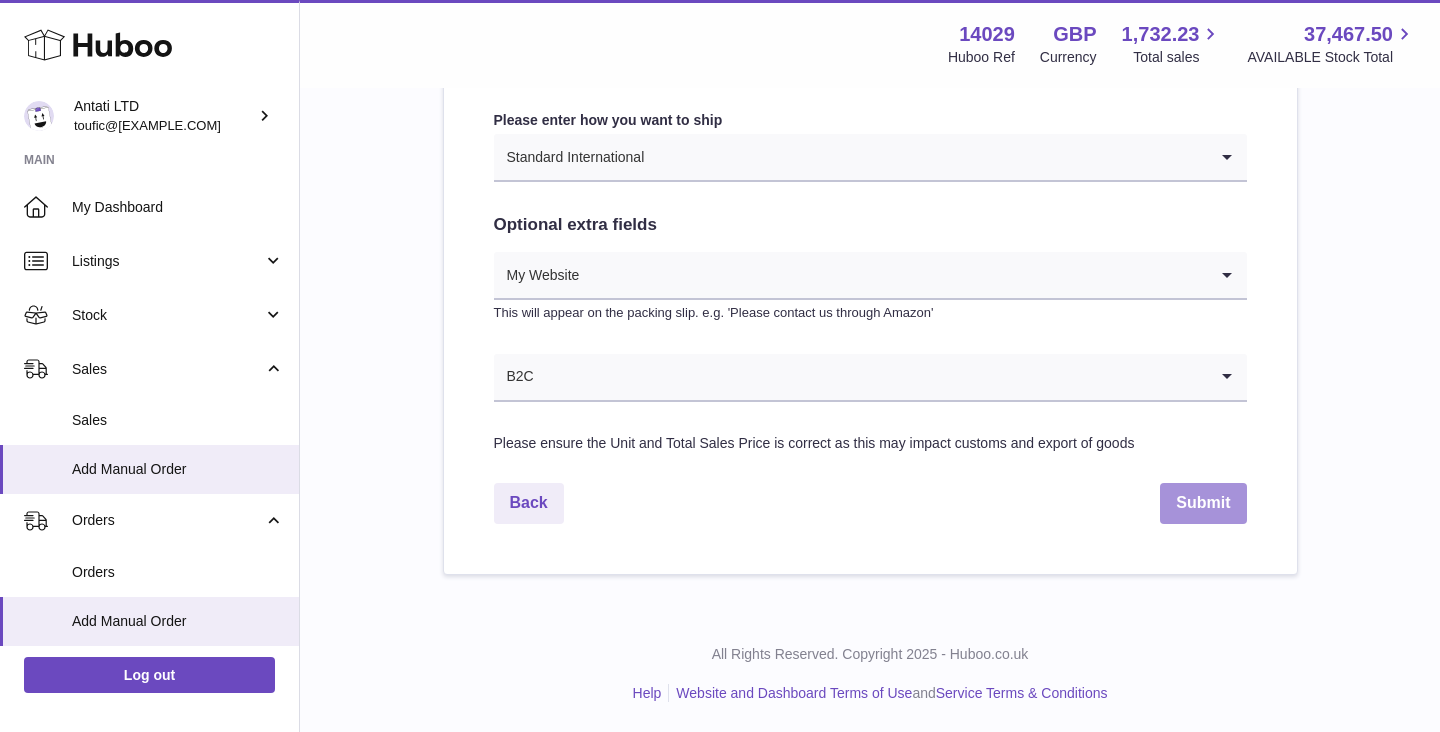 click on "Submit" at bounding box center (1203, 503) 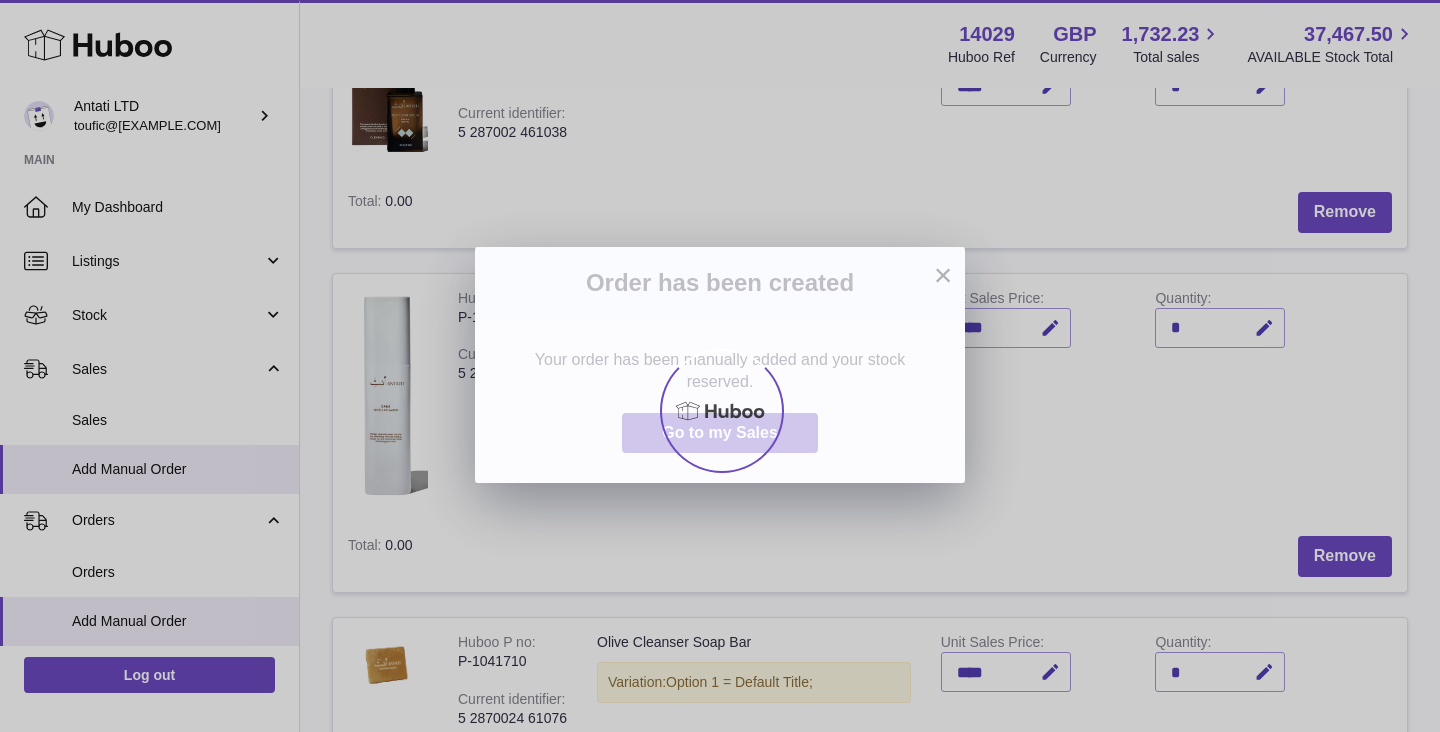 scroll, scrollTop: 0, scrollLeft: 0, axis: both 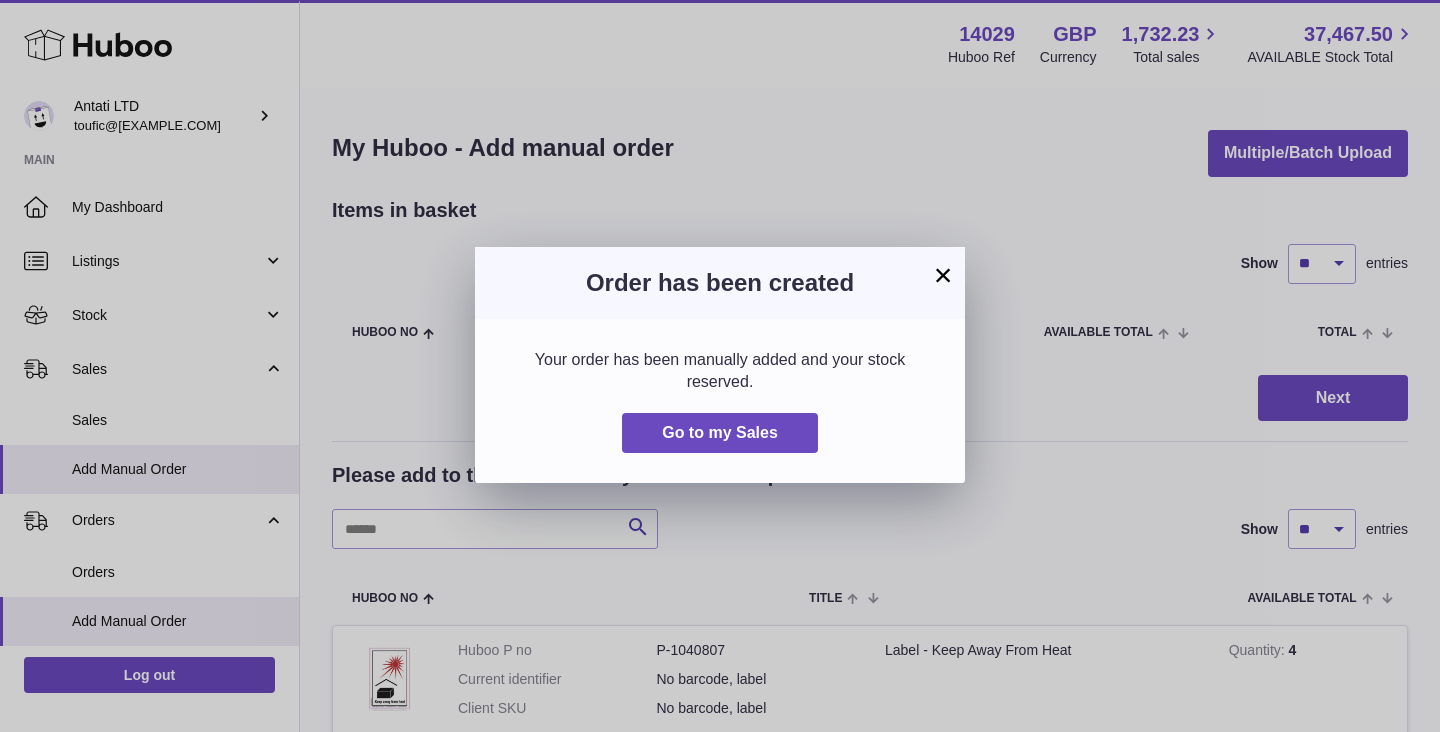 click on "×" at bounding box center (943, 275) 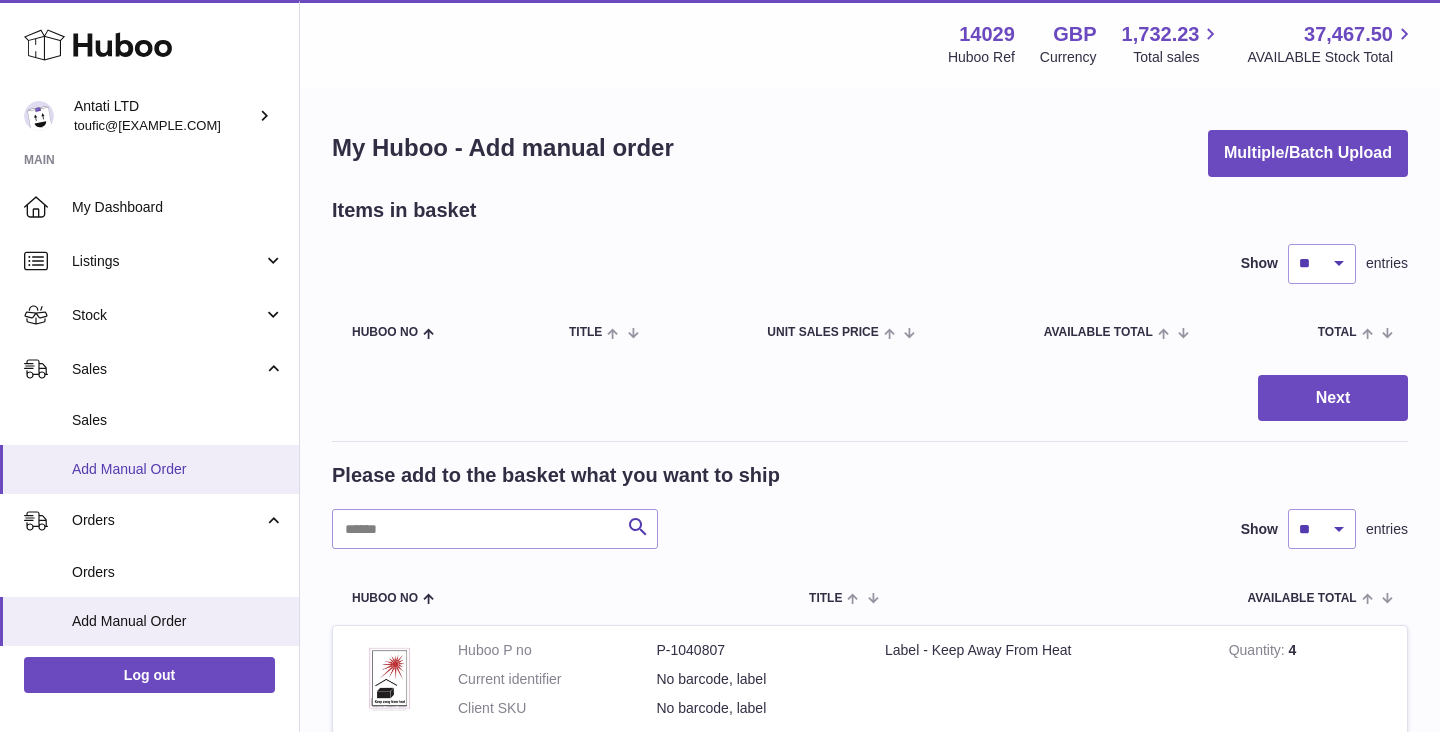 click on "Add Manual Order" at bounding box center [178, 469] 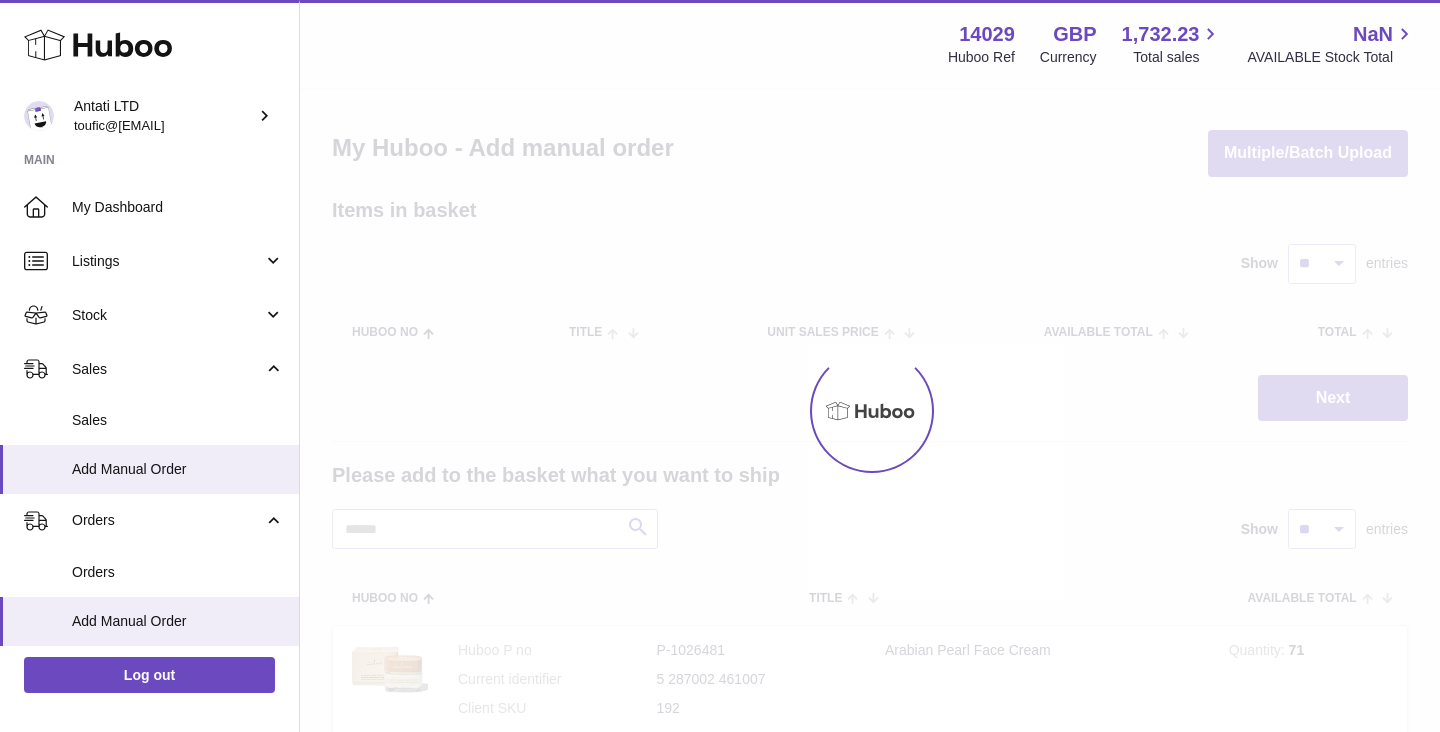 scroll, scrollTop: 0, scrollLeft: 0, axis: both 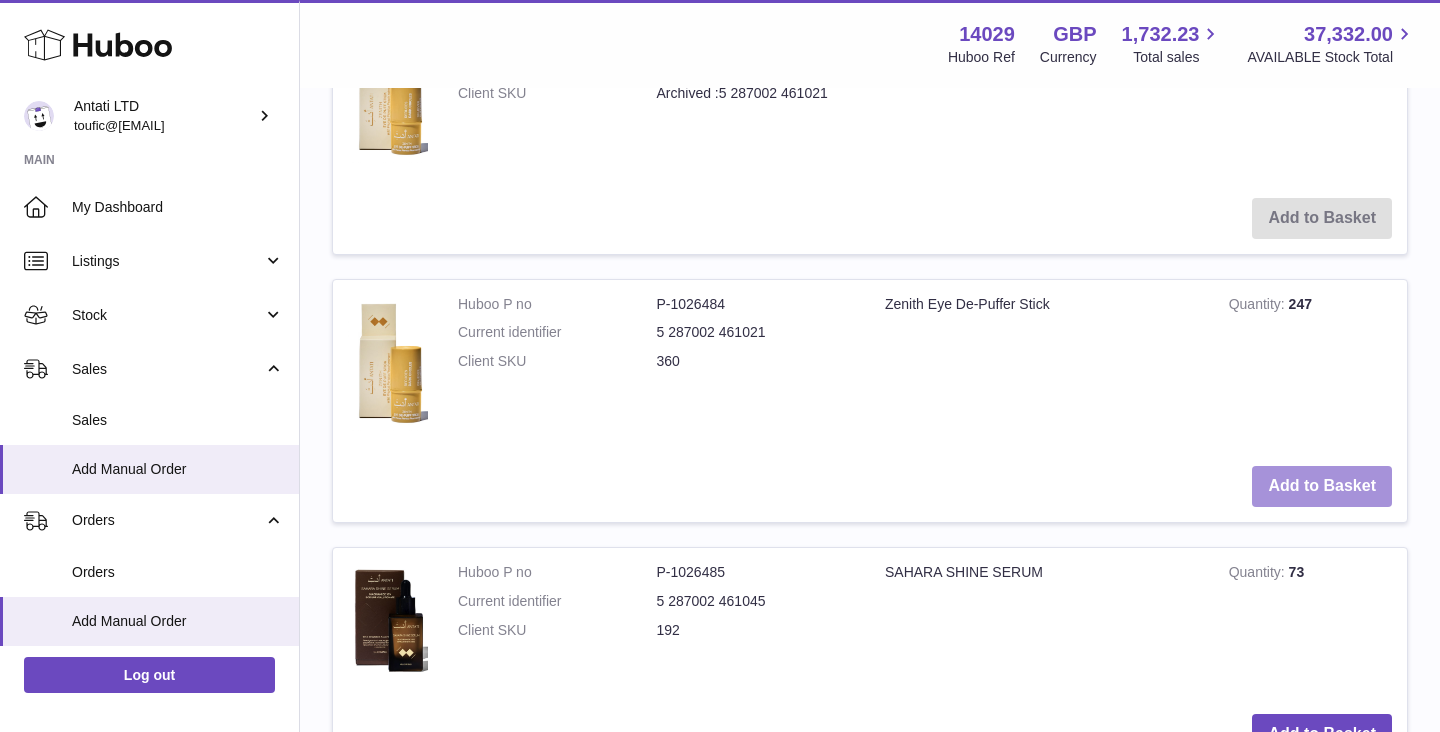 click on "Add to Basket" at bounding box center (1322, 486) 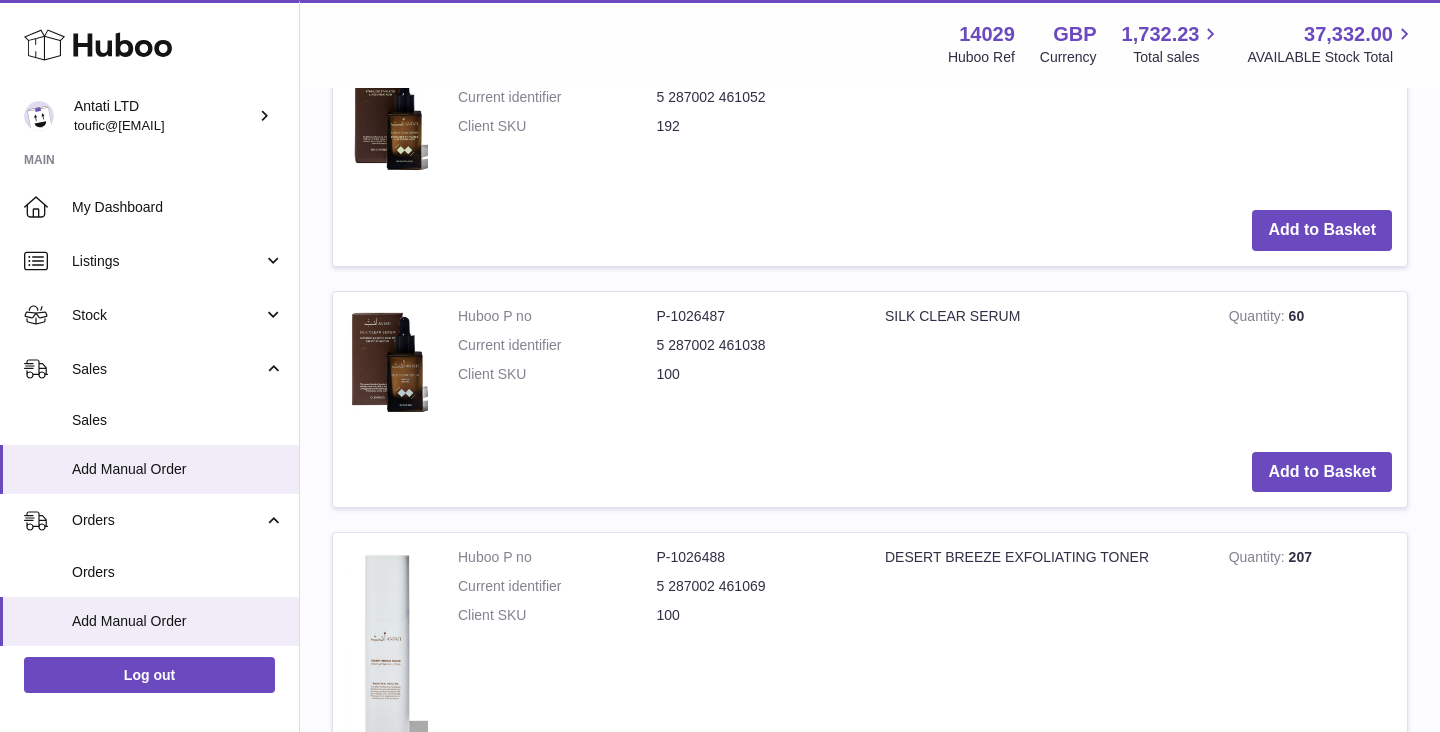scroll, scrollTop: 3010, scrollLeft: 0, axis: vertical 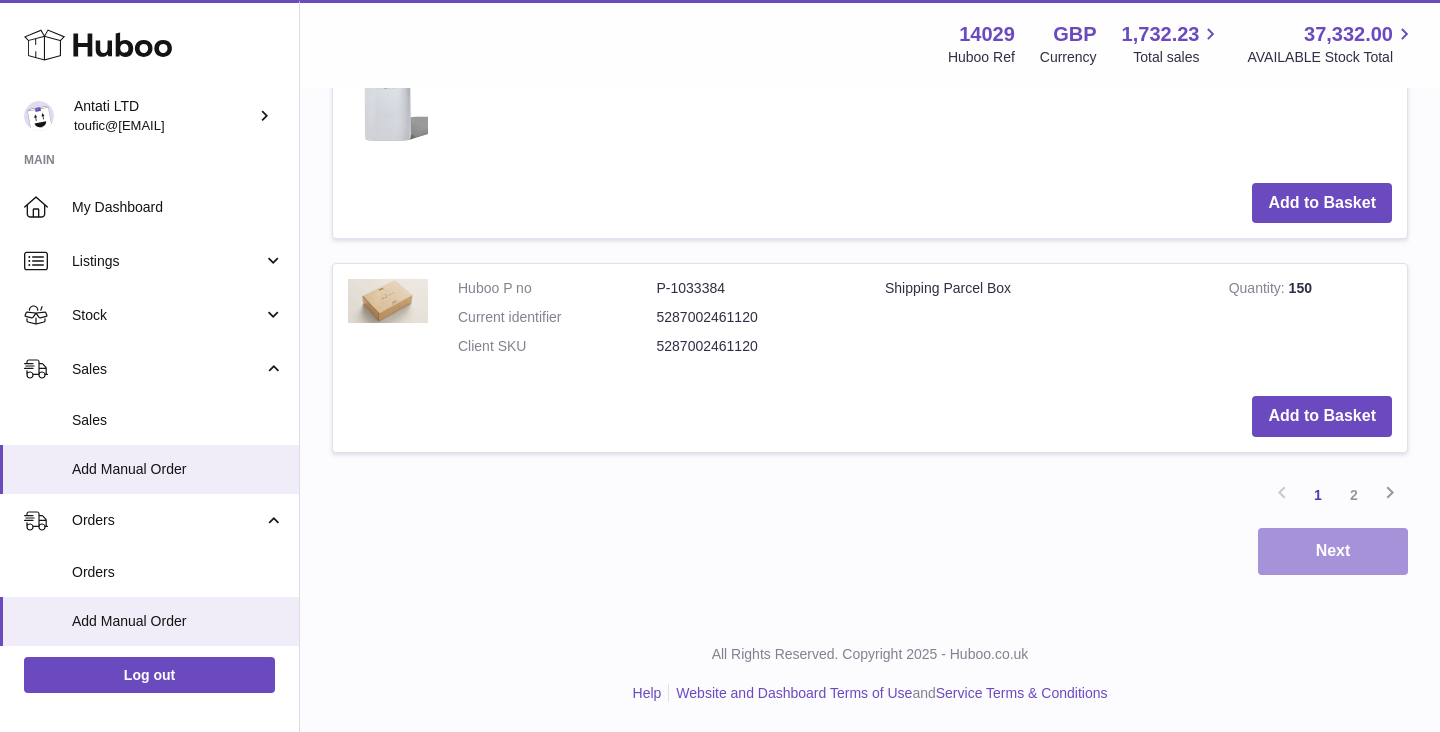 click on "Next" at bounding box center (1333, 551) 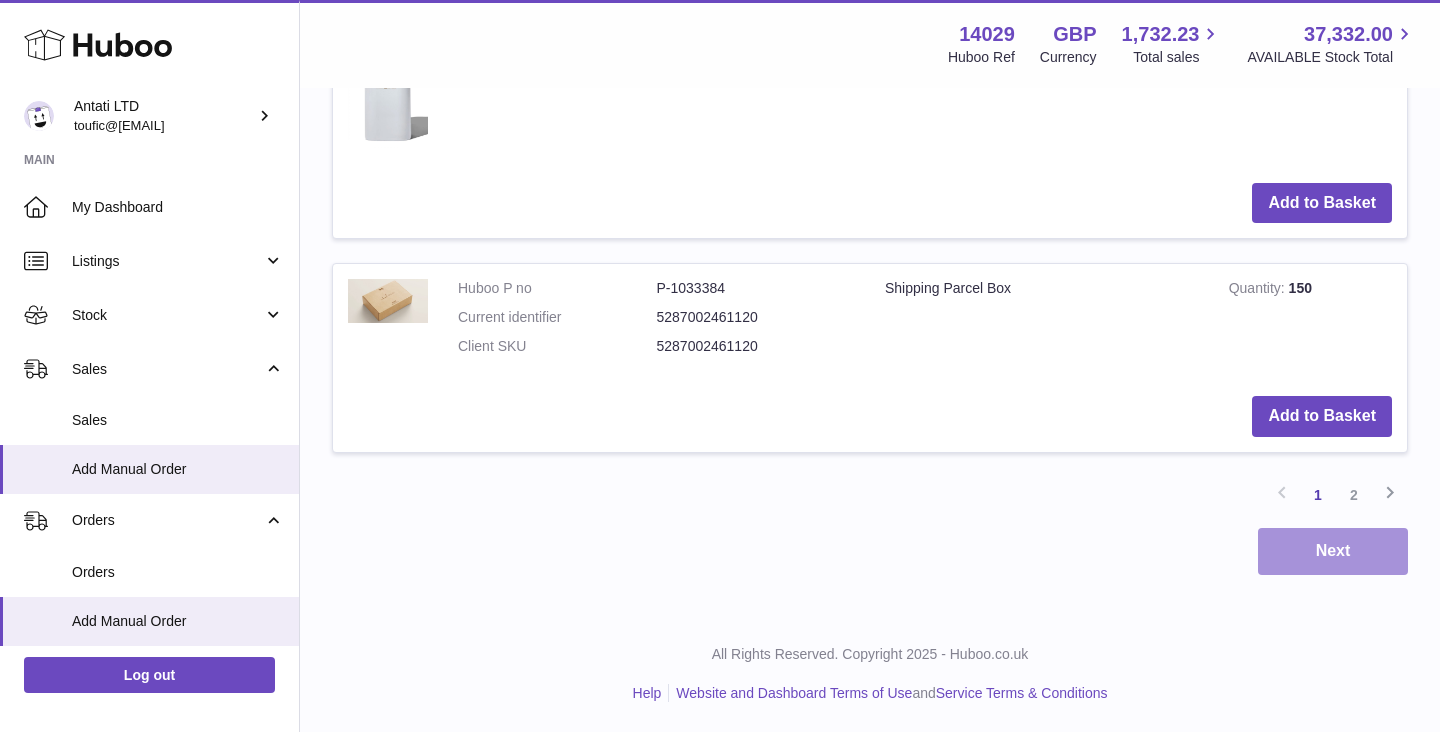 scroll, scrollTop: 0, scrollLeft: 0, axis: both 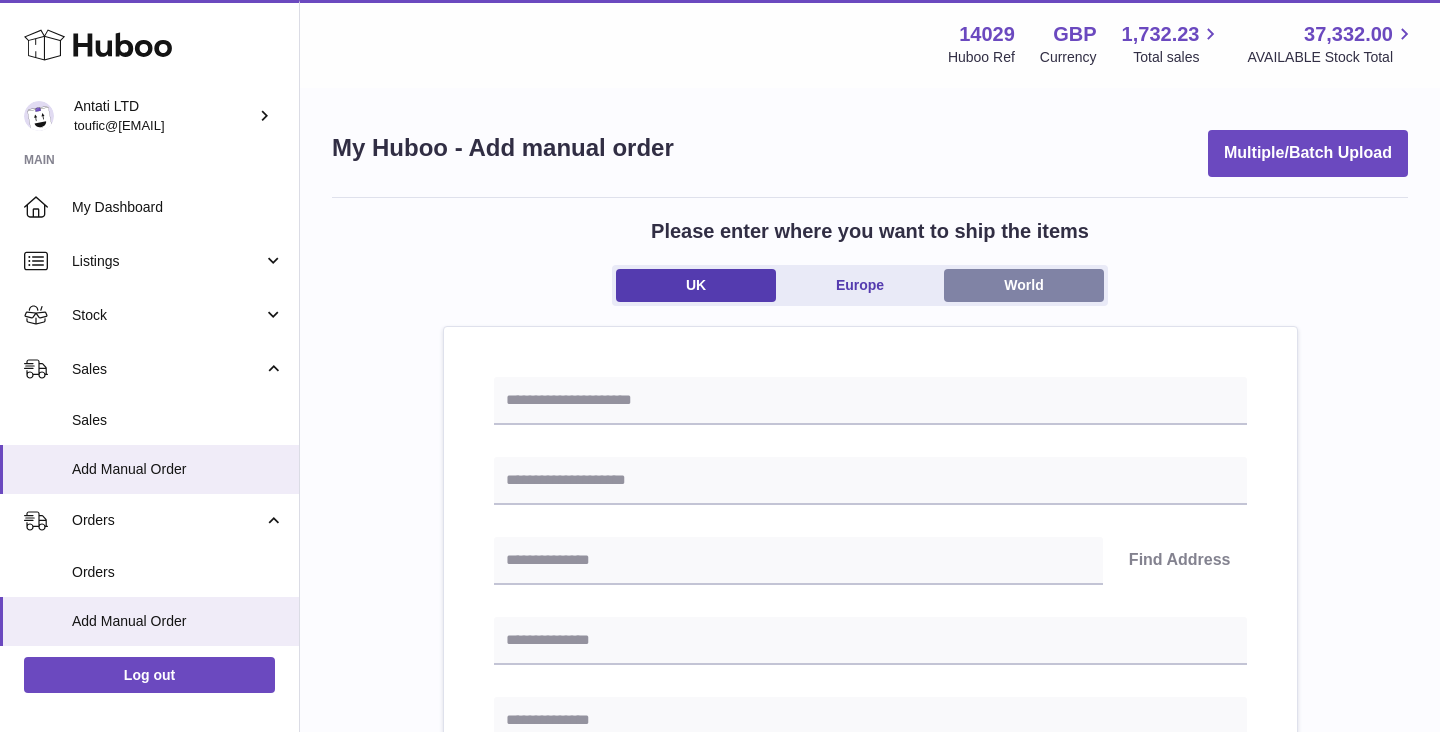 click on "World" at bounding box center (1024, 285) 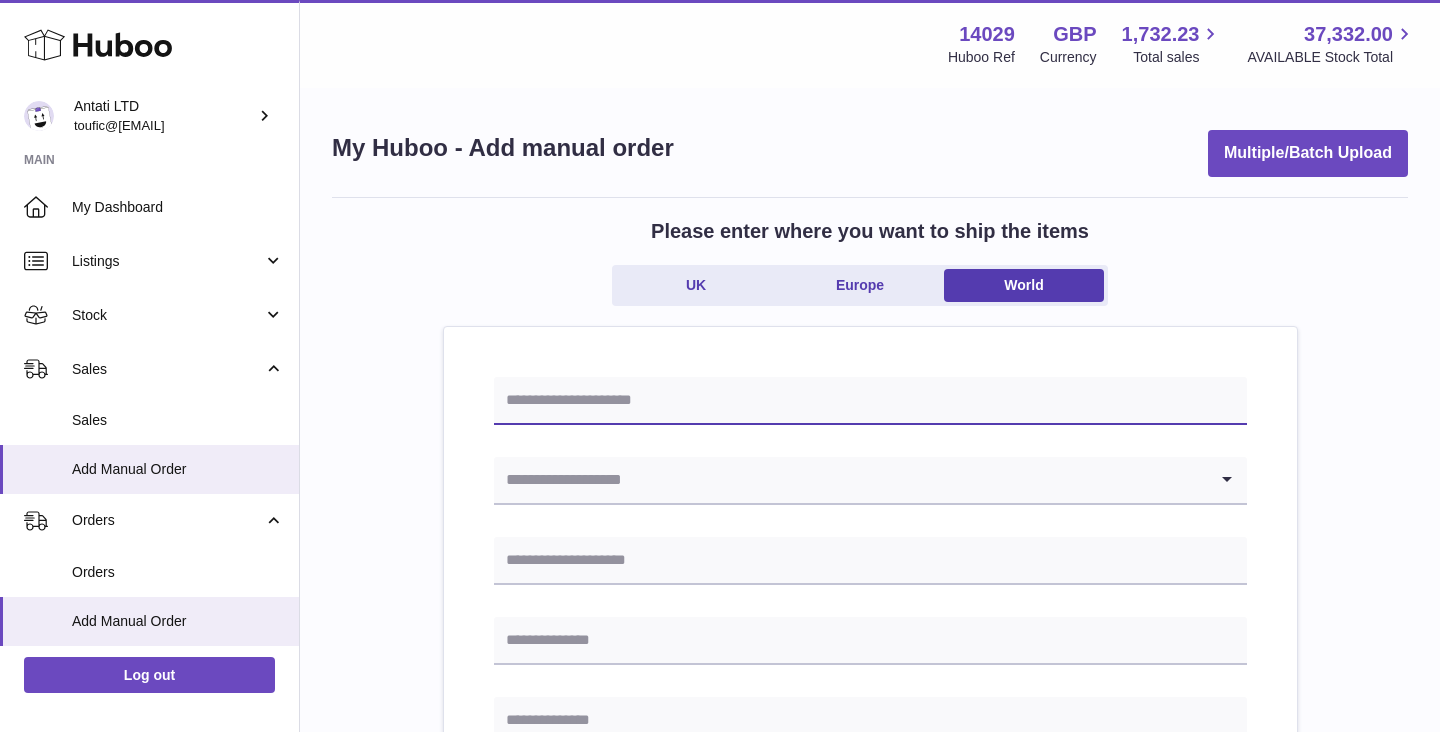 click at bounding box center (870, 401) 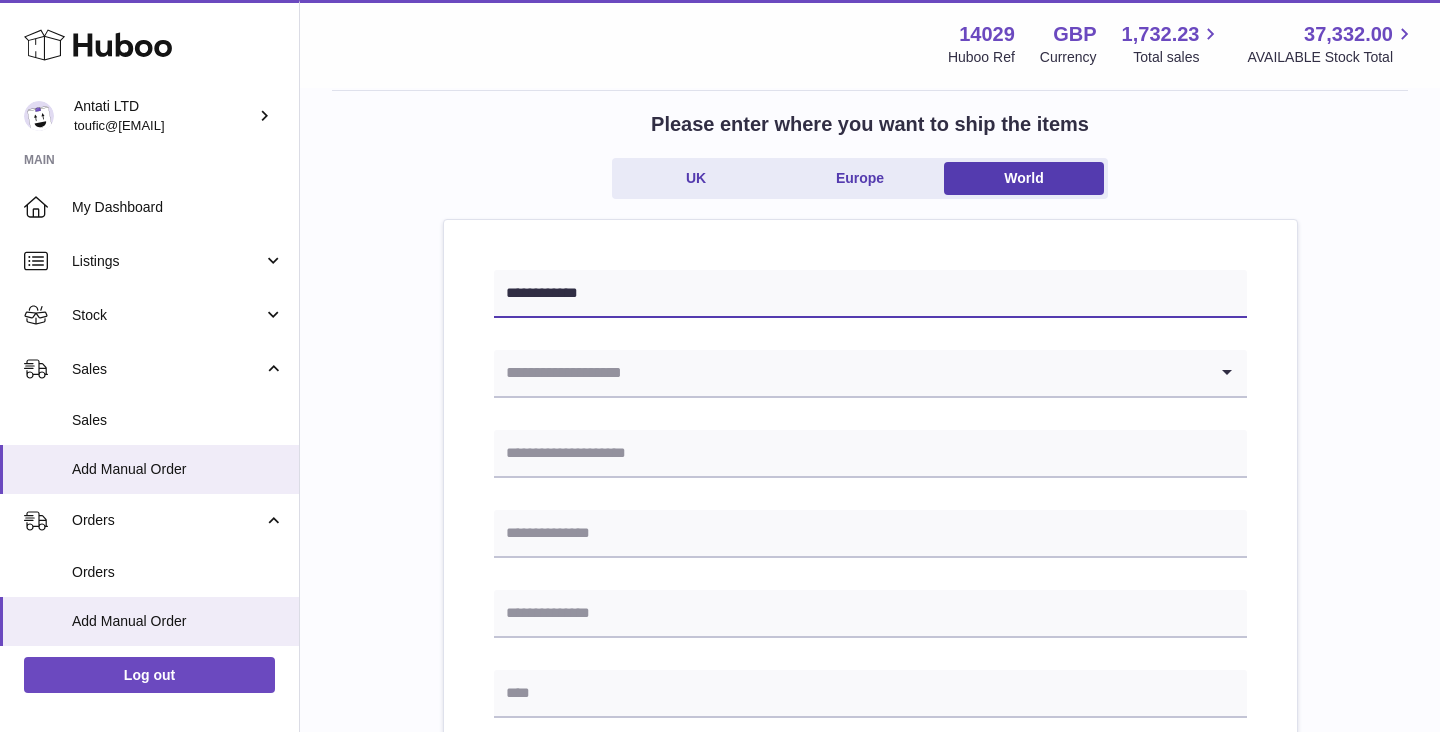scroll, scrollTop: 112, scrollLeft: 0, axis: vertical 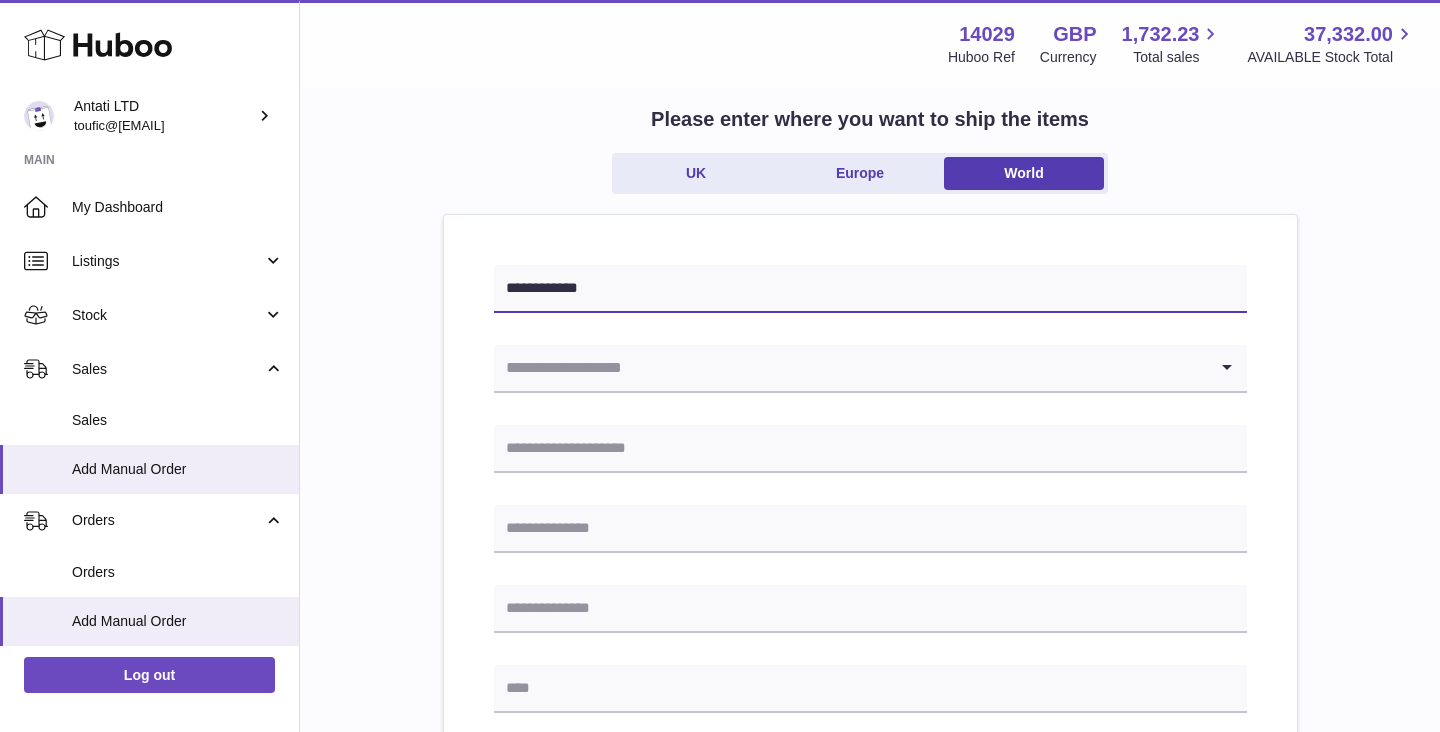 type on "**********" 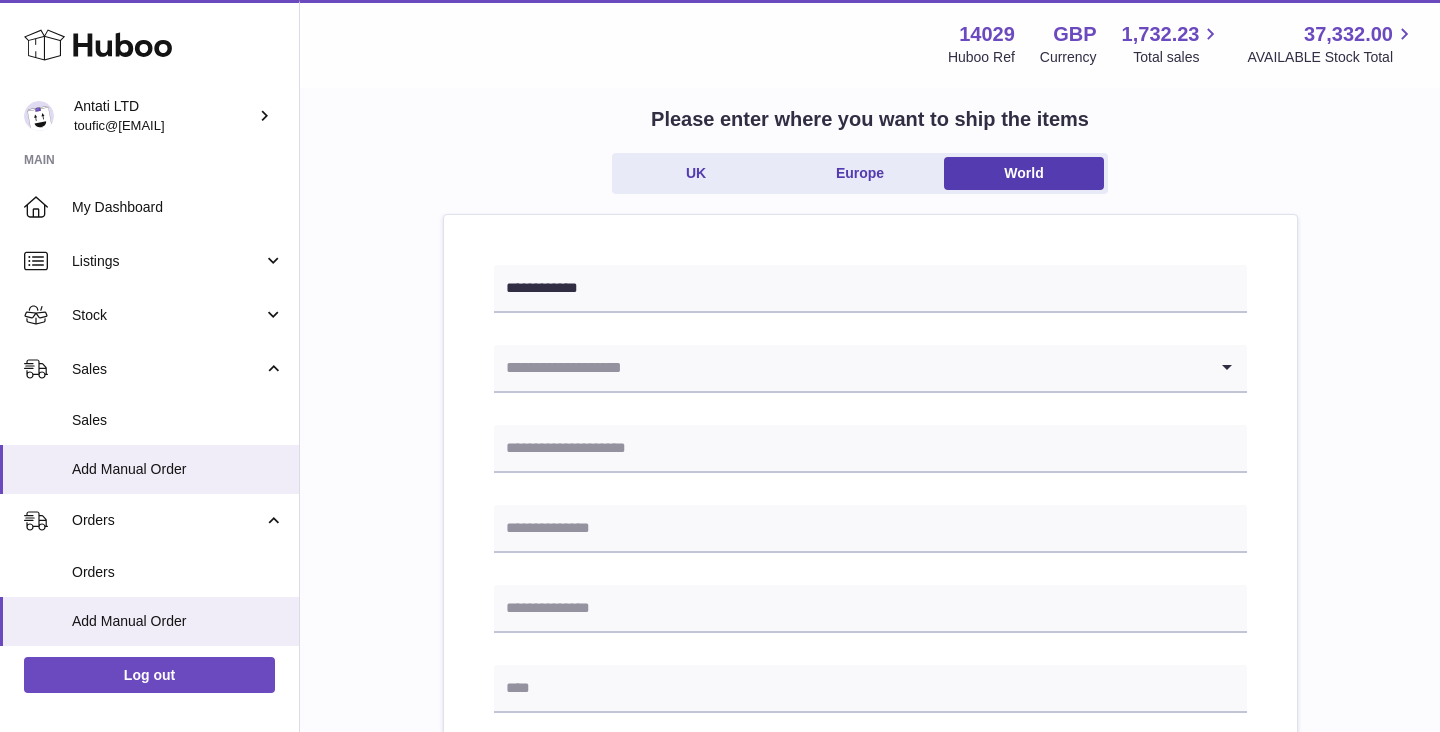 click at bounding box center (850, 368) 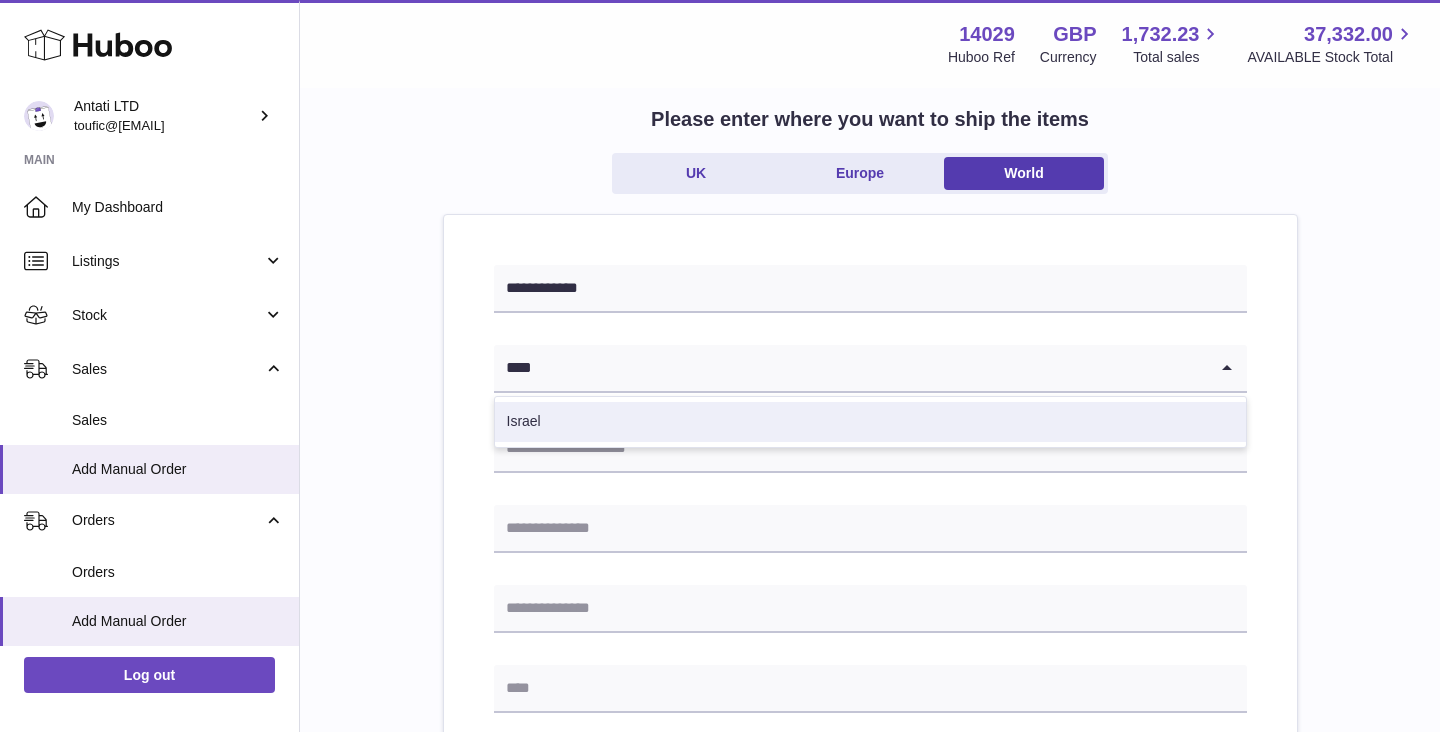 click on "Israel" at bounding box center (870, 422) 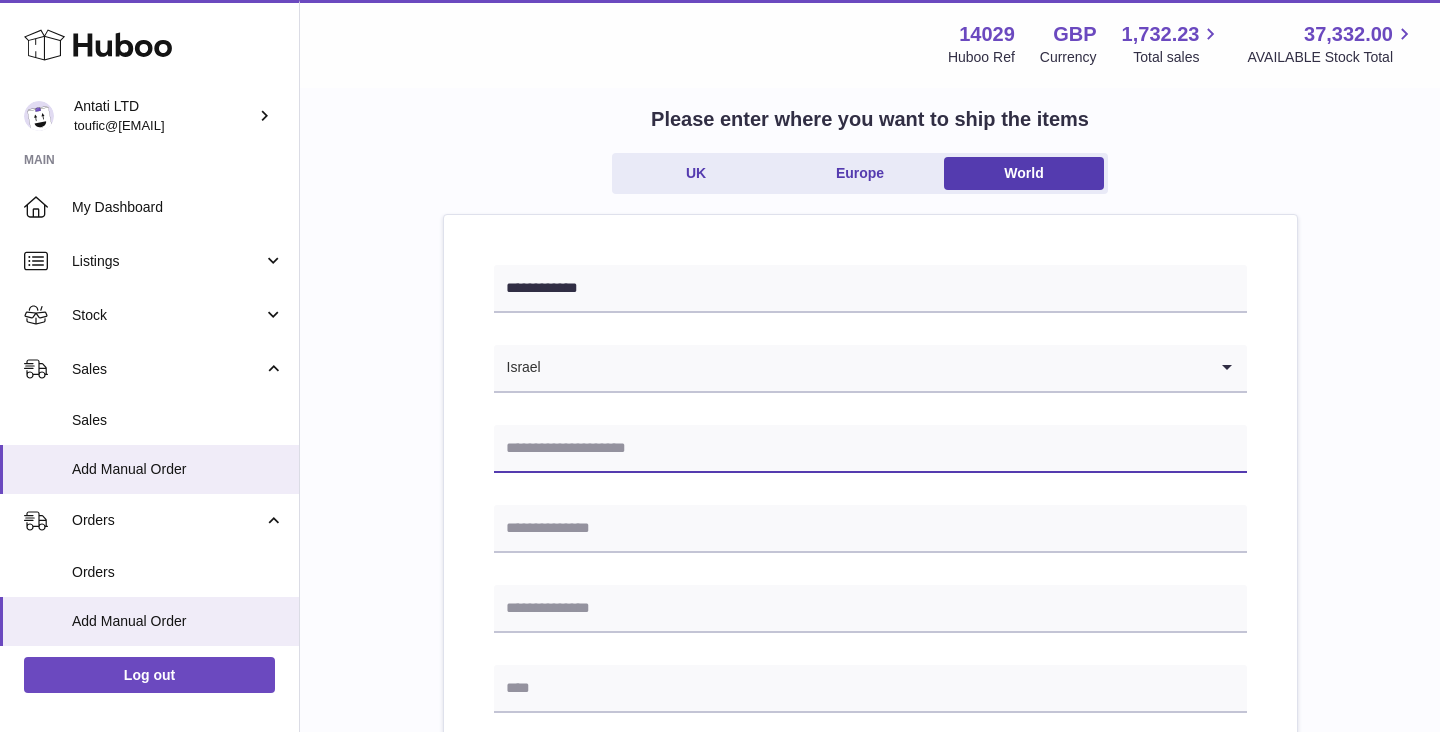 click at bounding box center (870, 449) 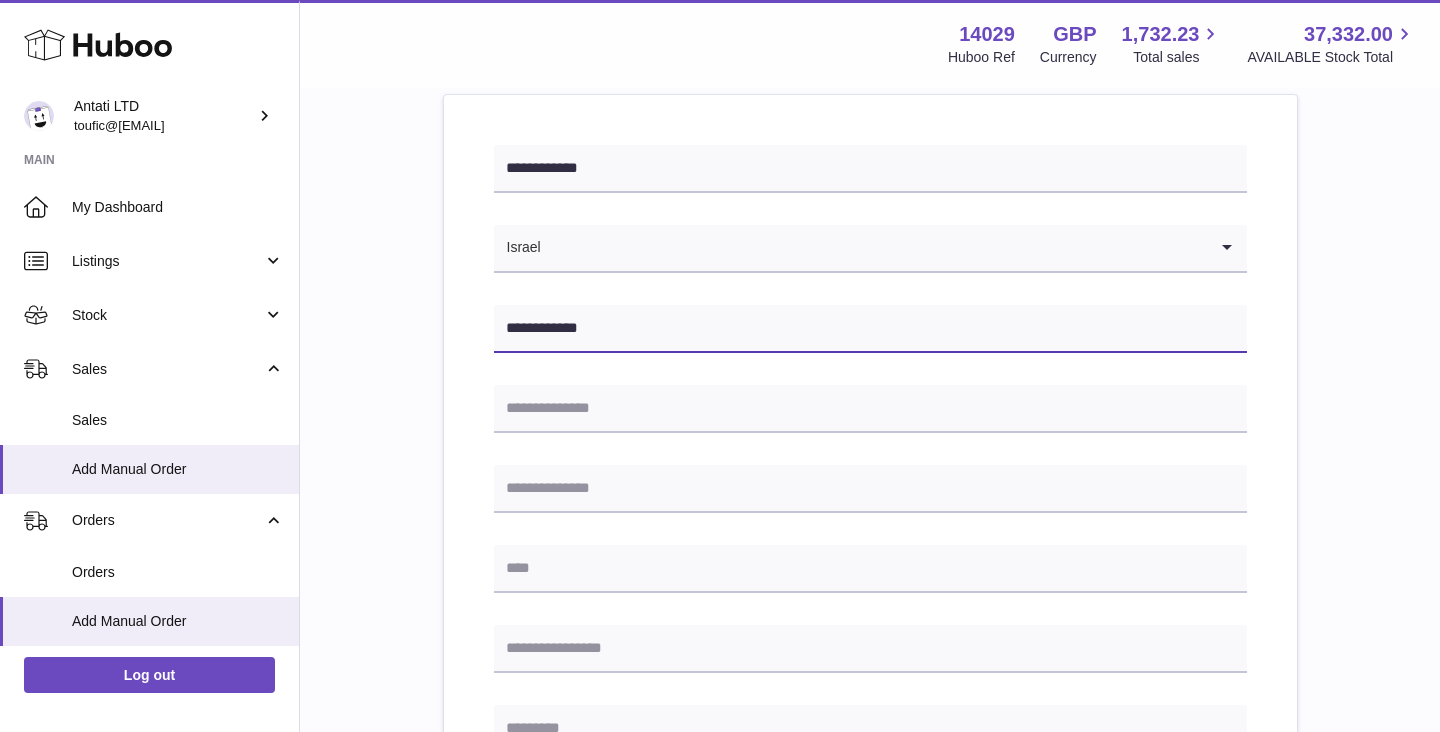 scroll, scrollTop: 234, scrollLeft: 0, axis: vertical 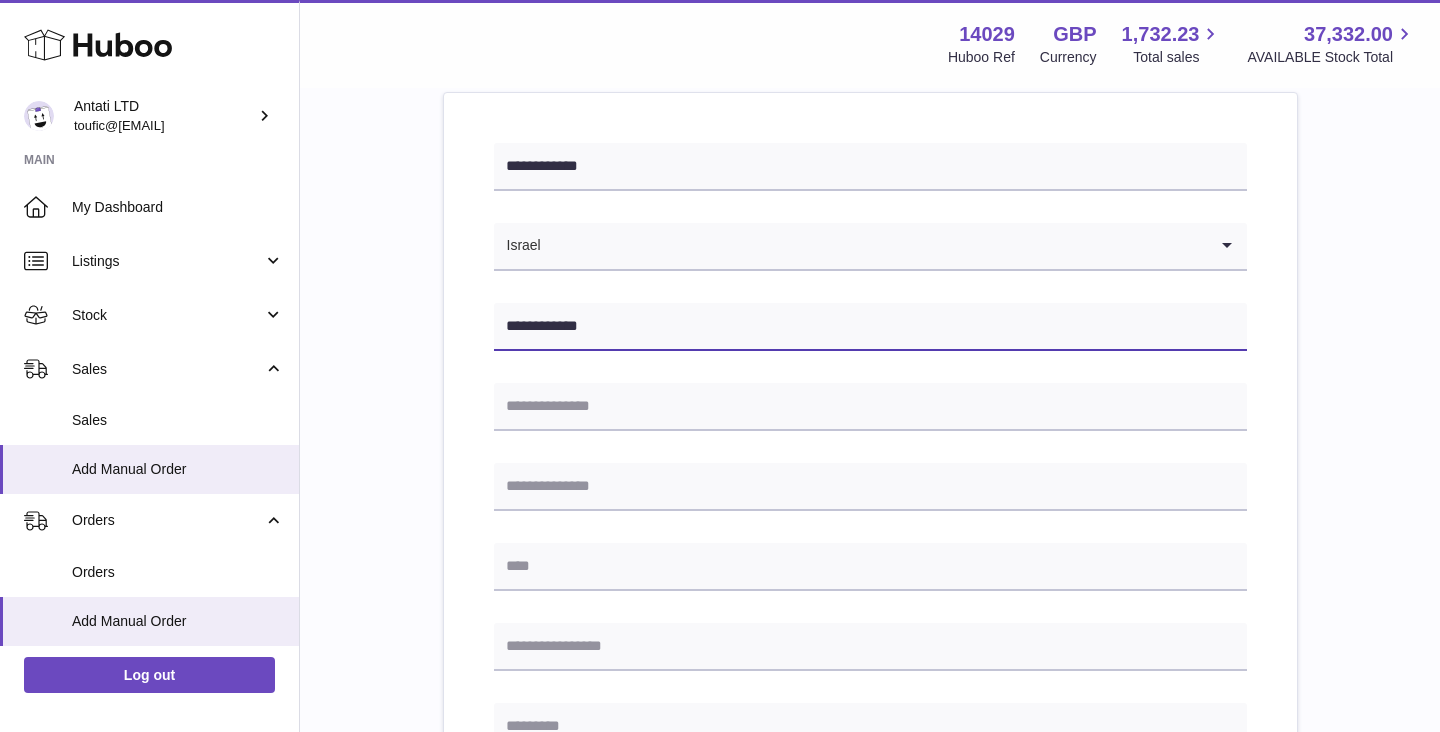 type on "**********" 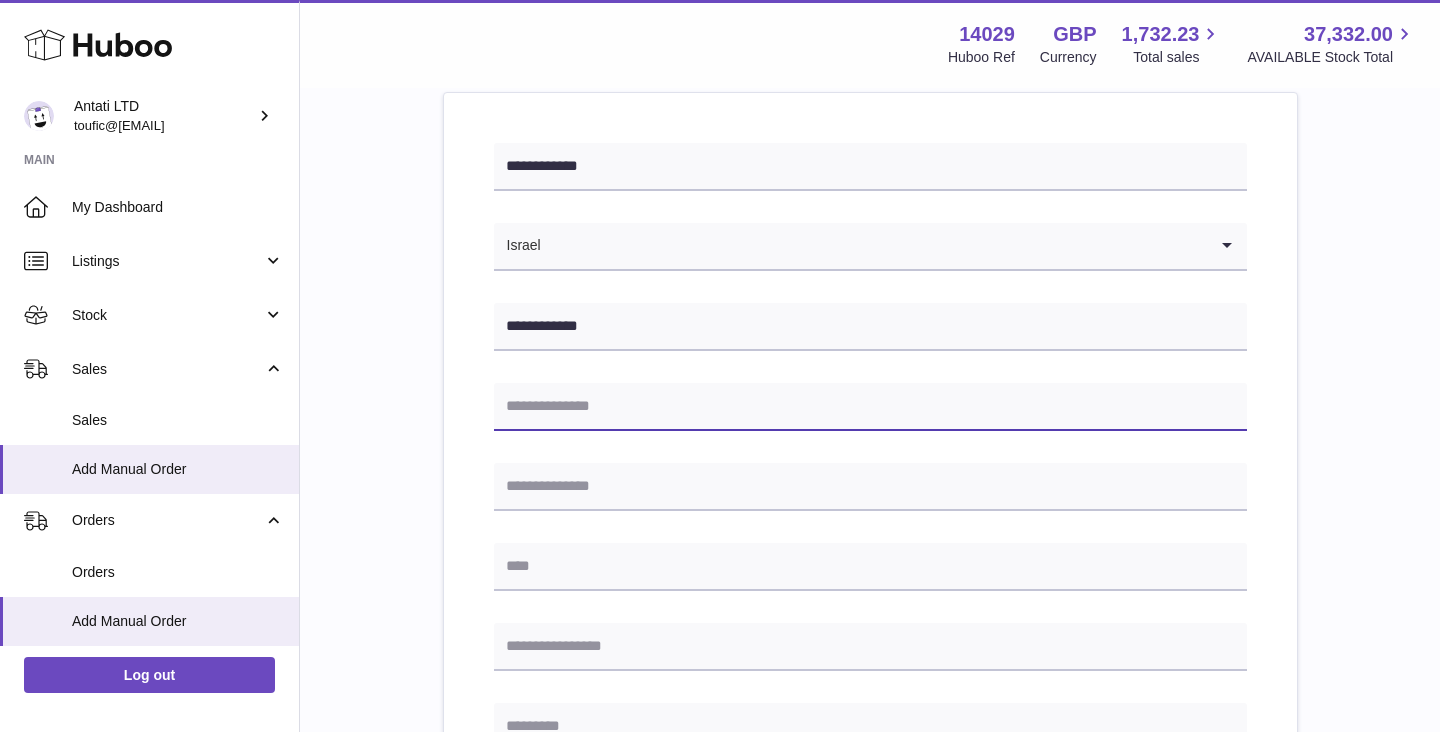 click at bounding box center [870, 407] 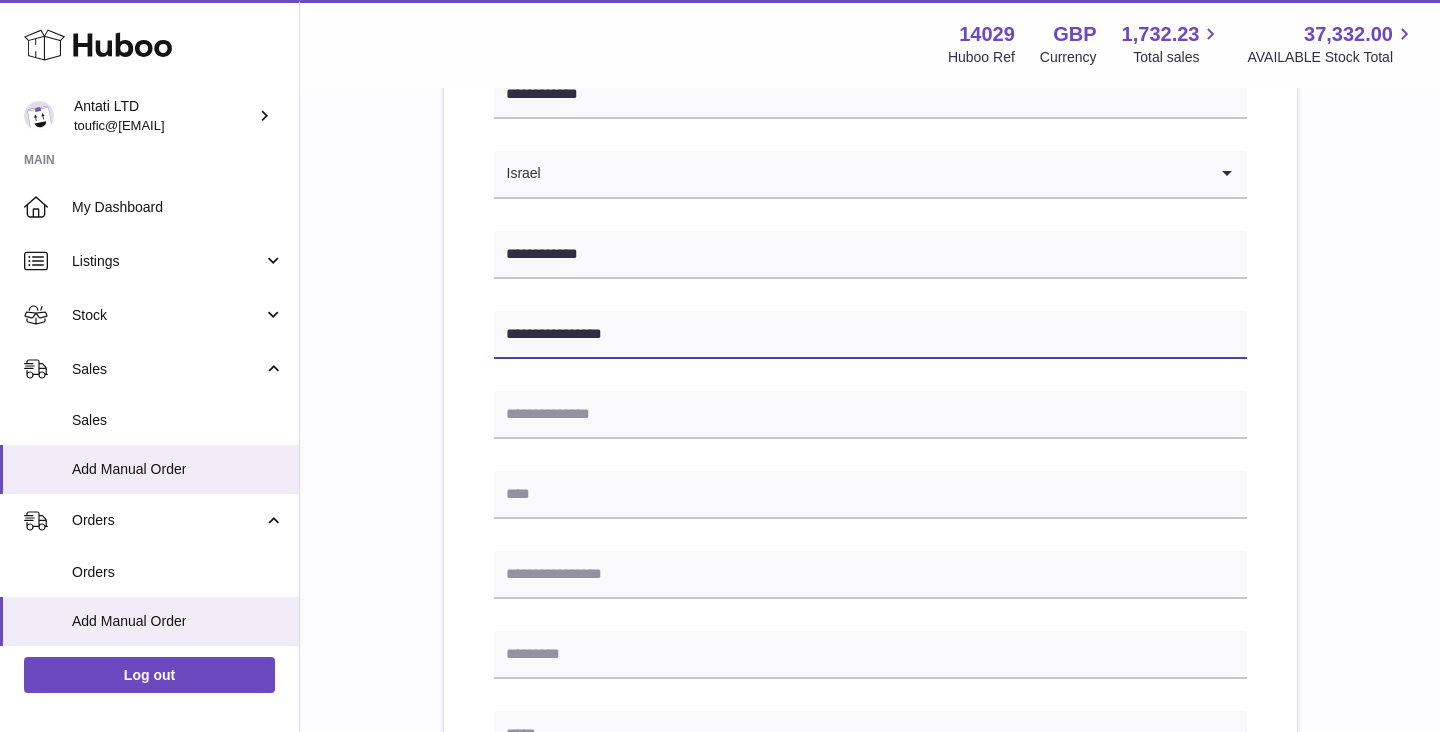 scroll, scrollTop: 362, scrollLeft: 0, axis: vertical 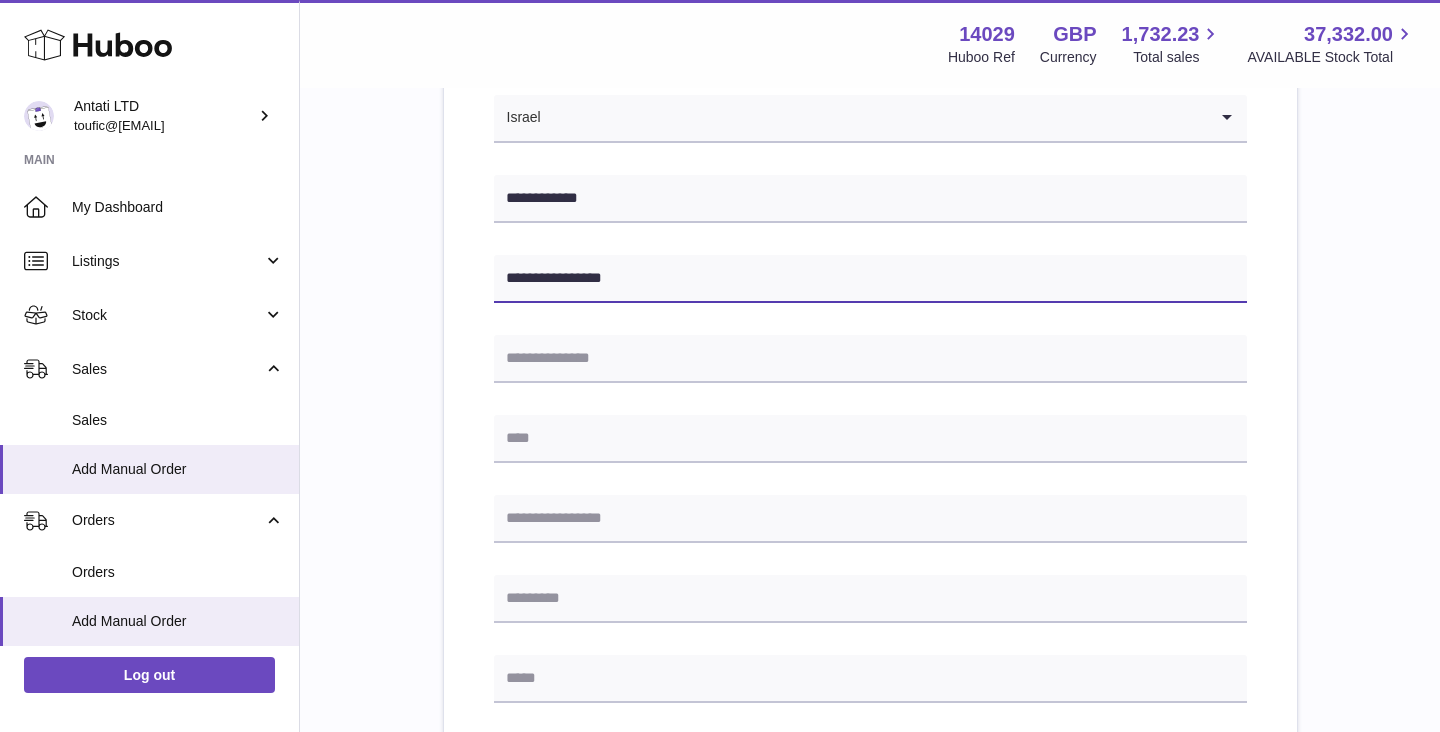 type on "**********" 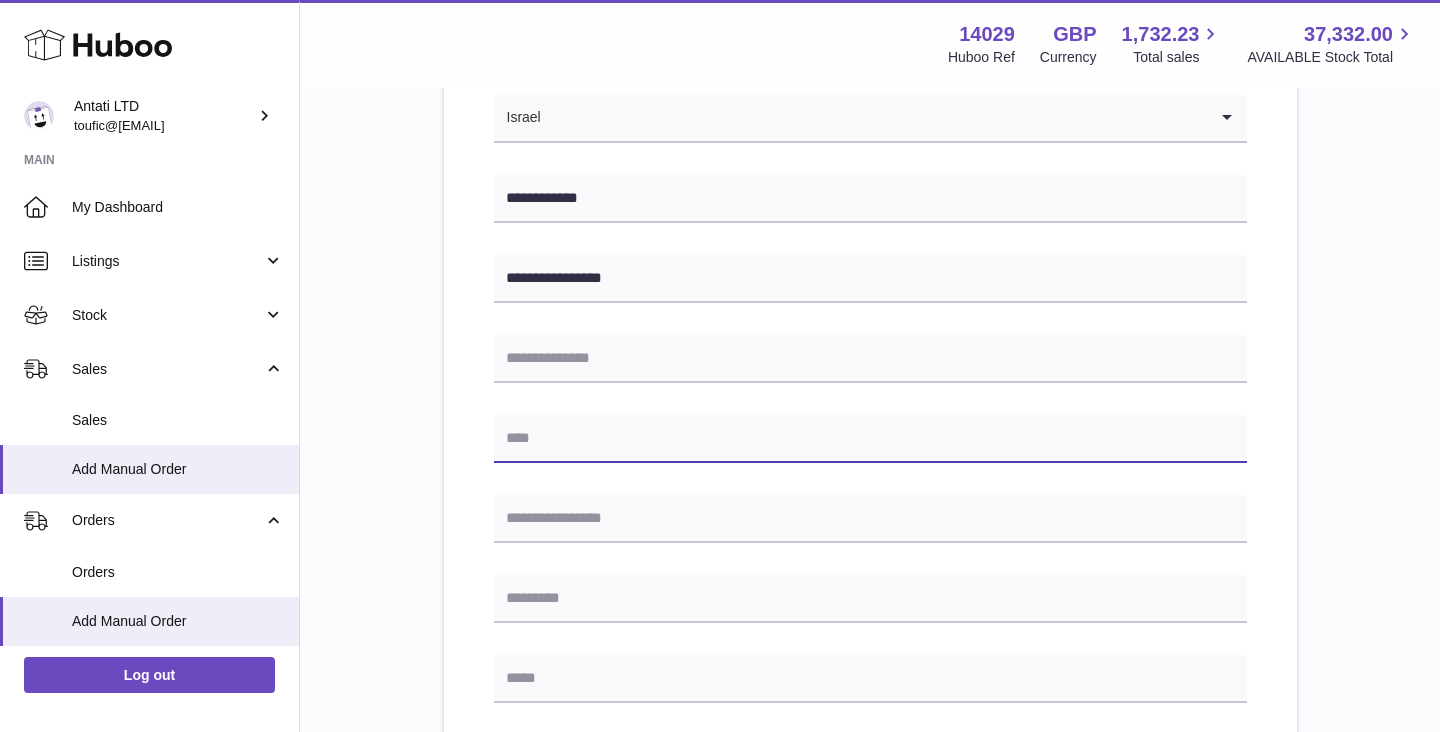 click at bounding box center (870, 439) 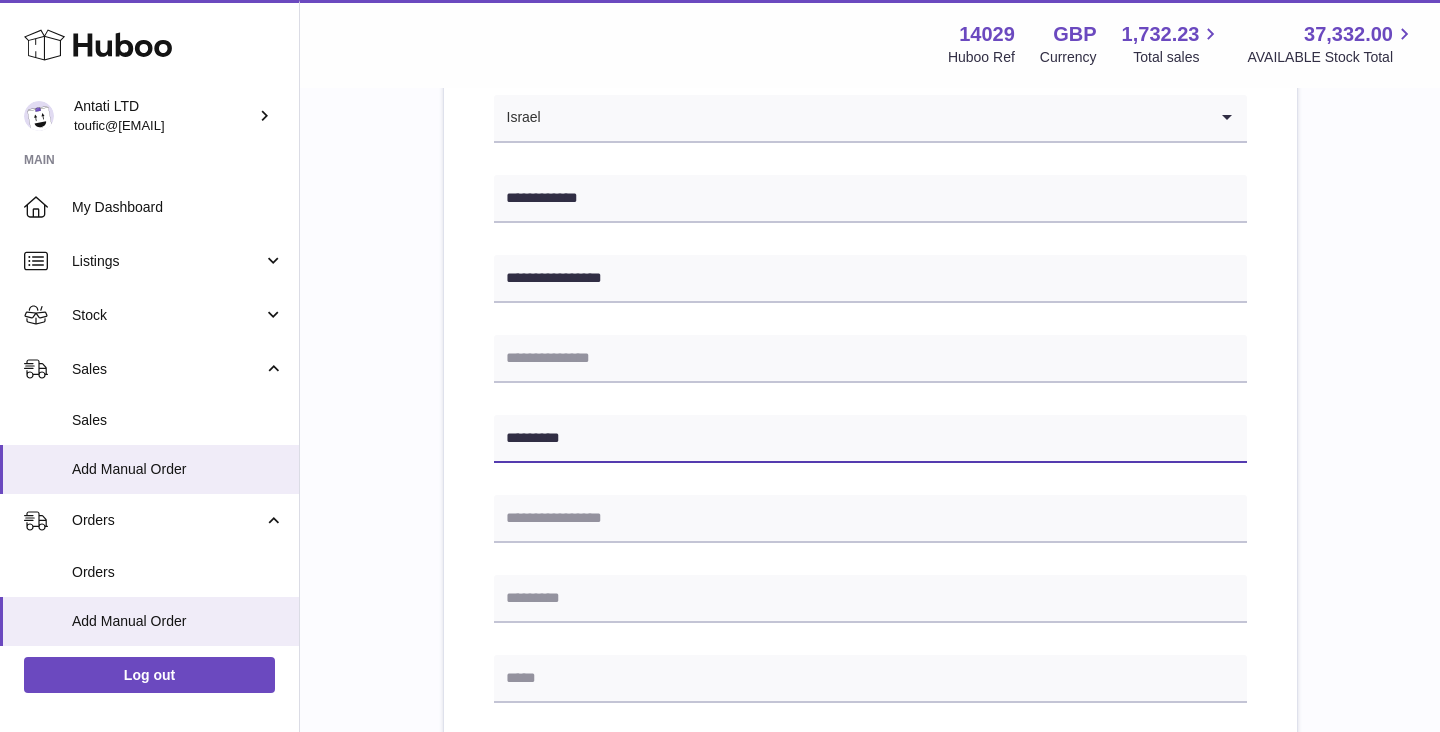 type on "*********" 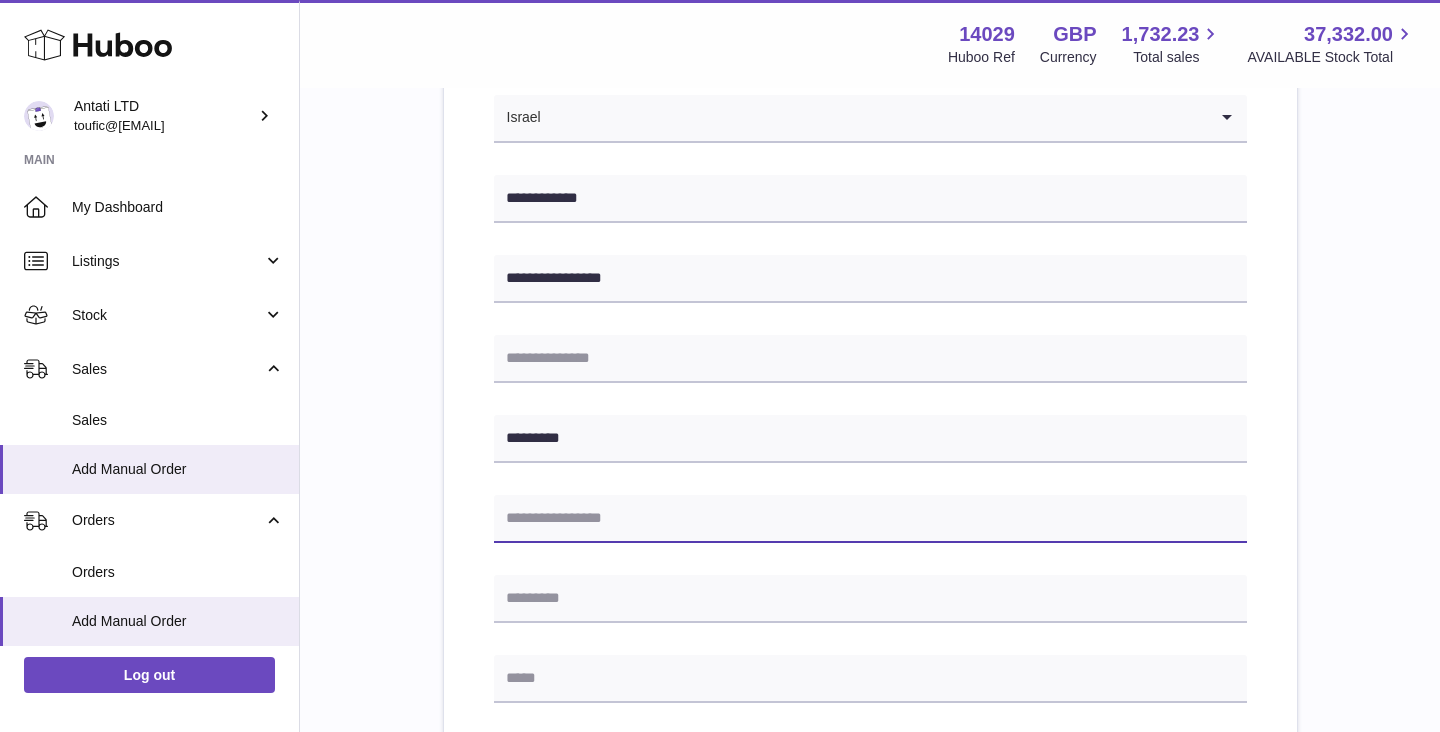 click at bounding box center (870, 519) 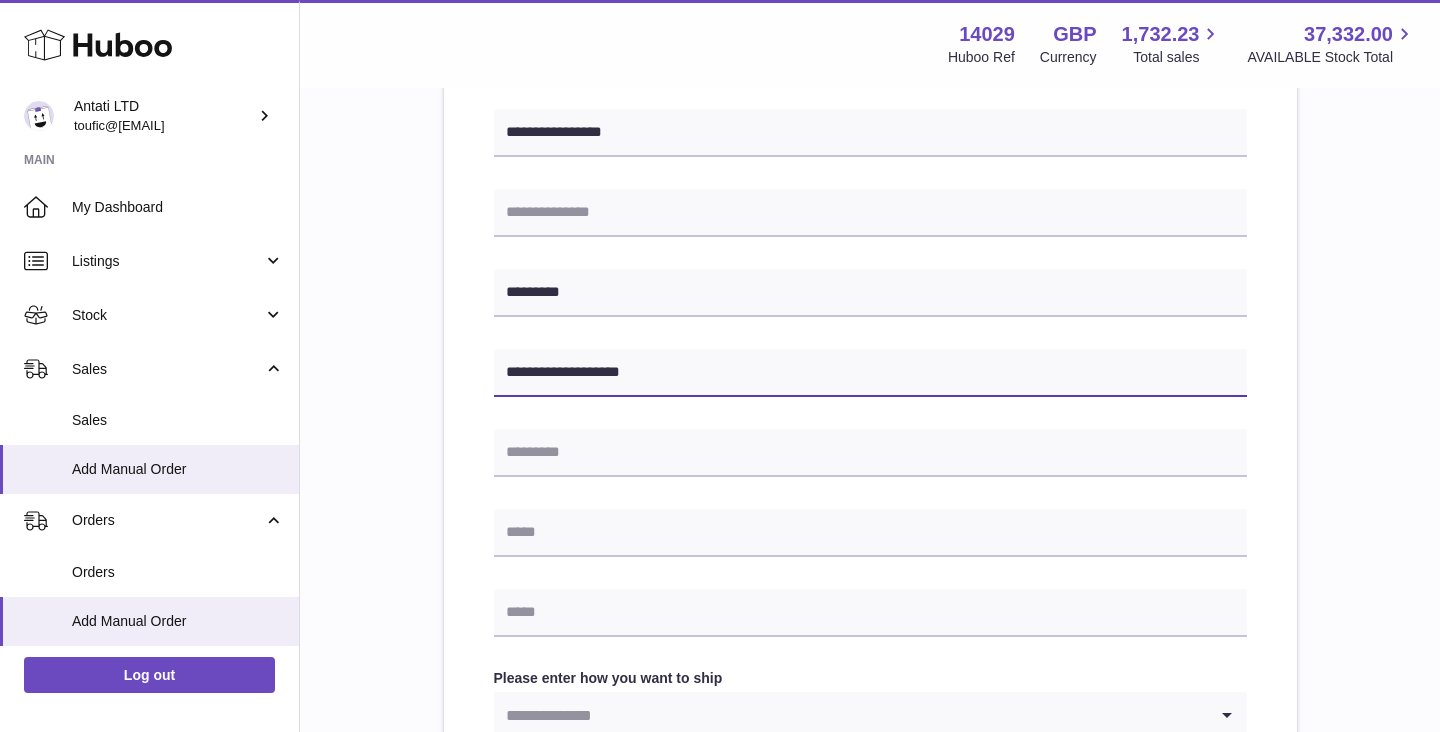 scroll, scrollTop: 529, scrollLeft: 0, axis: vertical 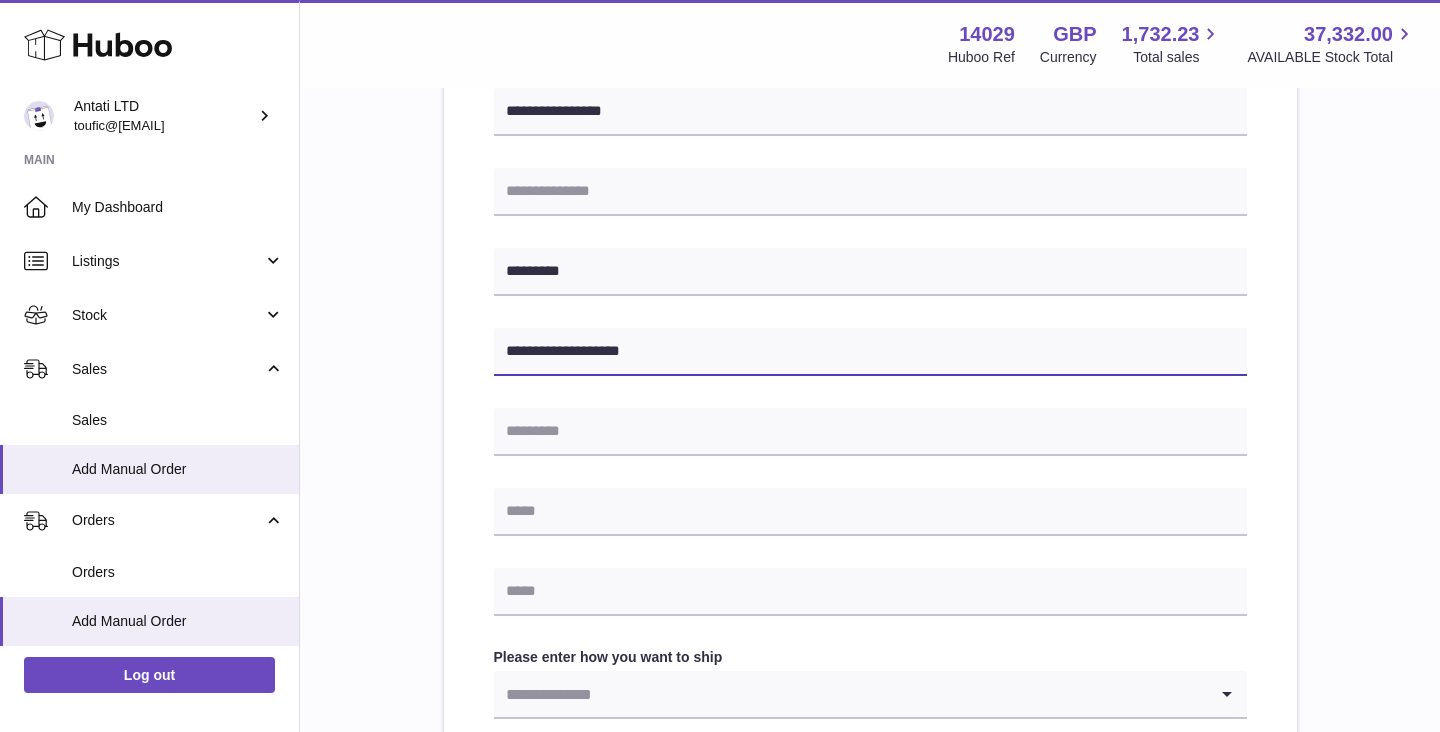 type on "**********" 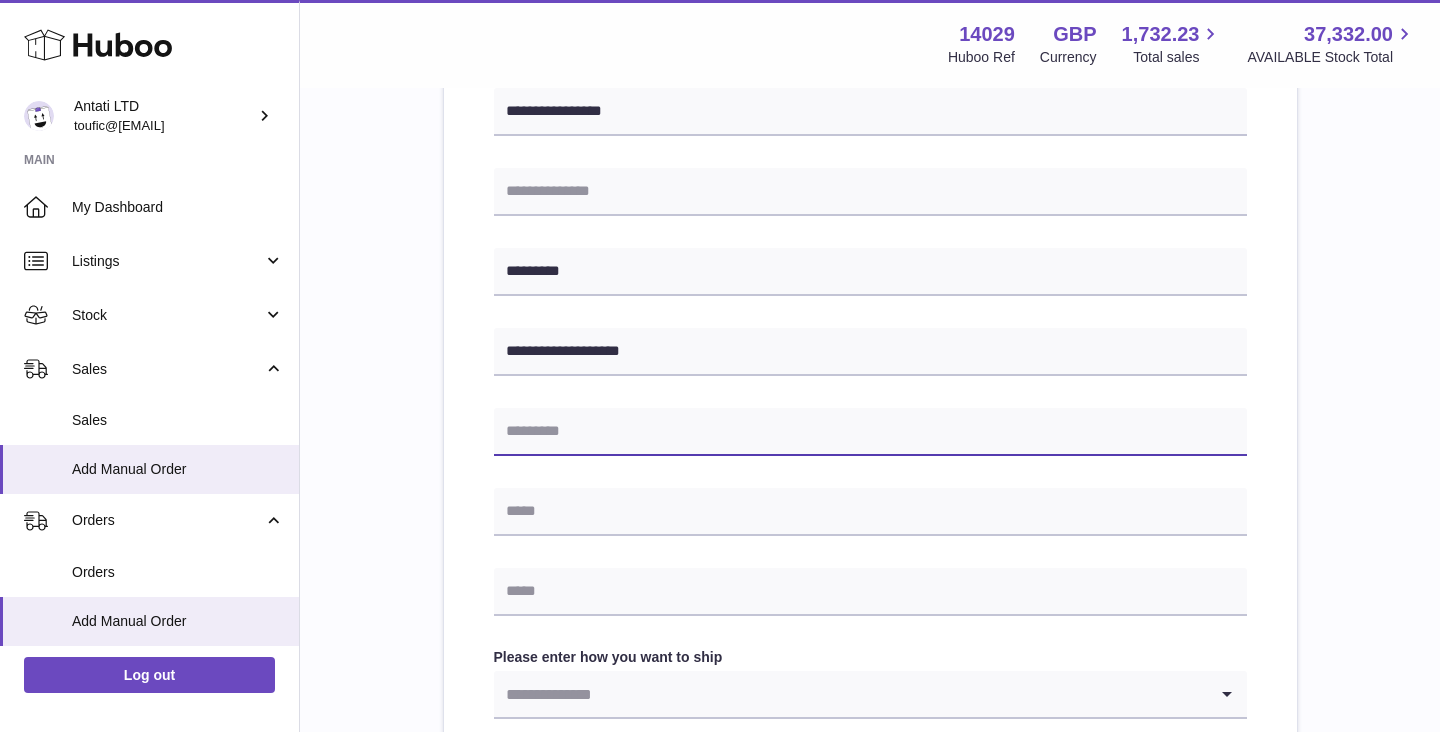 click at bounding box center (870, 432) 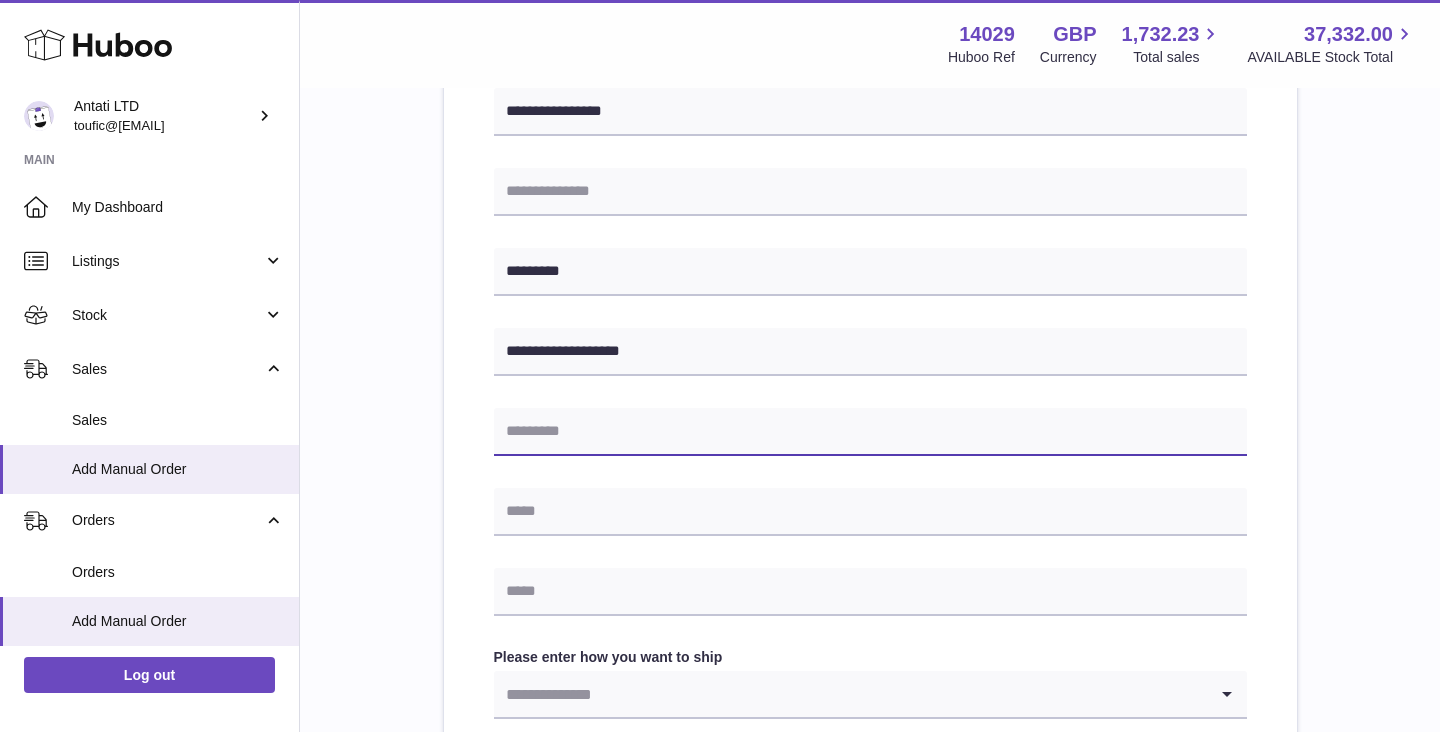 paste on "*******" 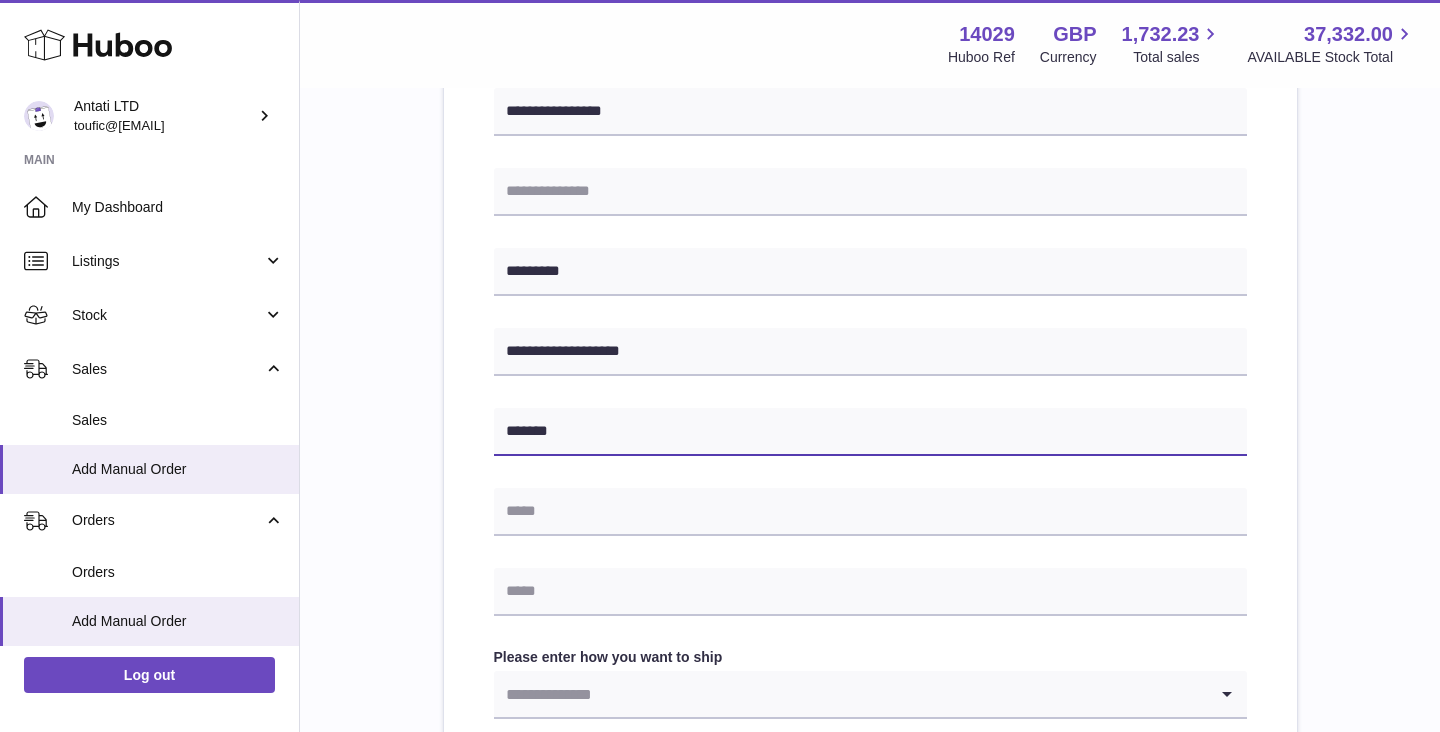 type on "*******" 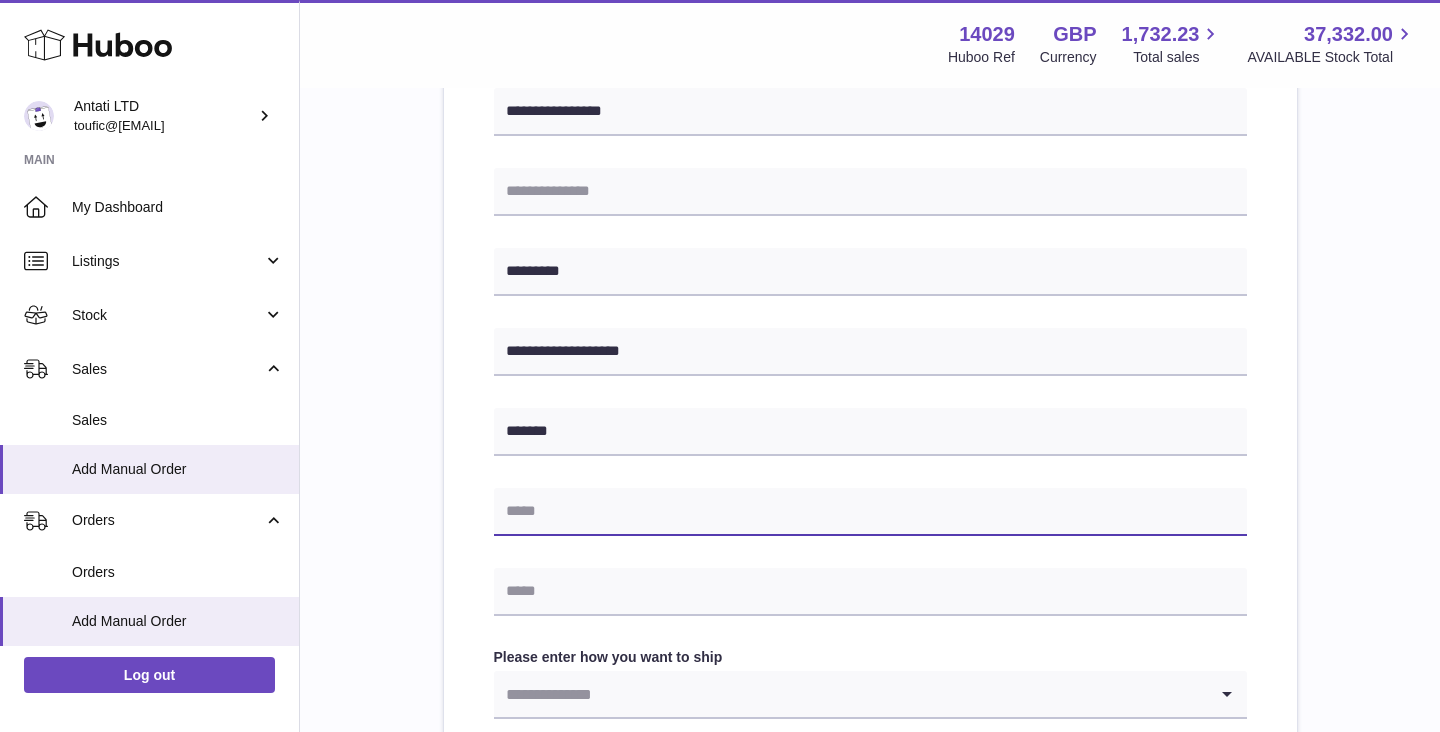 click at bounding box center [870, 512] 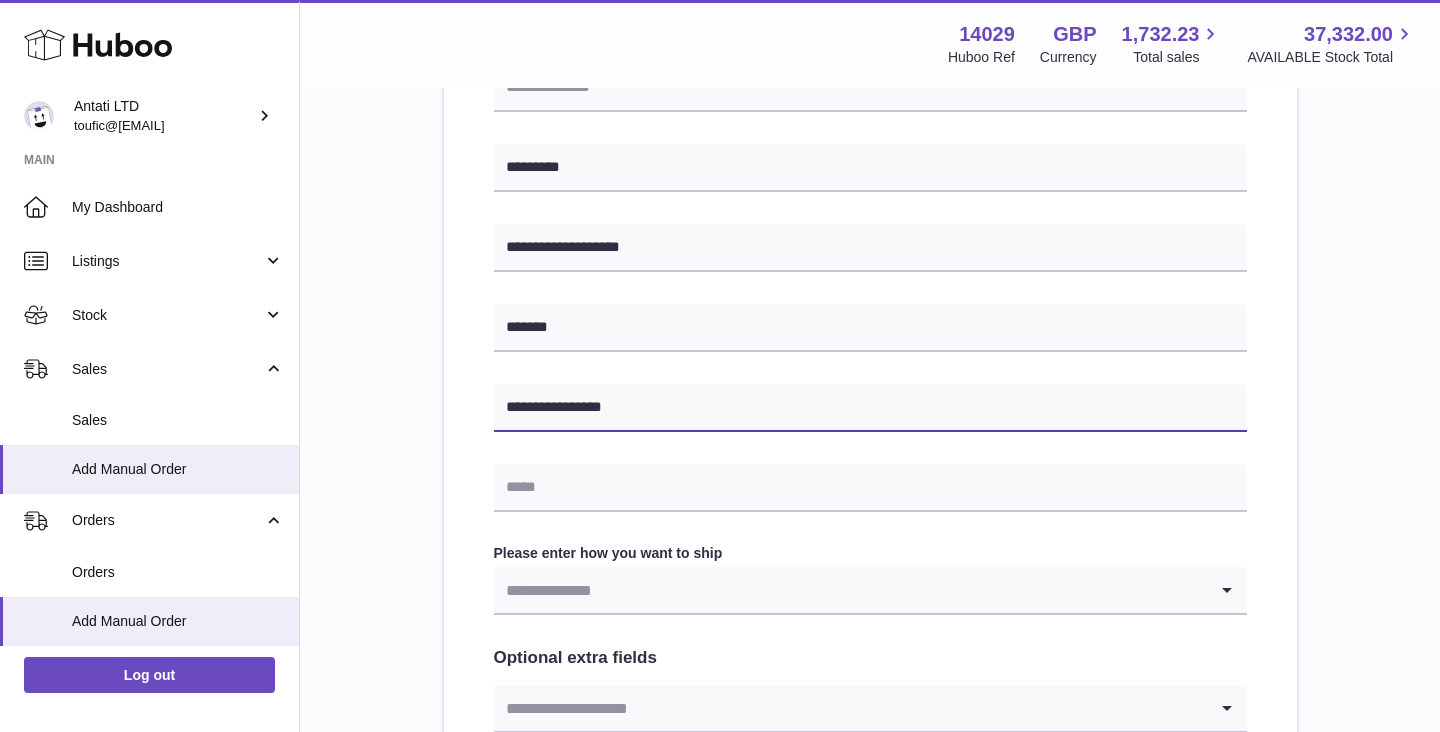 scroll, scrollTop: 636, scrollLeft: 0, axis: vertical 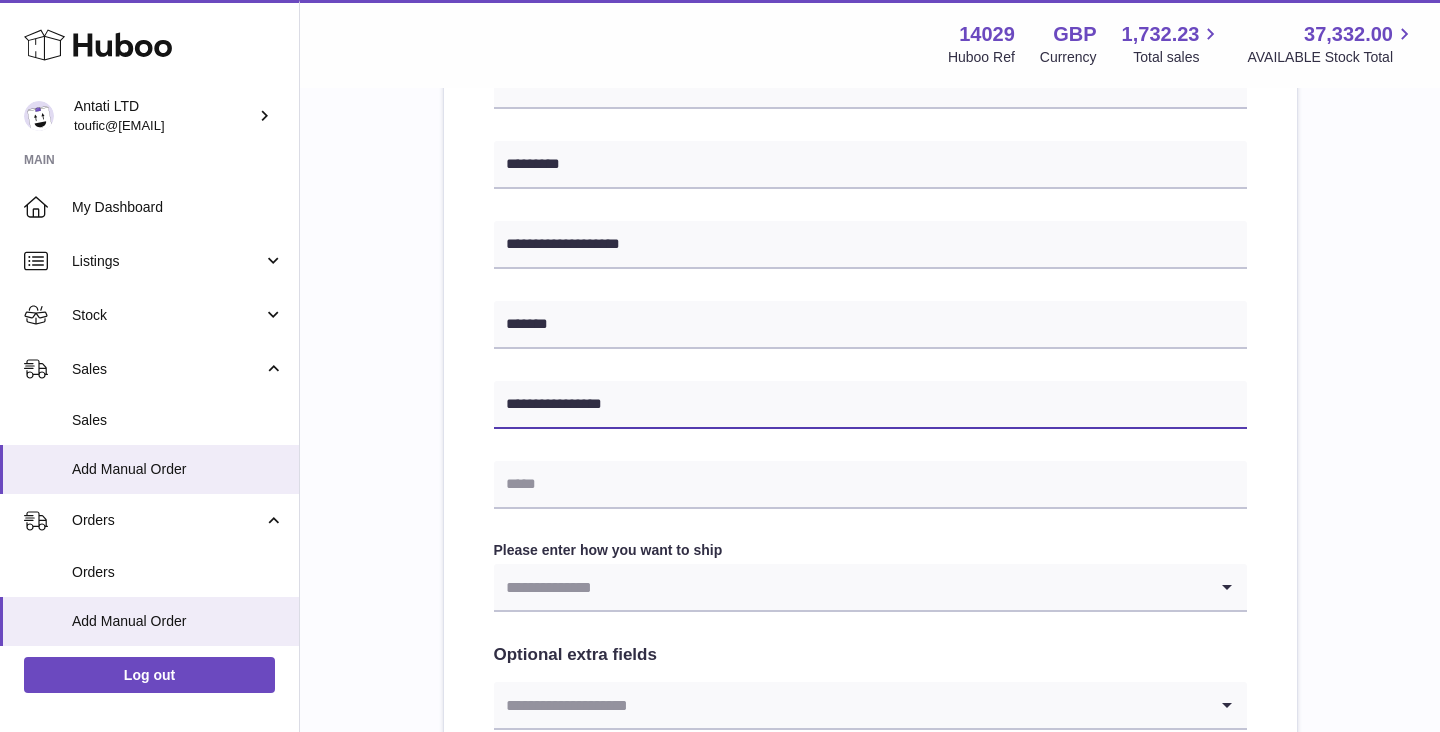 type on "**********" 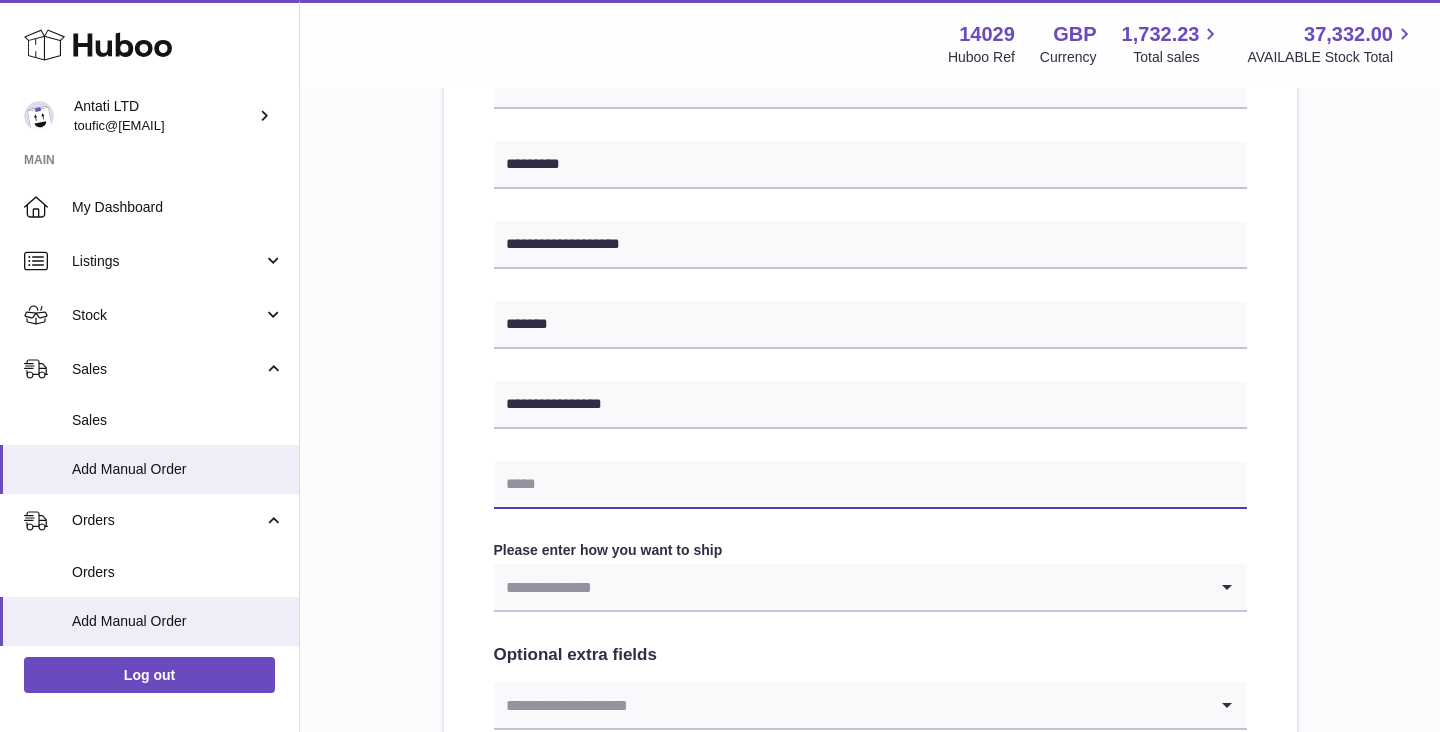 click at bounding box center (870, 485) 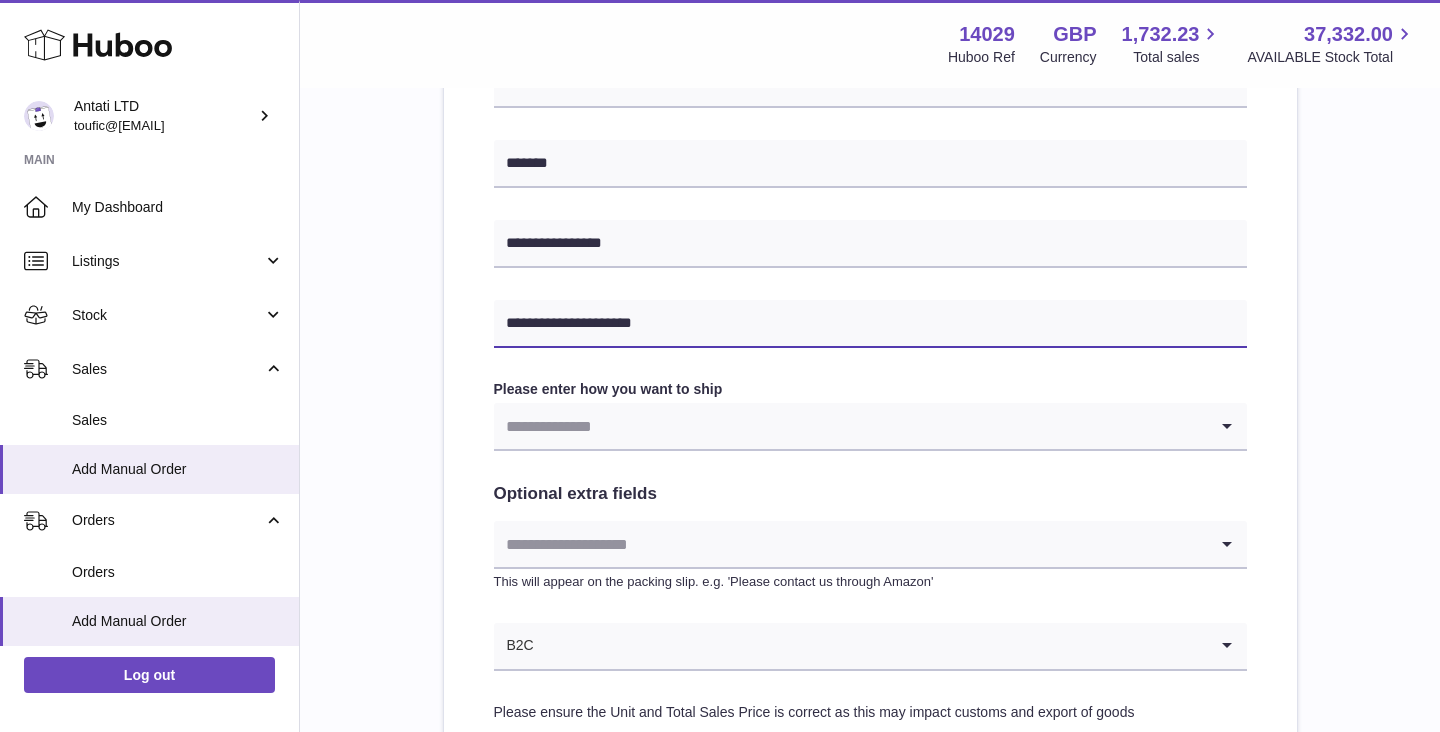 scroll, scrollTop: 802, scrollLeft: 0, axis: vertical 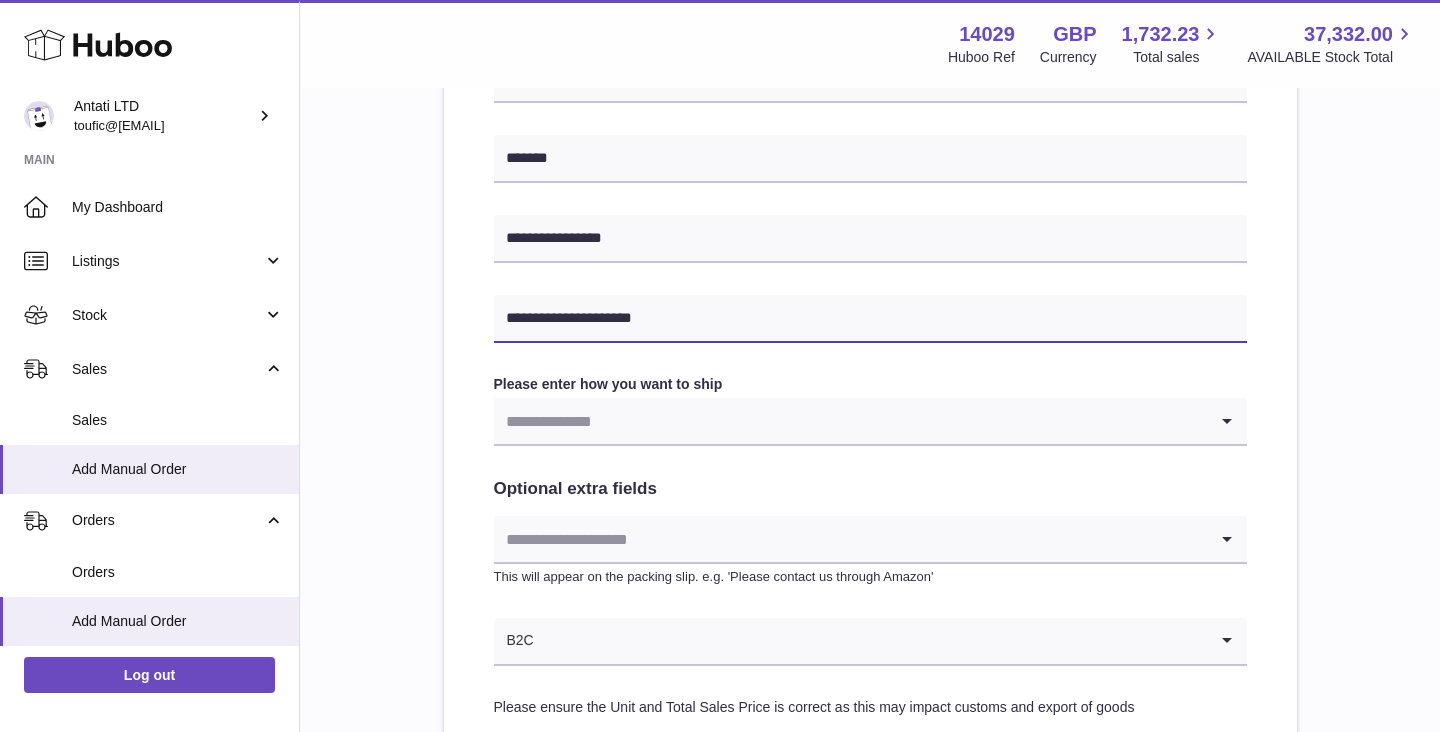 type on "**********" 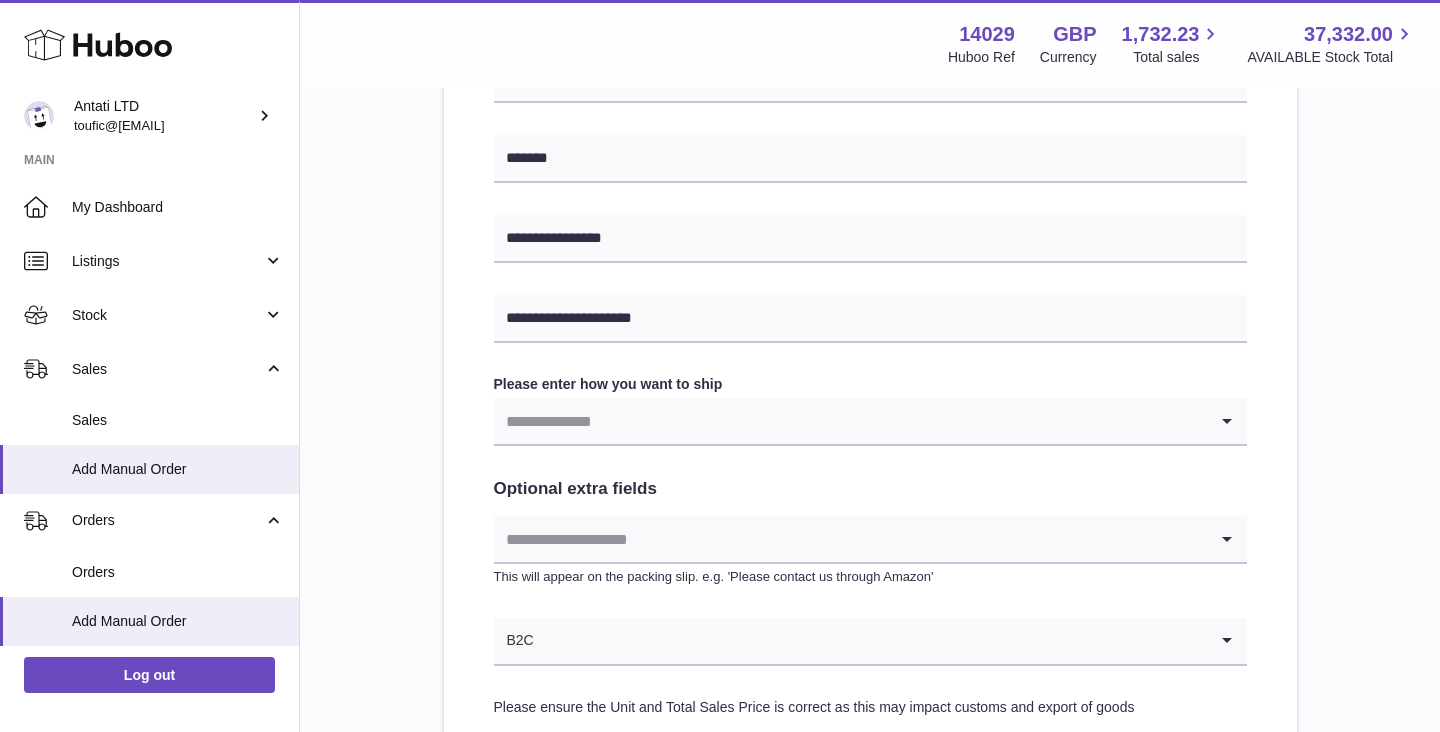 click at bounding box center [850, 421] 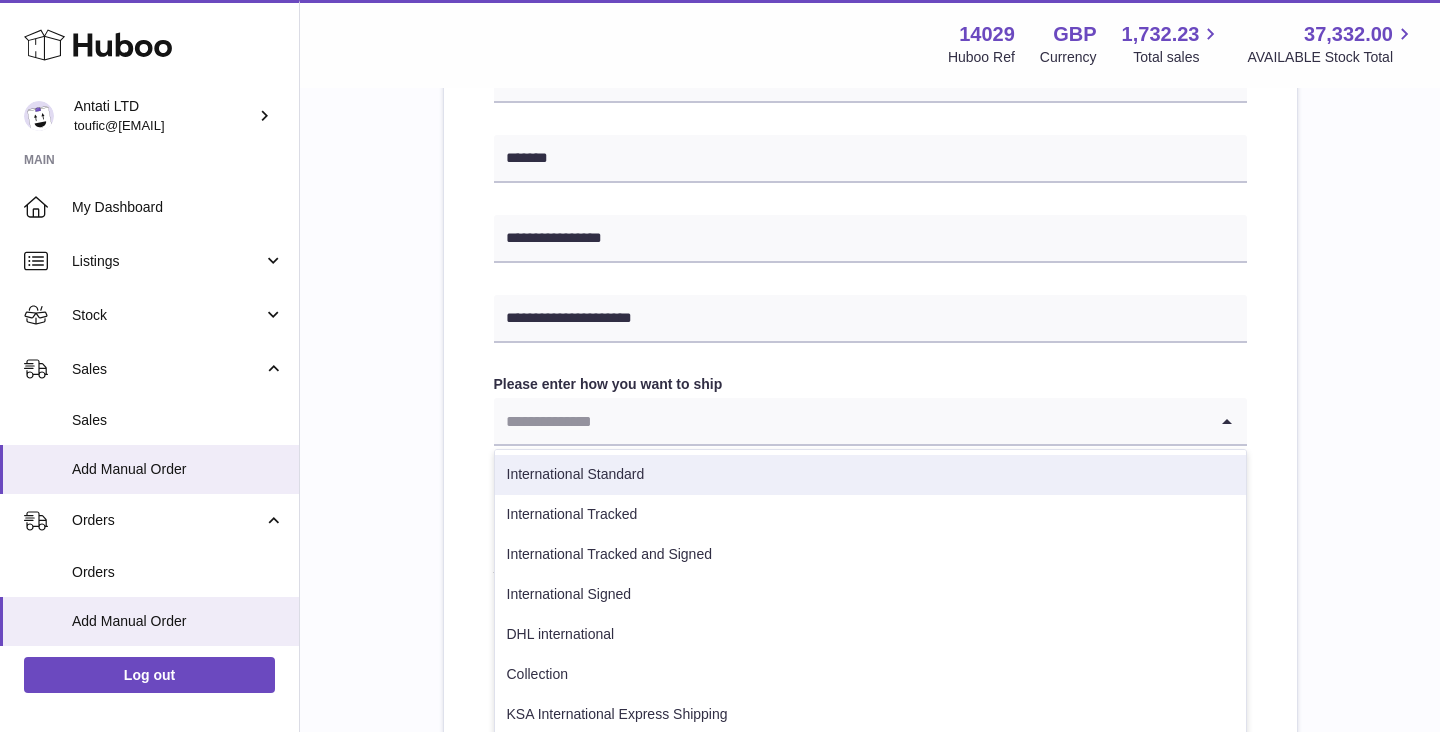 scroll, scrollTop: 22, scrollLeft: 0, axis: vertical 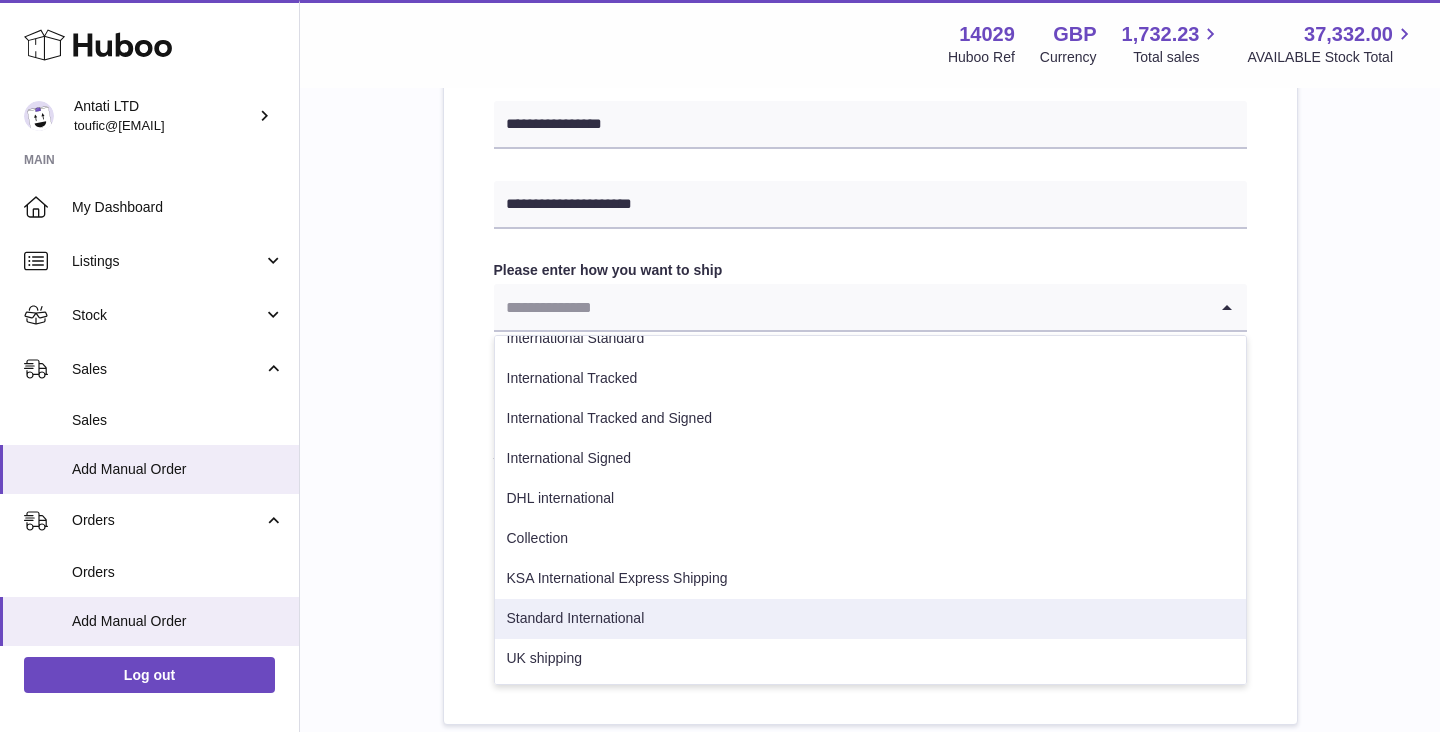 click on "Standard International" at bounding box center (870, 619) 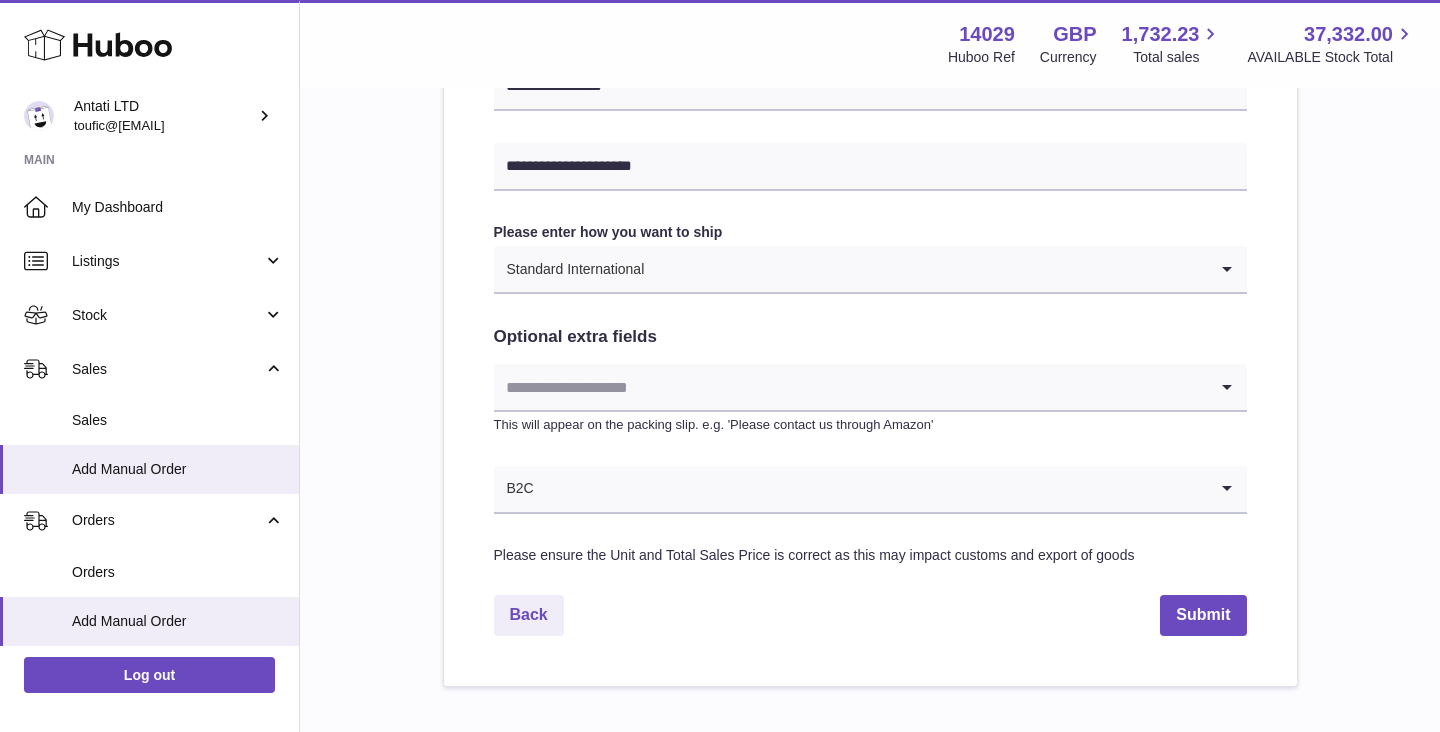 scroll, scrollTop: 986, scrollLeft: 0, axis: vertical 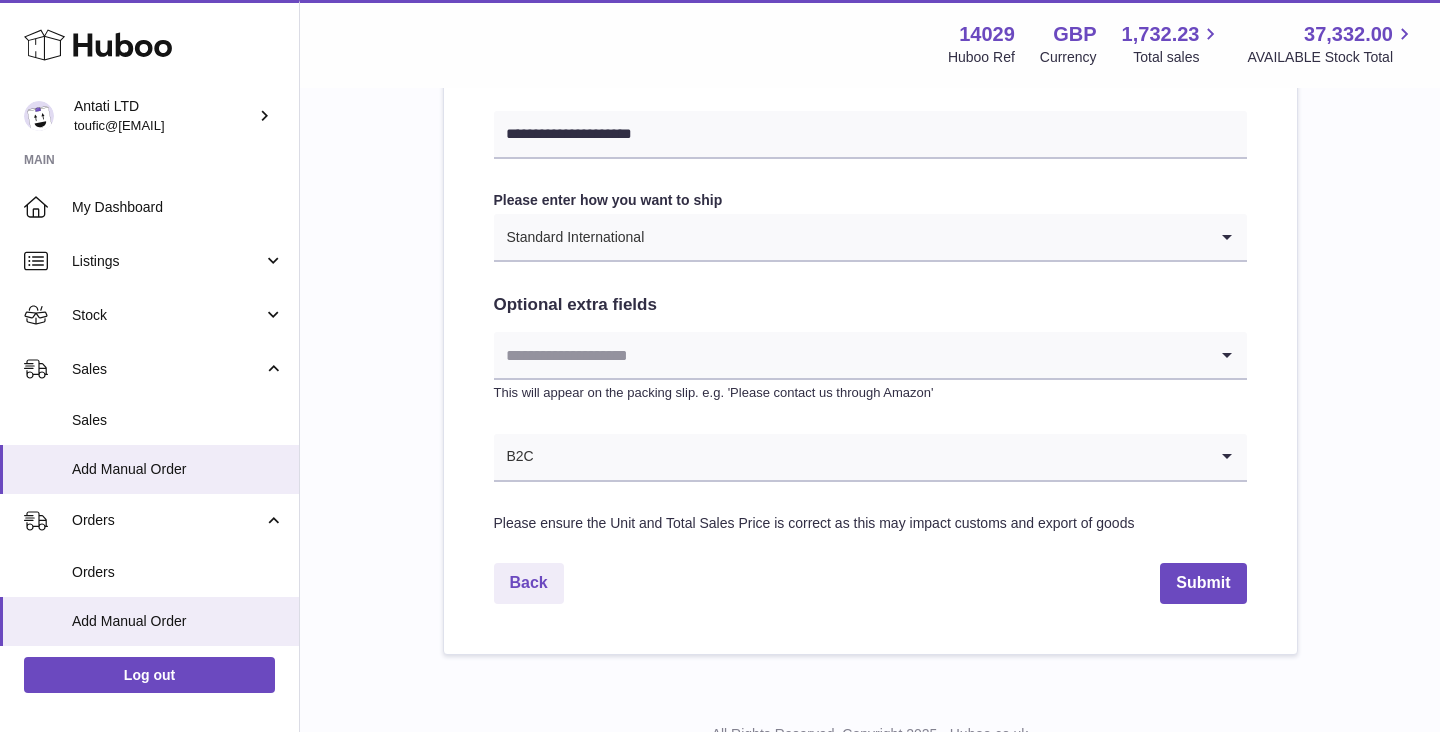 click at bounding box center (850, 355) 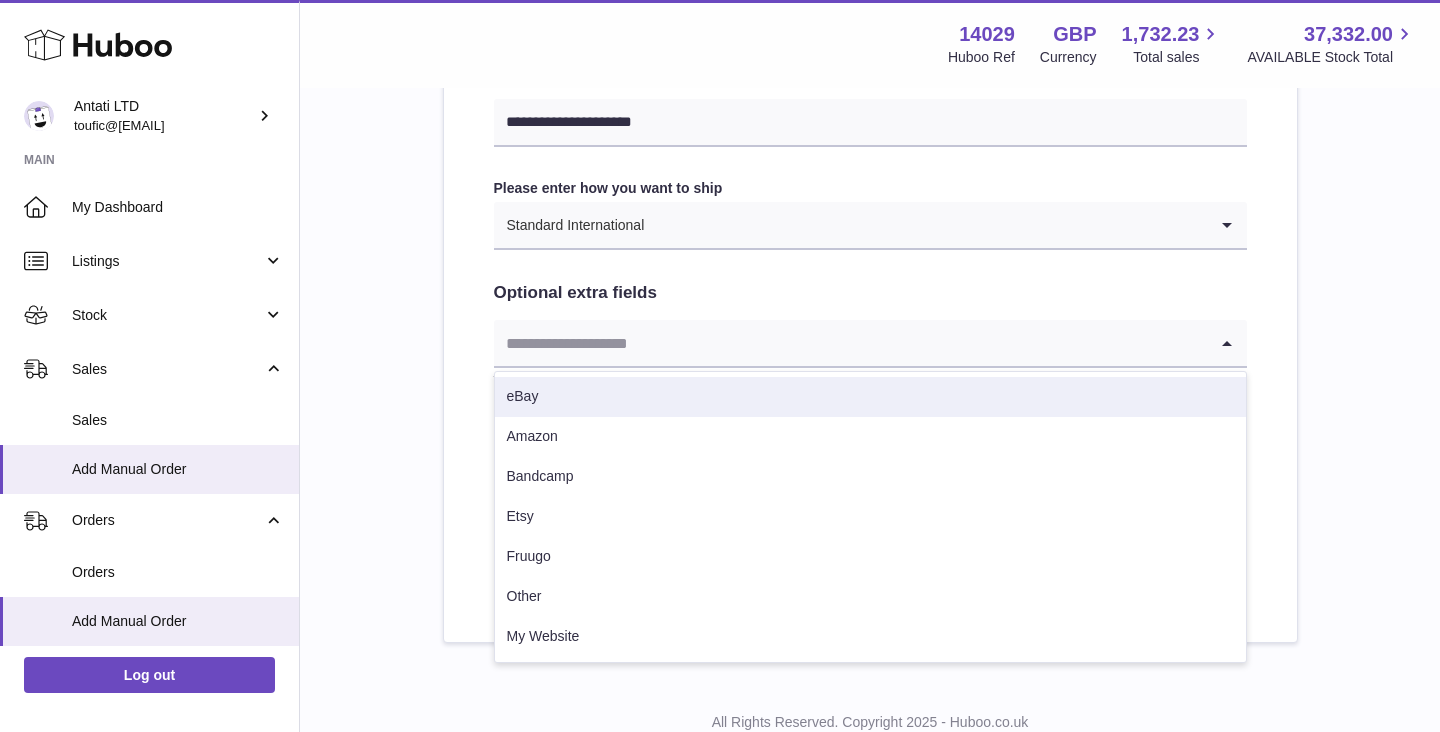 scroll, scrollTop: 1006, scrollLeft: 0, axis: vertical 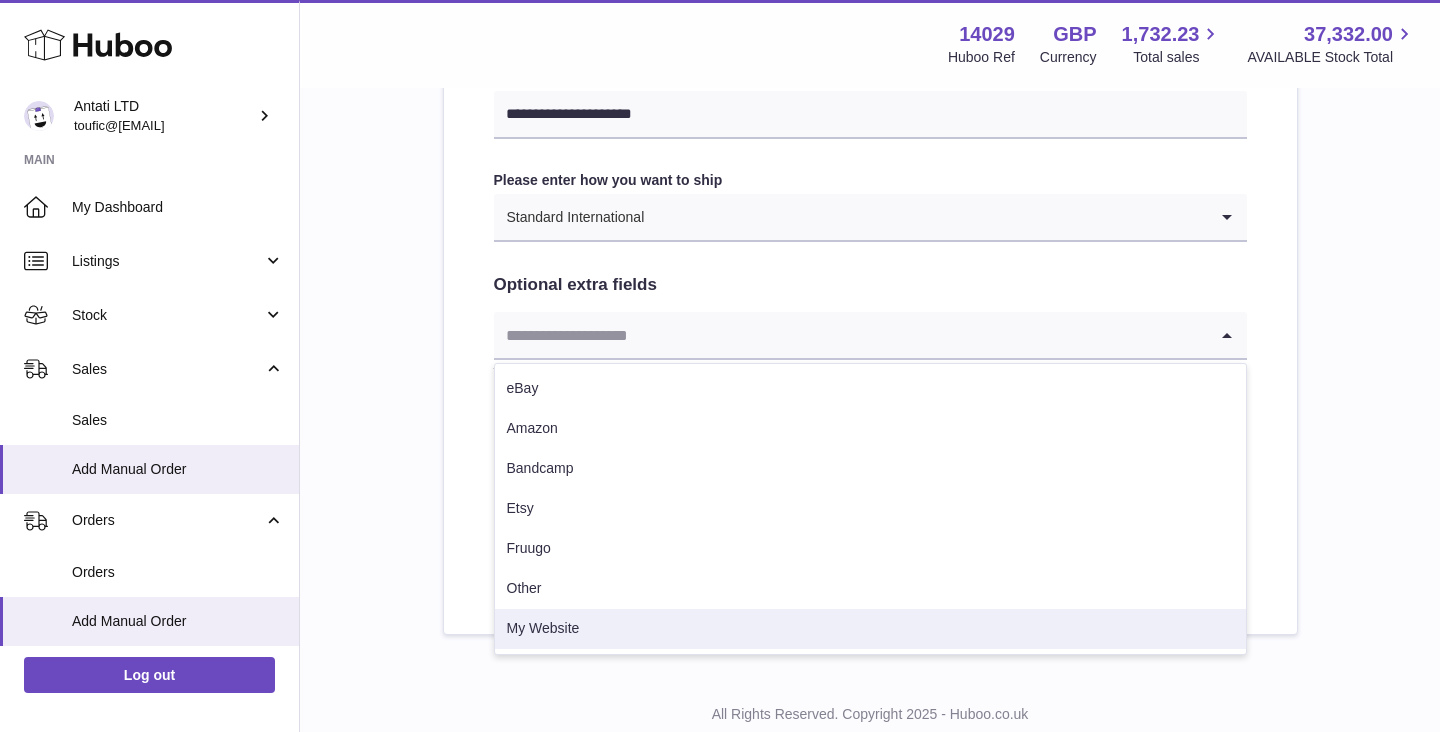 click on "My Website" at bounding box center [870, 629] 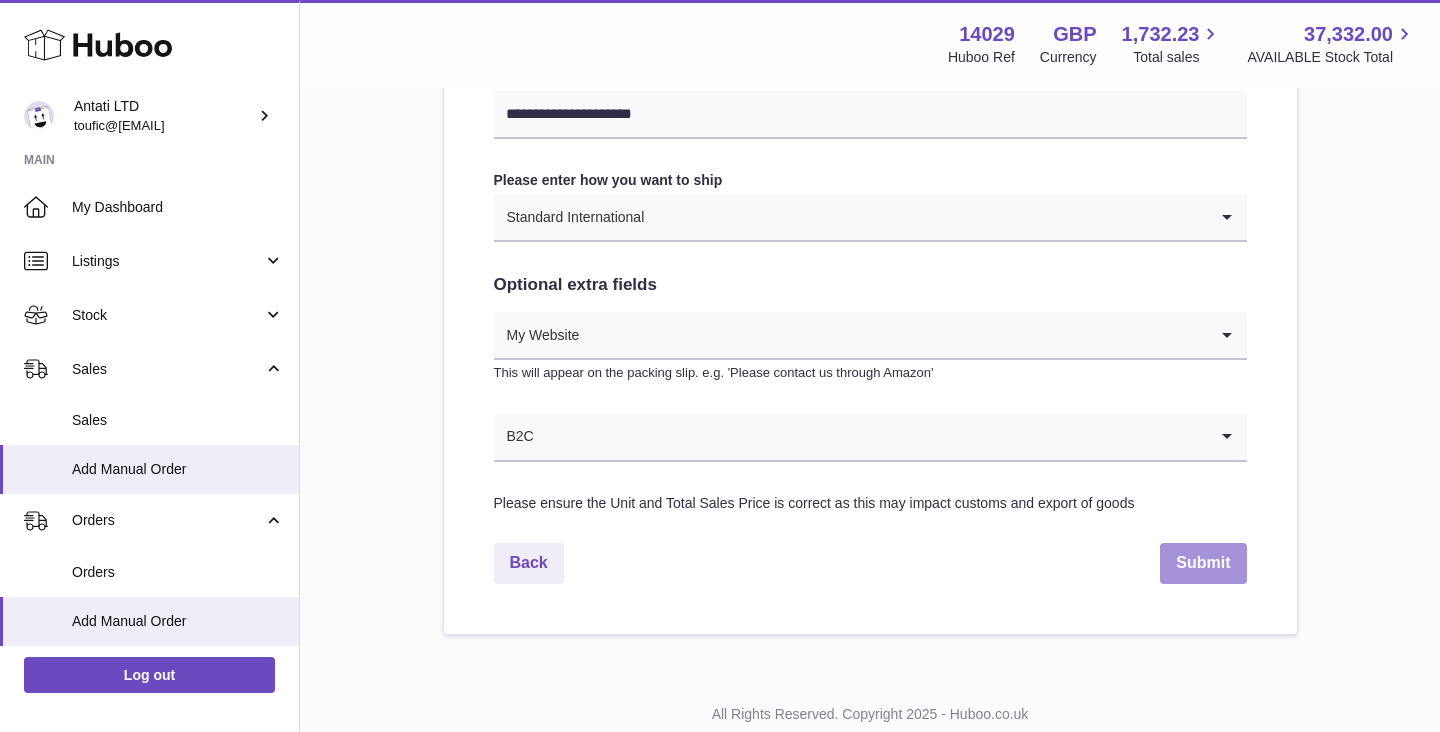 click on "Submit" at bounding box center (1203, 563) 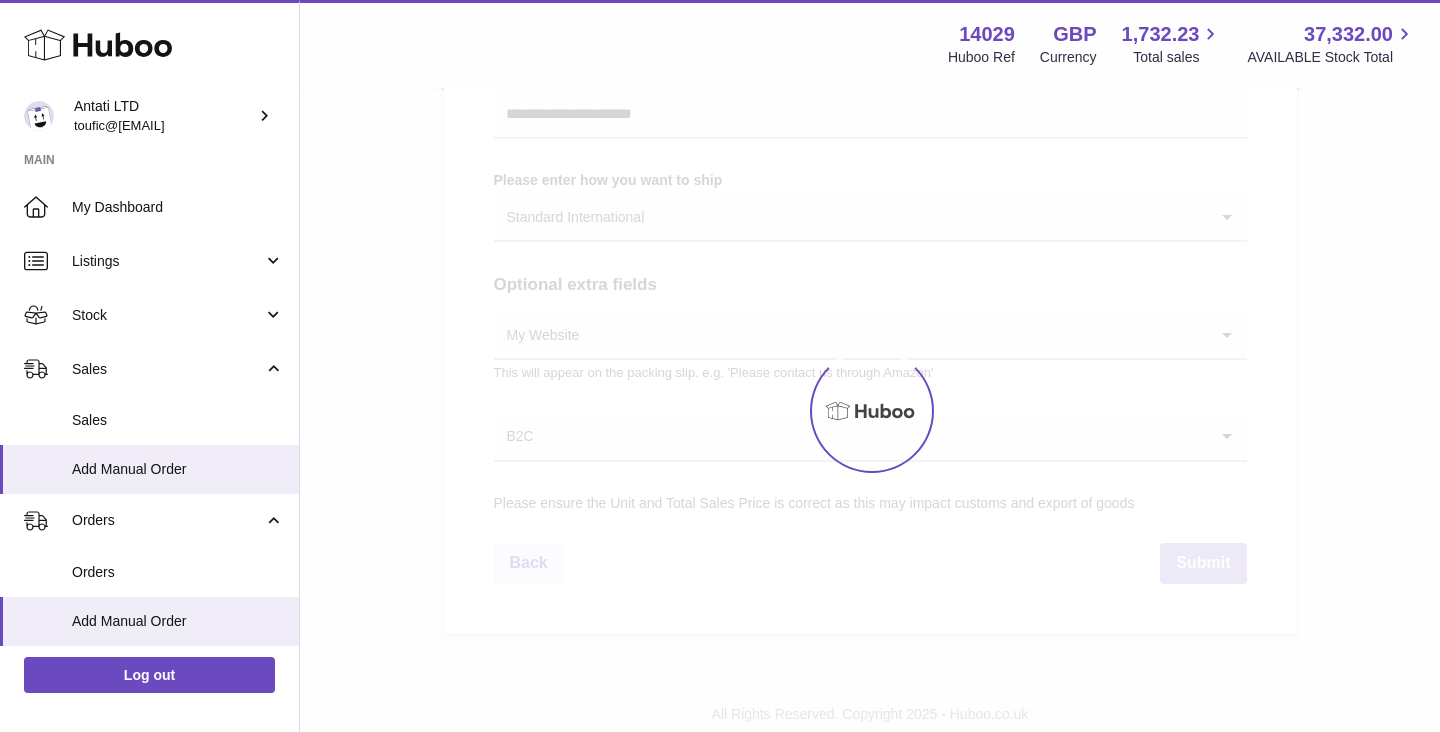 scroll, scrollTop: 0, scrollLeft: 0, axis: both 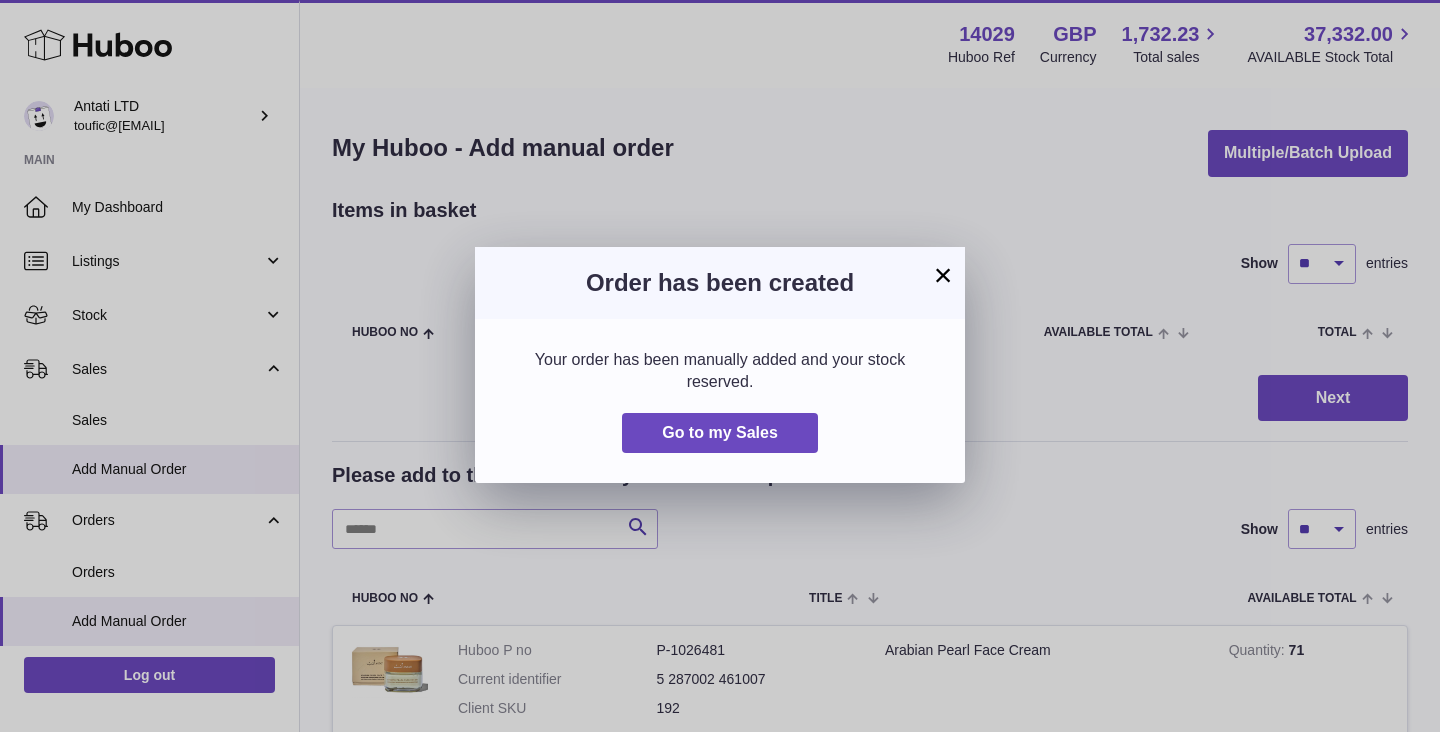 click on "×" at bounding box center (943, 275) 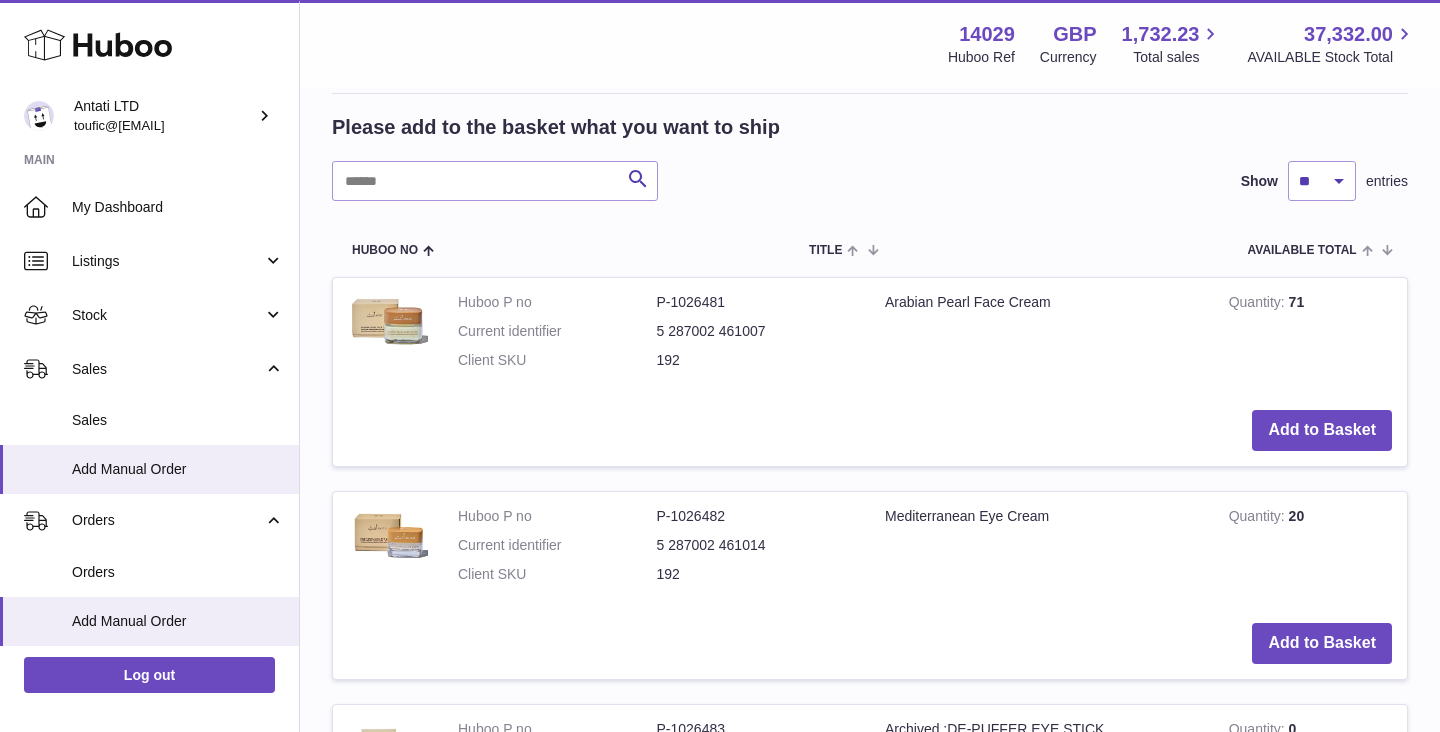 scroll, scrollTop: 384, scrollLeft: 0, axis: vertical 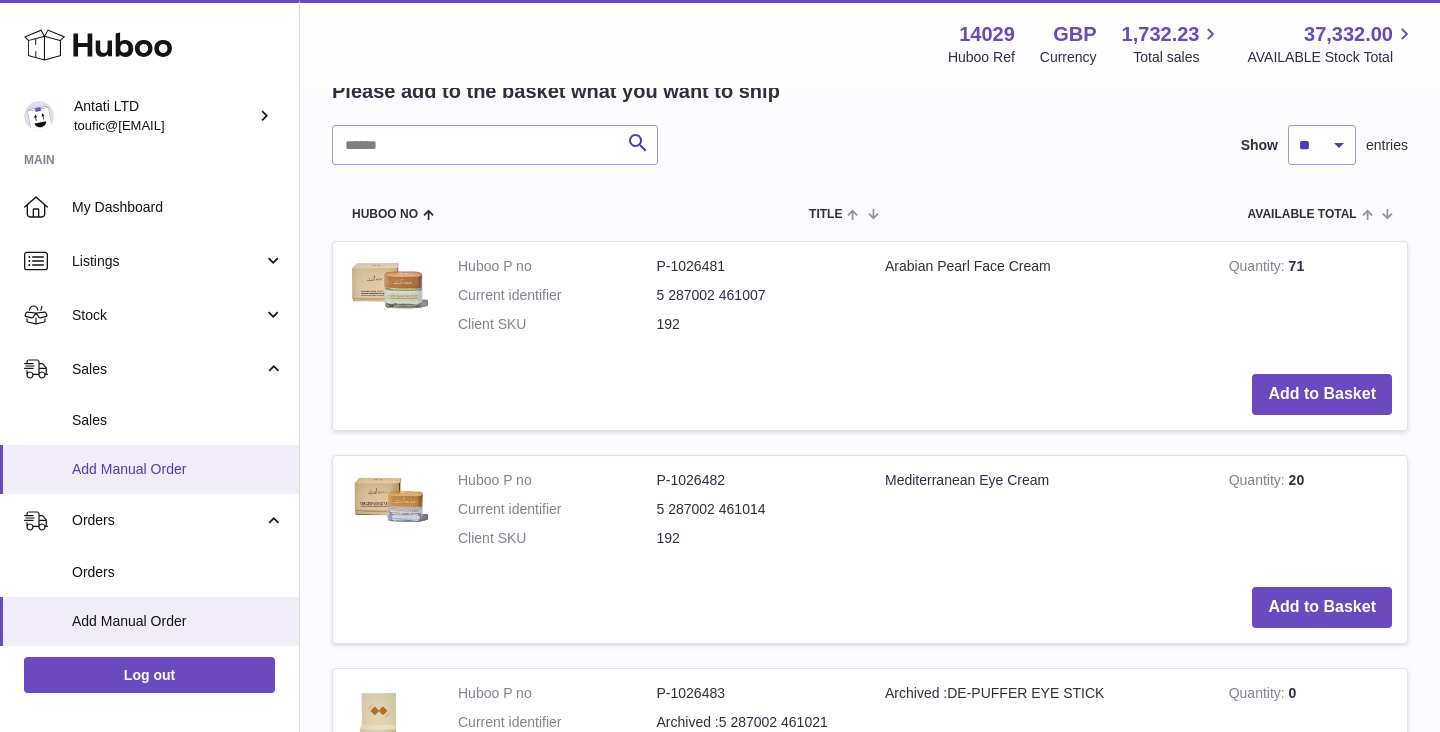 click on "Add Manual Order" at bounding box center [178, 469] 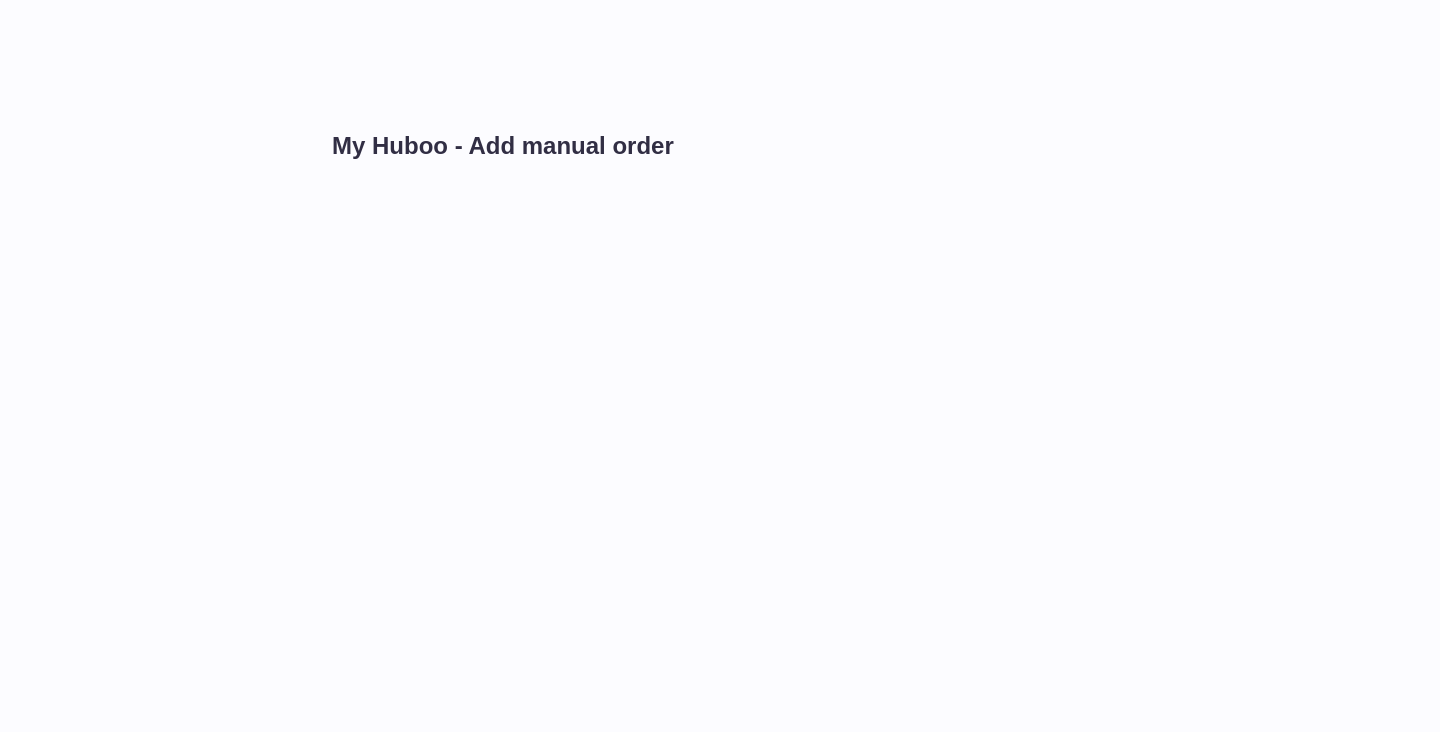 scroll, scrollTop: 0, scrollLeft: 0, axis: both 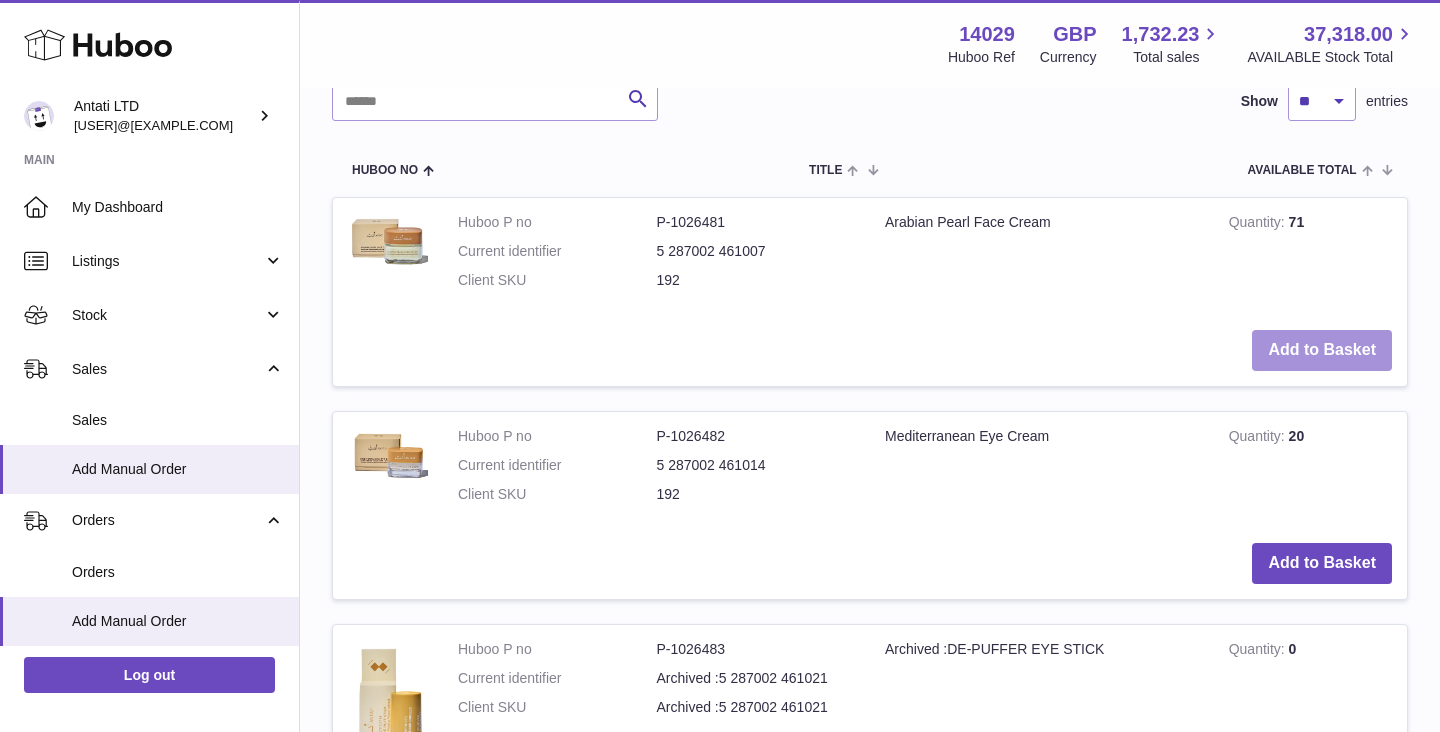 click on "Add to Basket" at bounding box center [1322, 350] 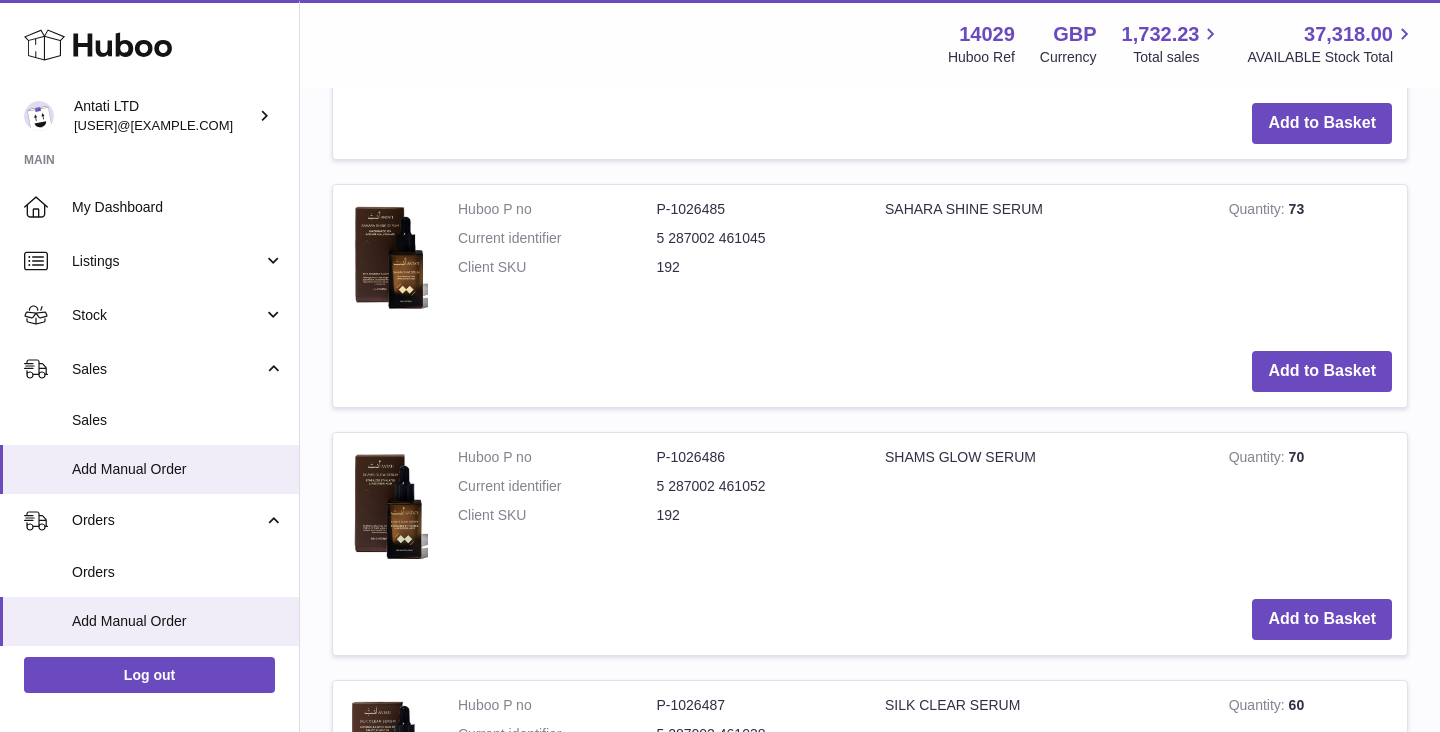 scroll, scrollTop: 1638, scrollLeft: 0, axis: vertical 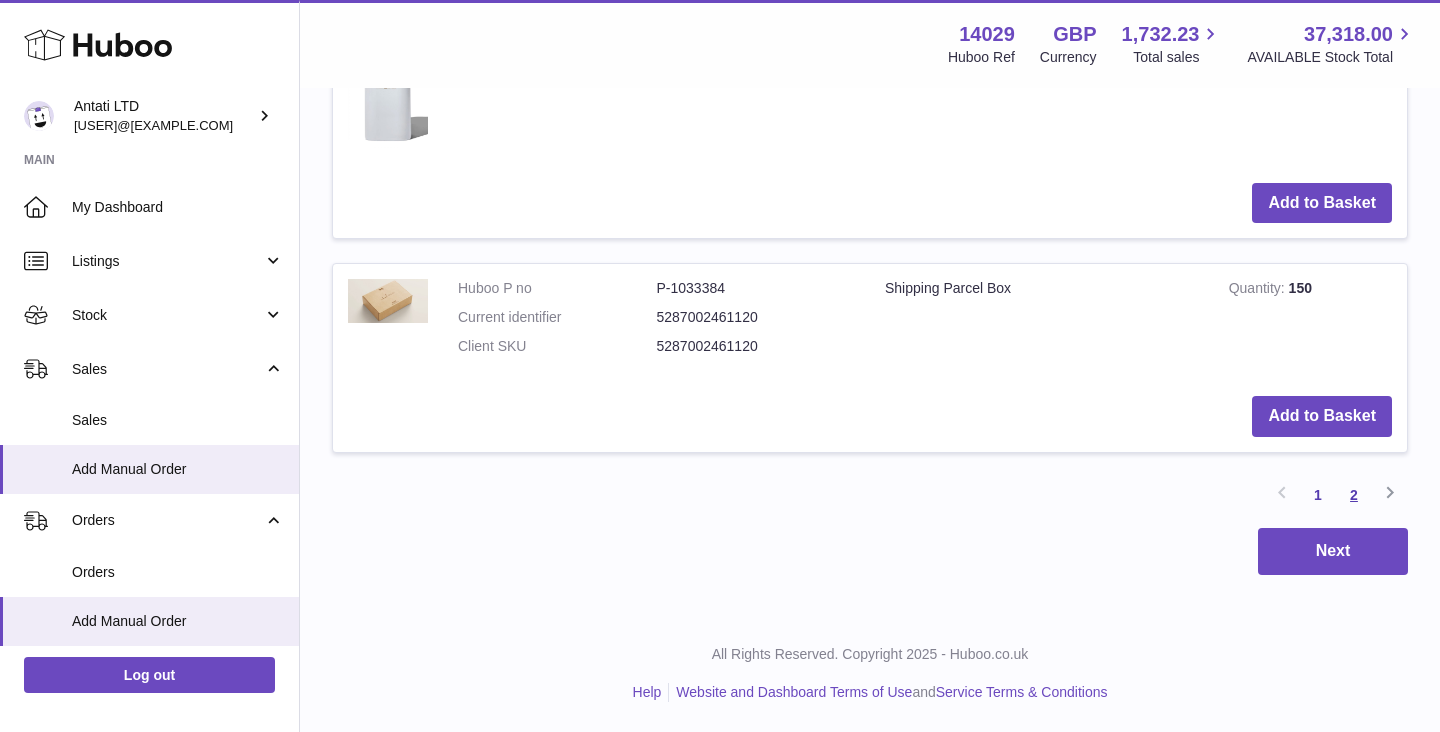 click on "2" at bounding box center [1354, 495] 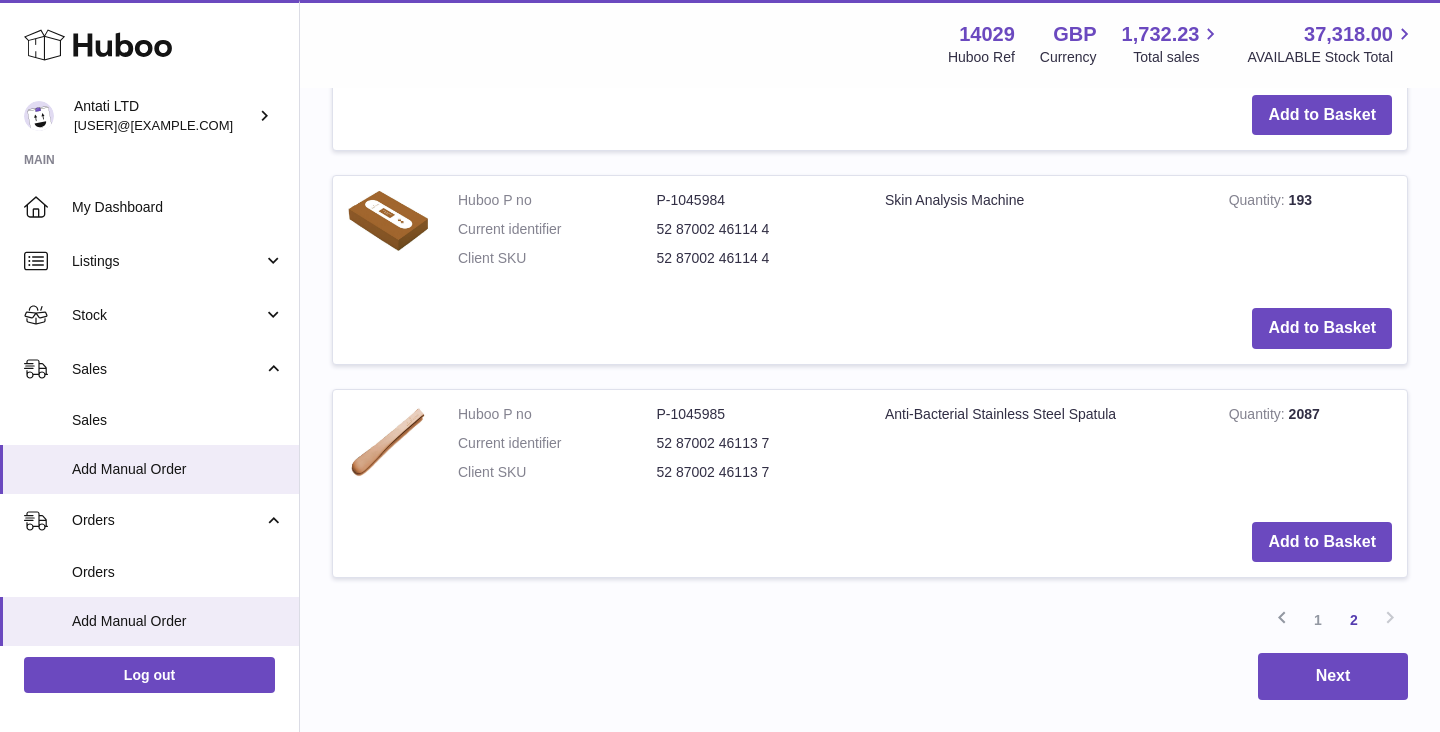 scroll, scrollTop: 1097, scrollLeft: 0, axis: vertical 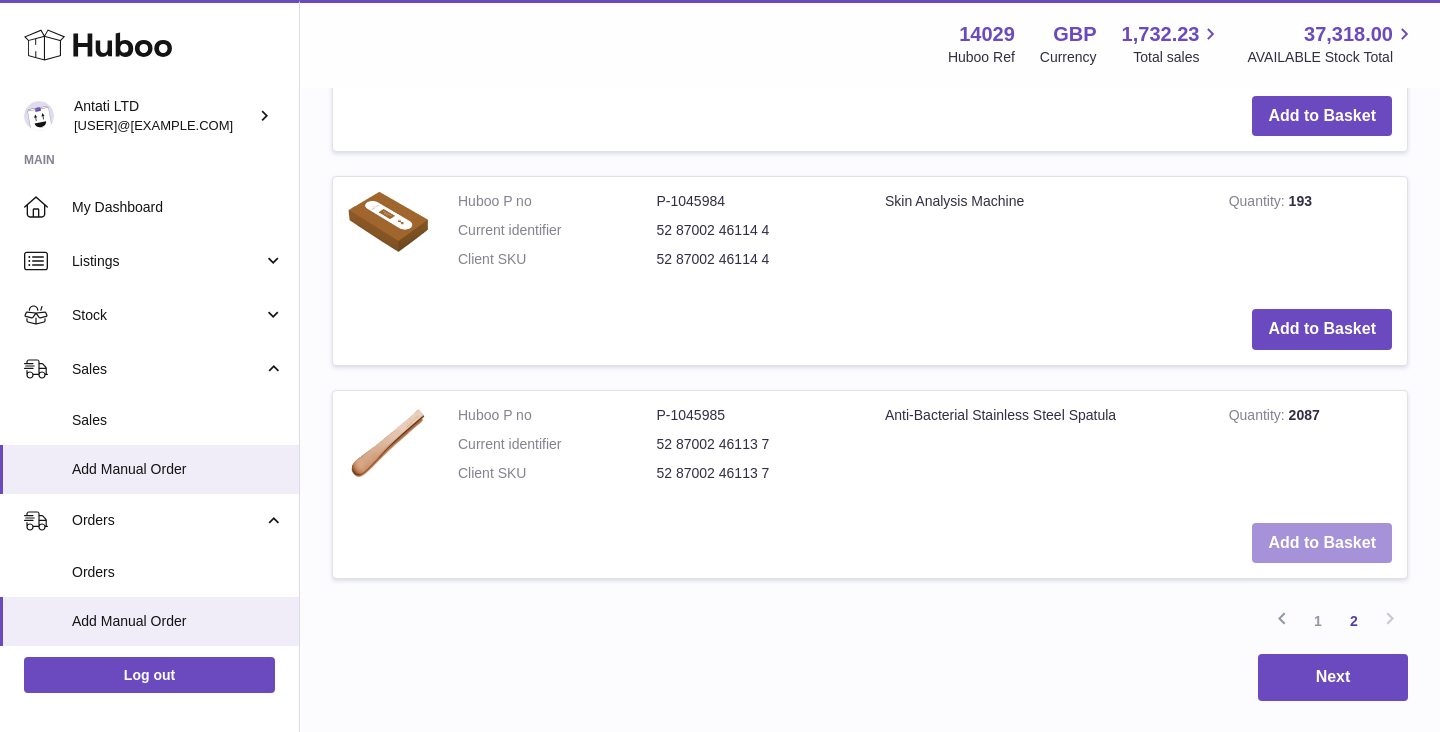 click on "Add to Basket" at bounding box center (1322, 543) 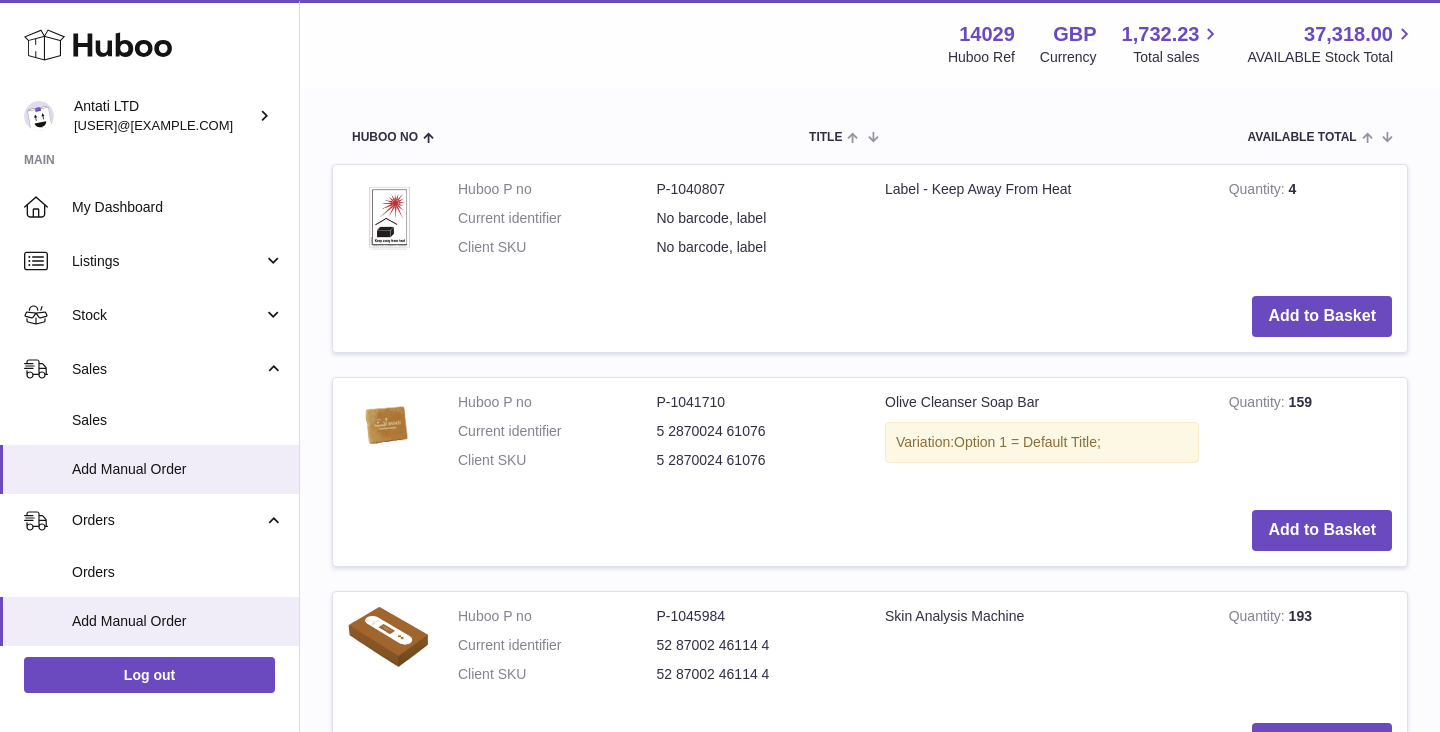 scroll, scrollTop: 878, scrollLeft: 0, axis: vertical 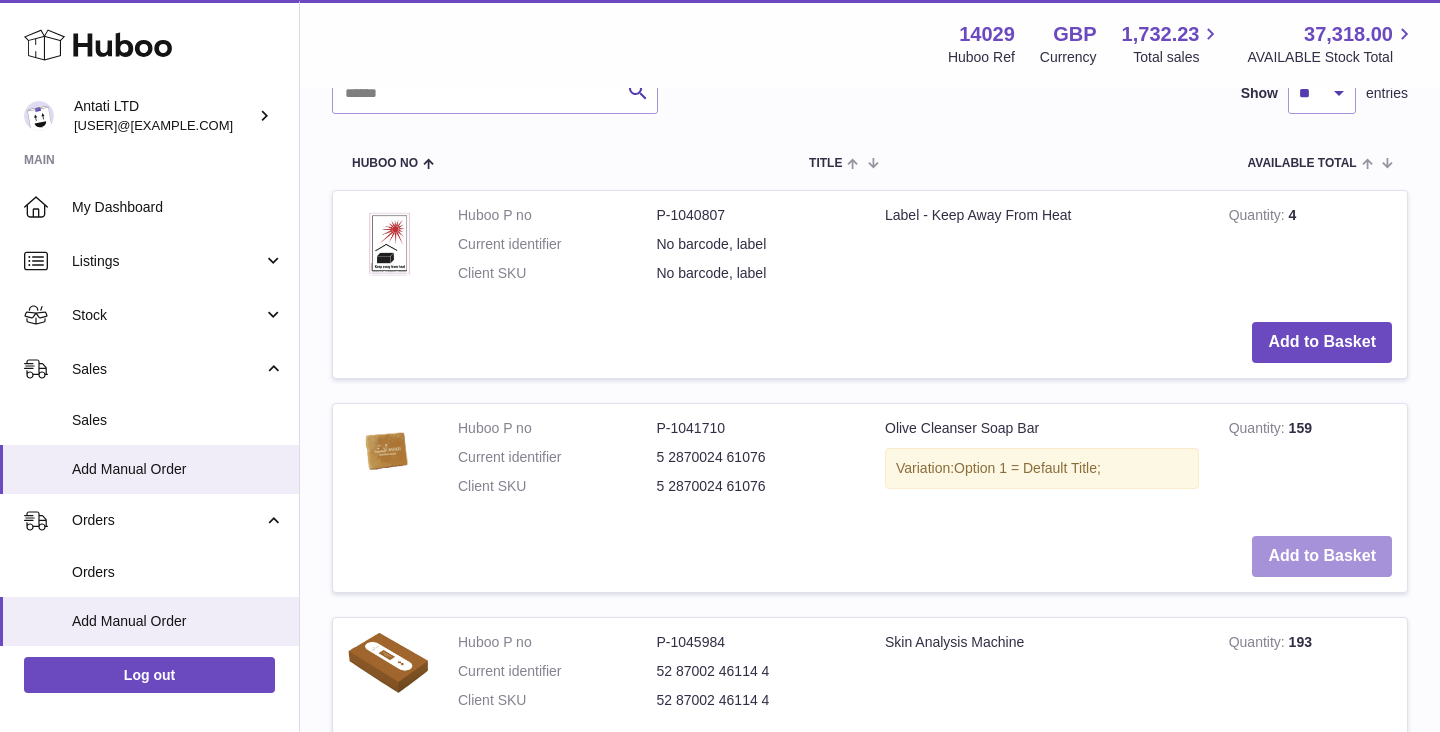click on "Add to Basket" at bounding box center (1322, 556) 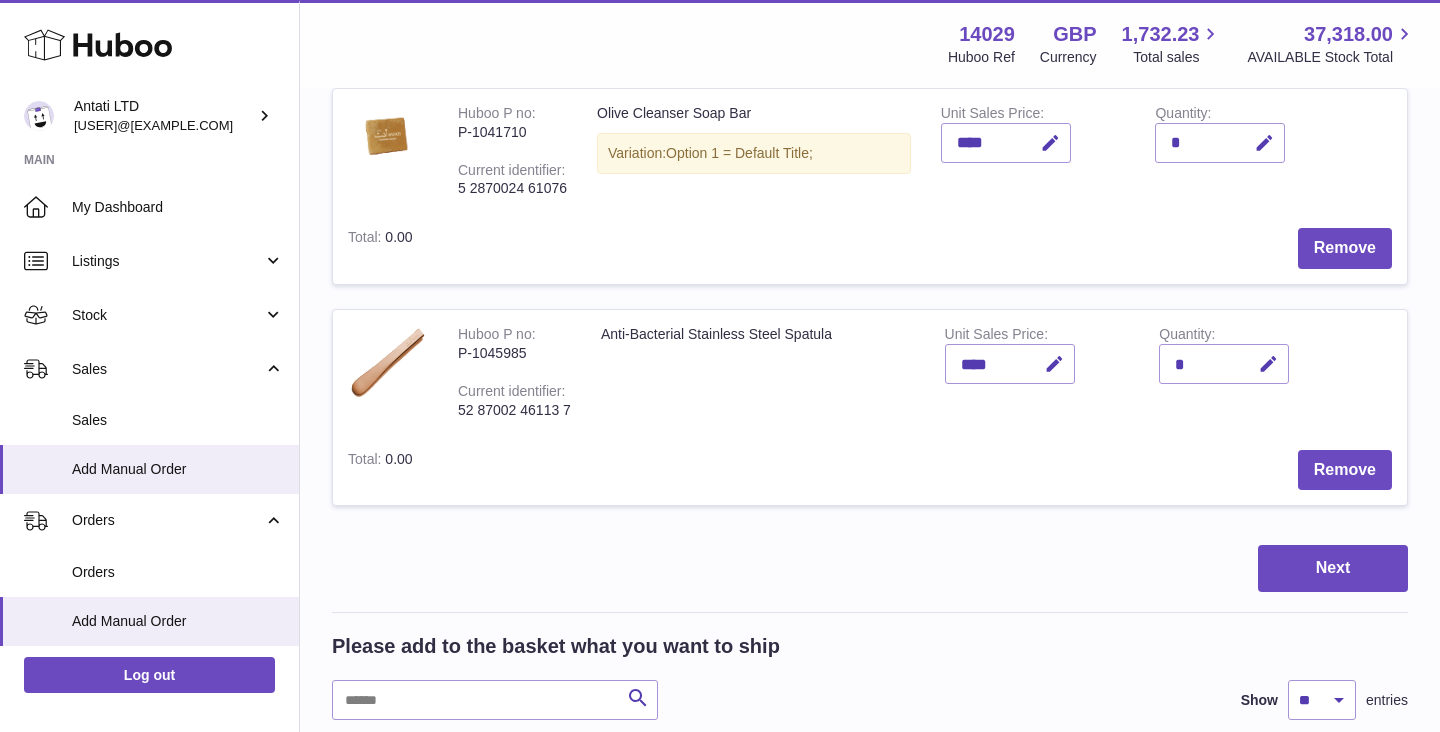 scroll, scrollTop: 511, scrollLeft: 0, axis: vertical 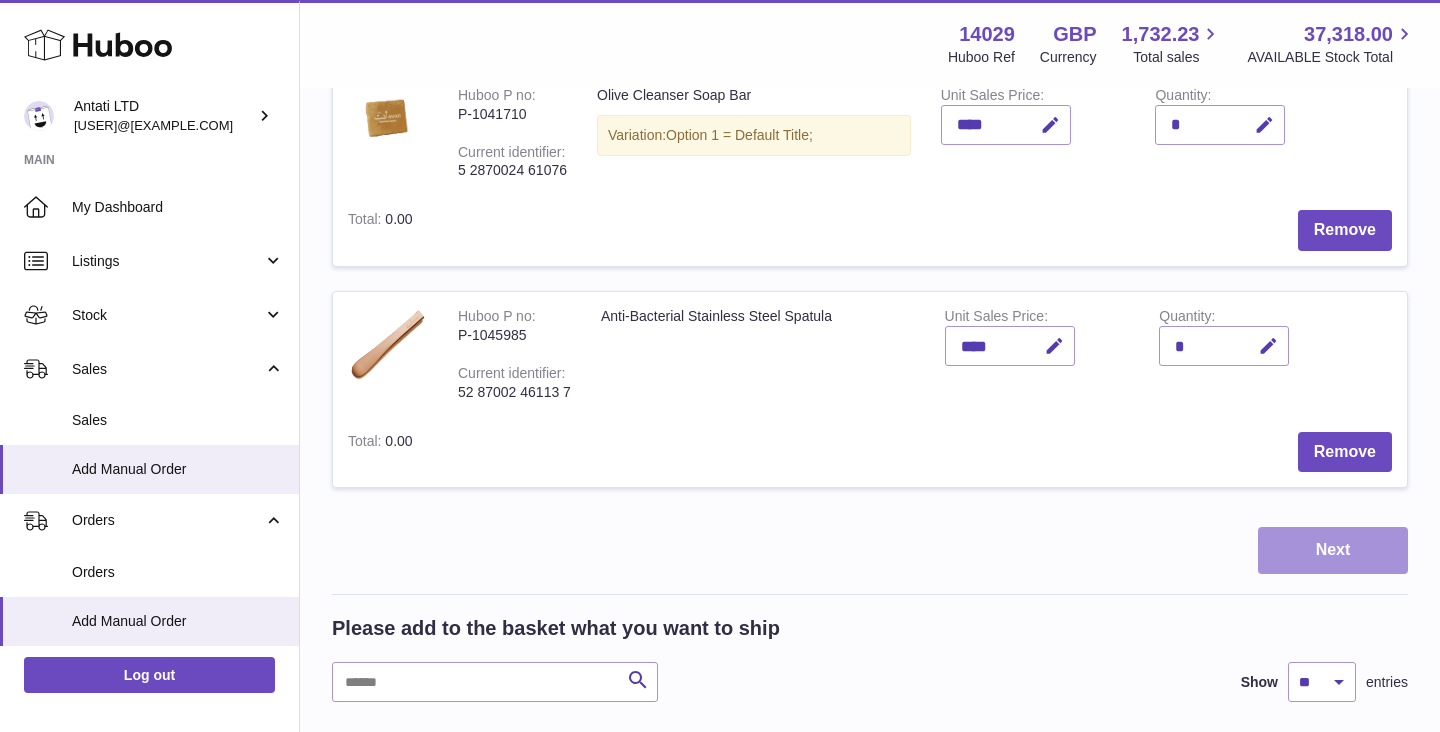 click on "Next" at bounding box center [1333, 550] 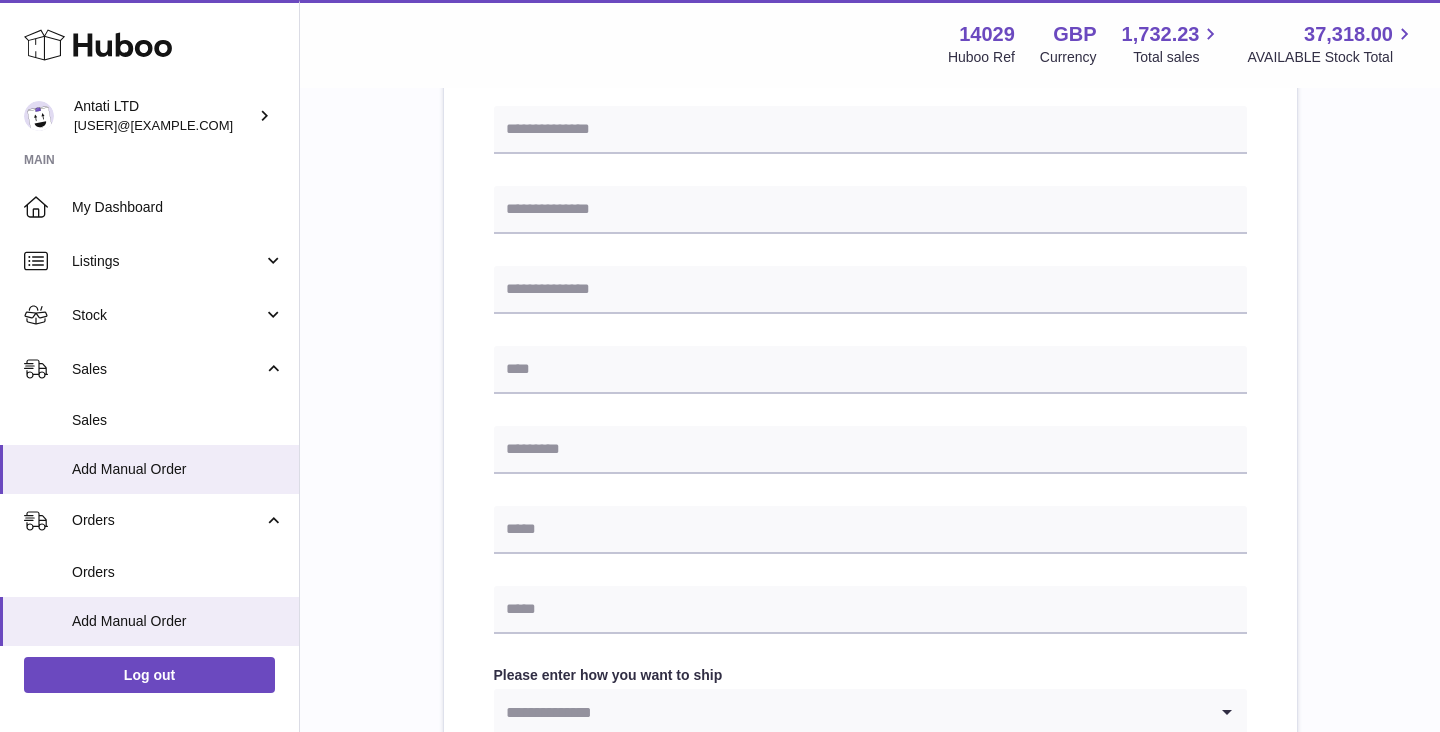 scroll, scrollTop: 0, scrollLeft: 0, axis: both 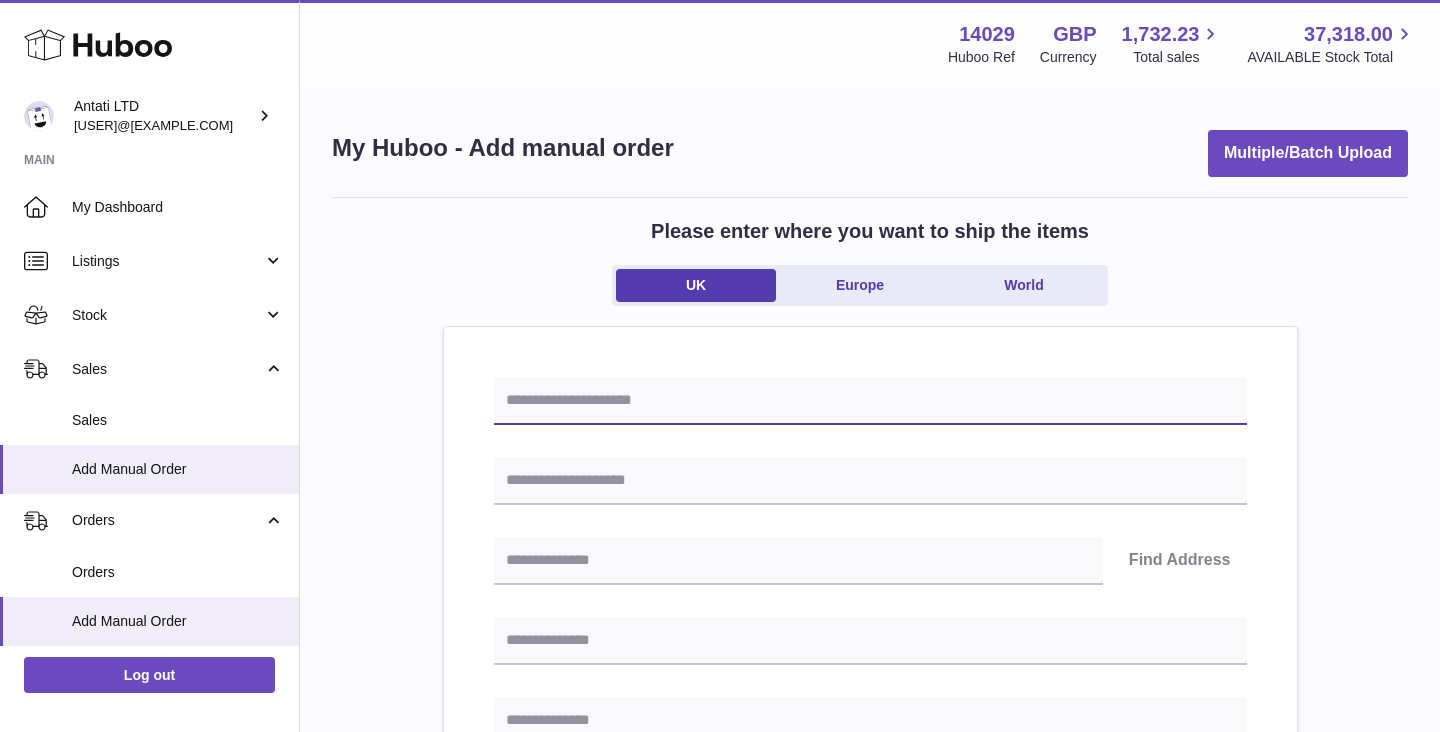click at bounding box center (870, 401) 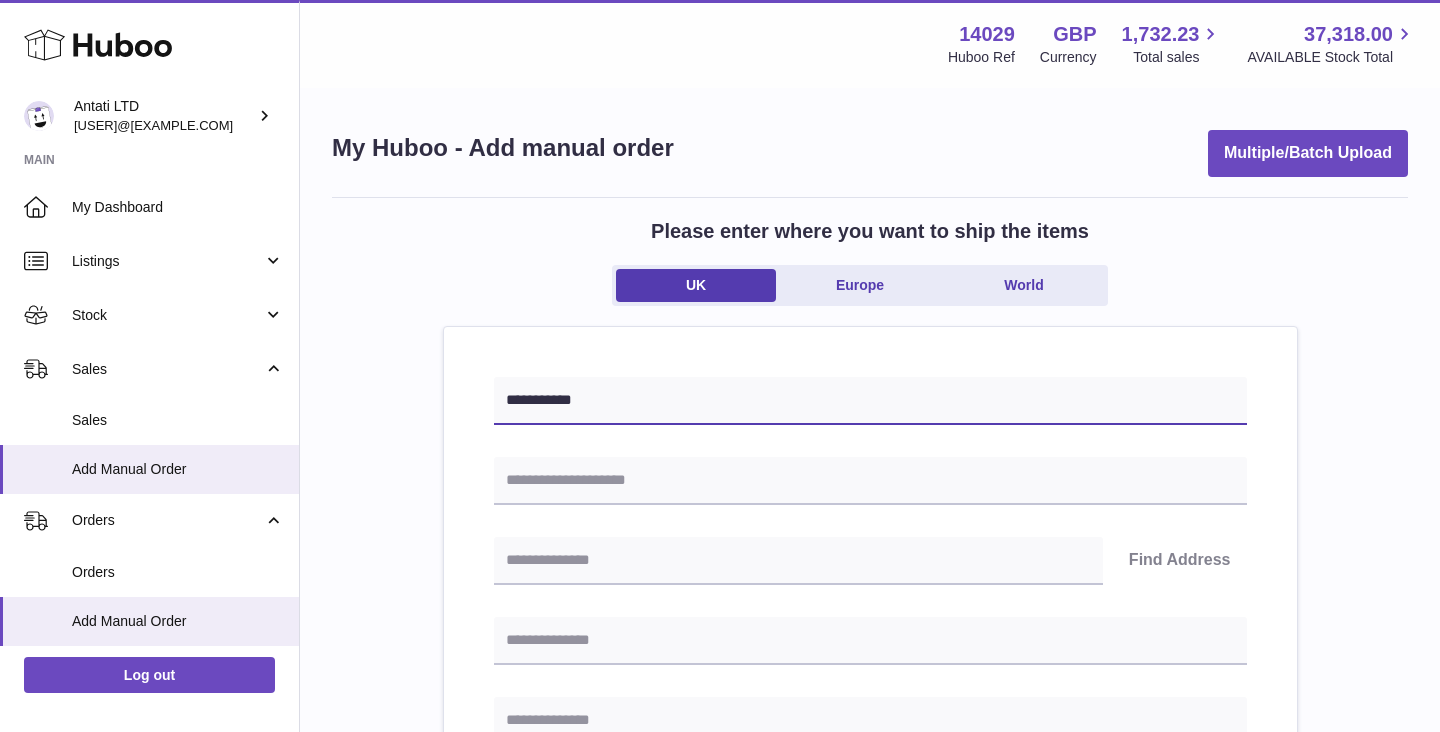 type on "**********" 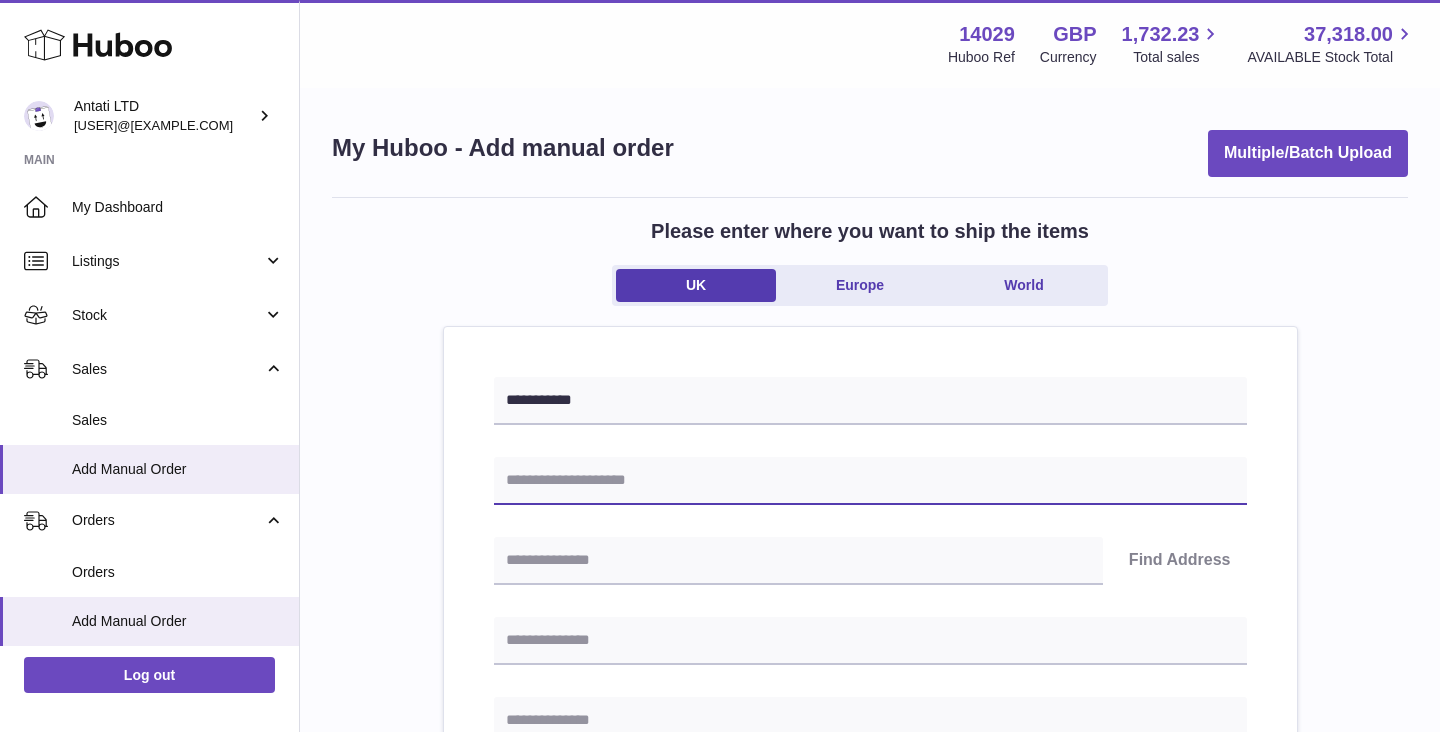 click at bounding box center (870, 481) 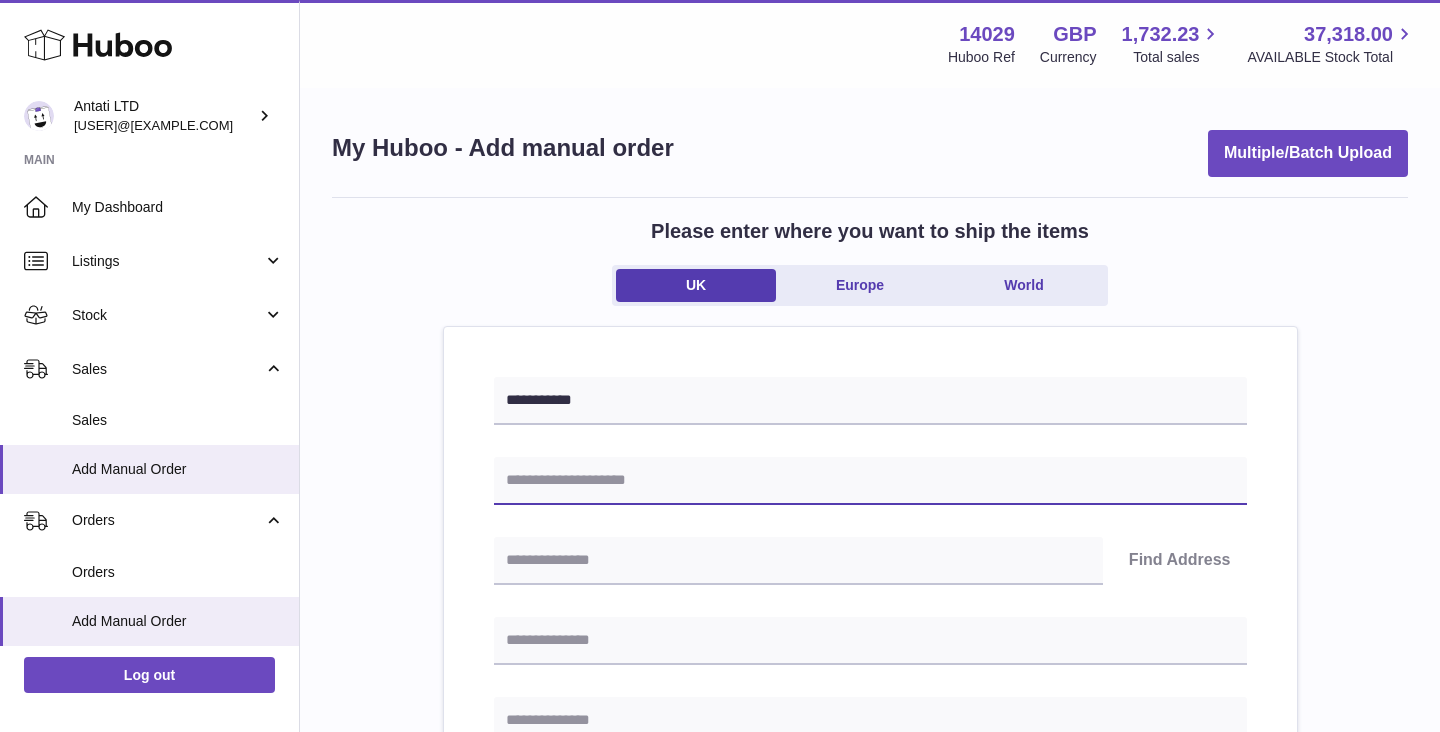 paste on "**********" 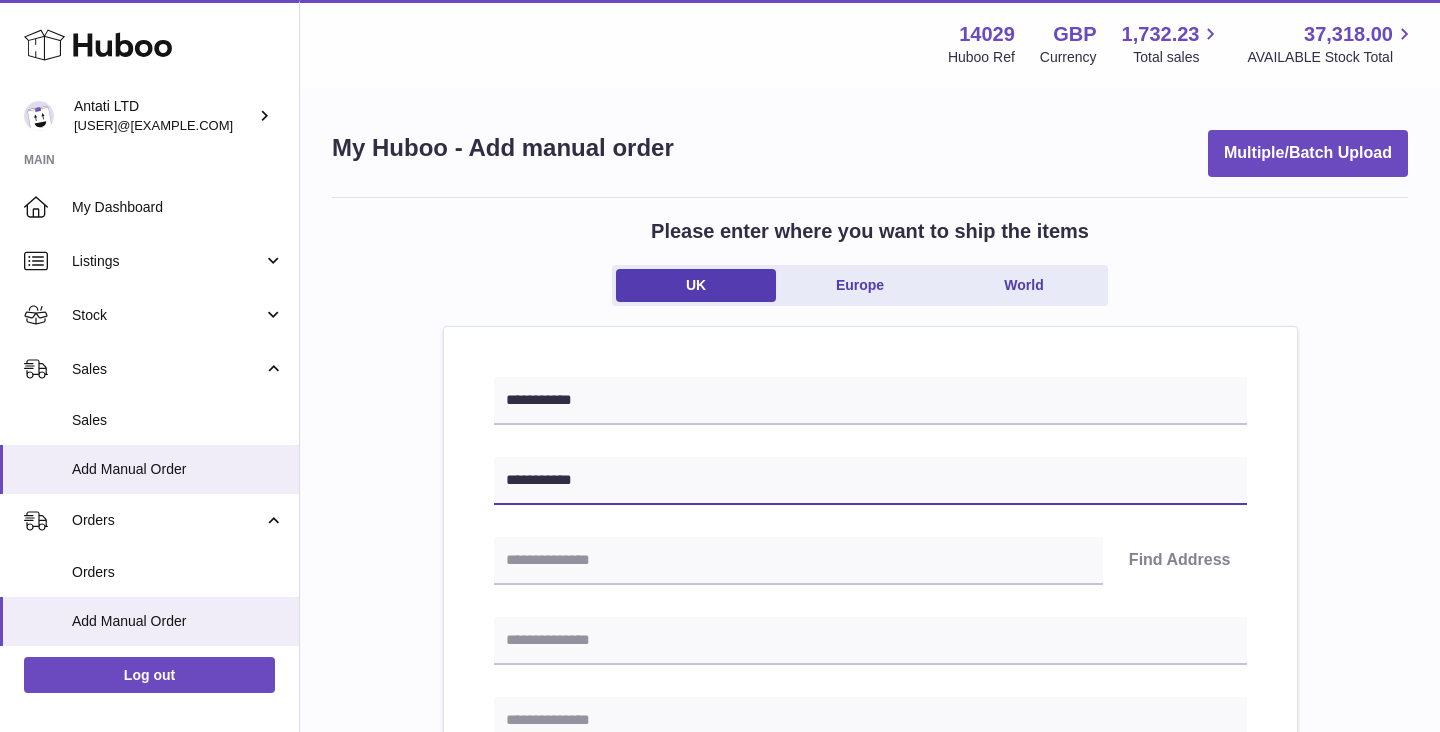 scroll, scrollTop: 79, scrollLeft: 0, axis: vertical 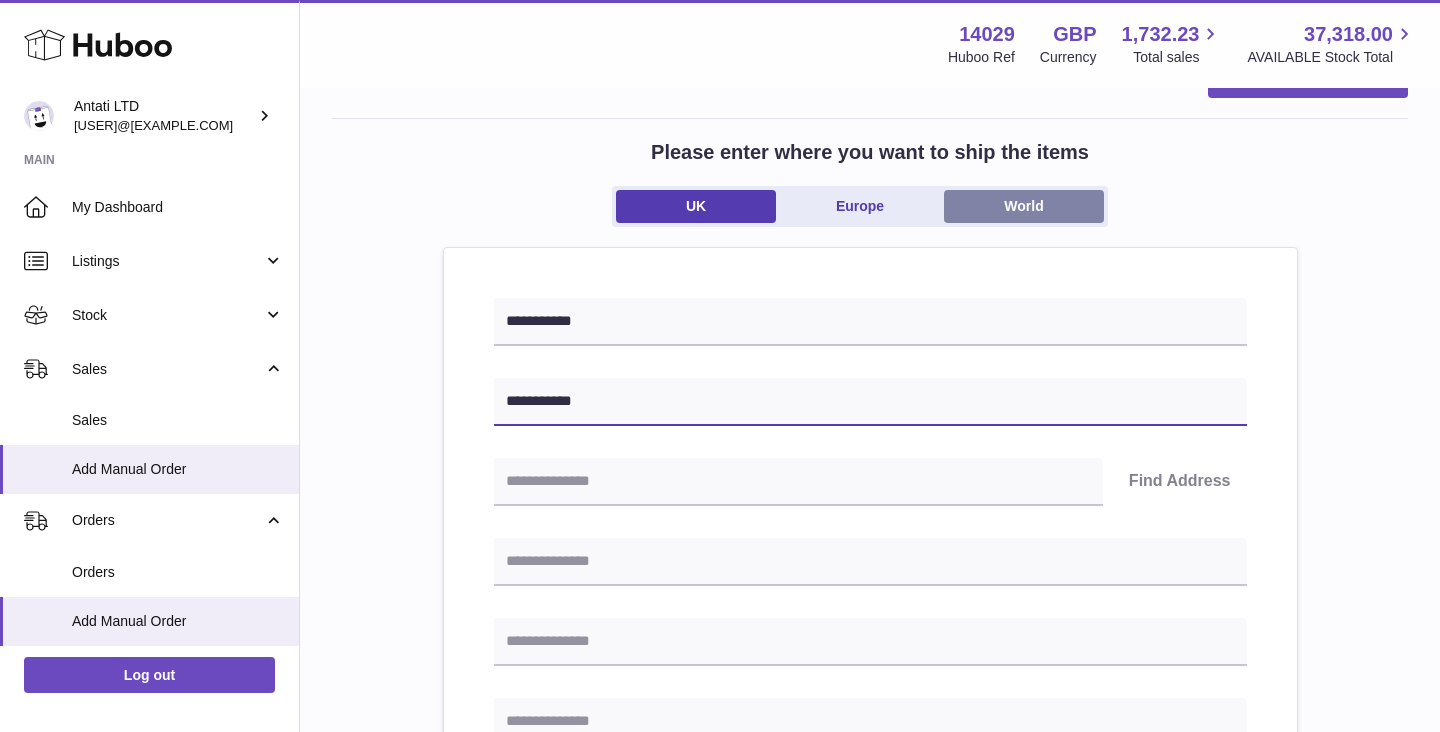 type on "**********" 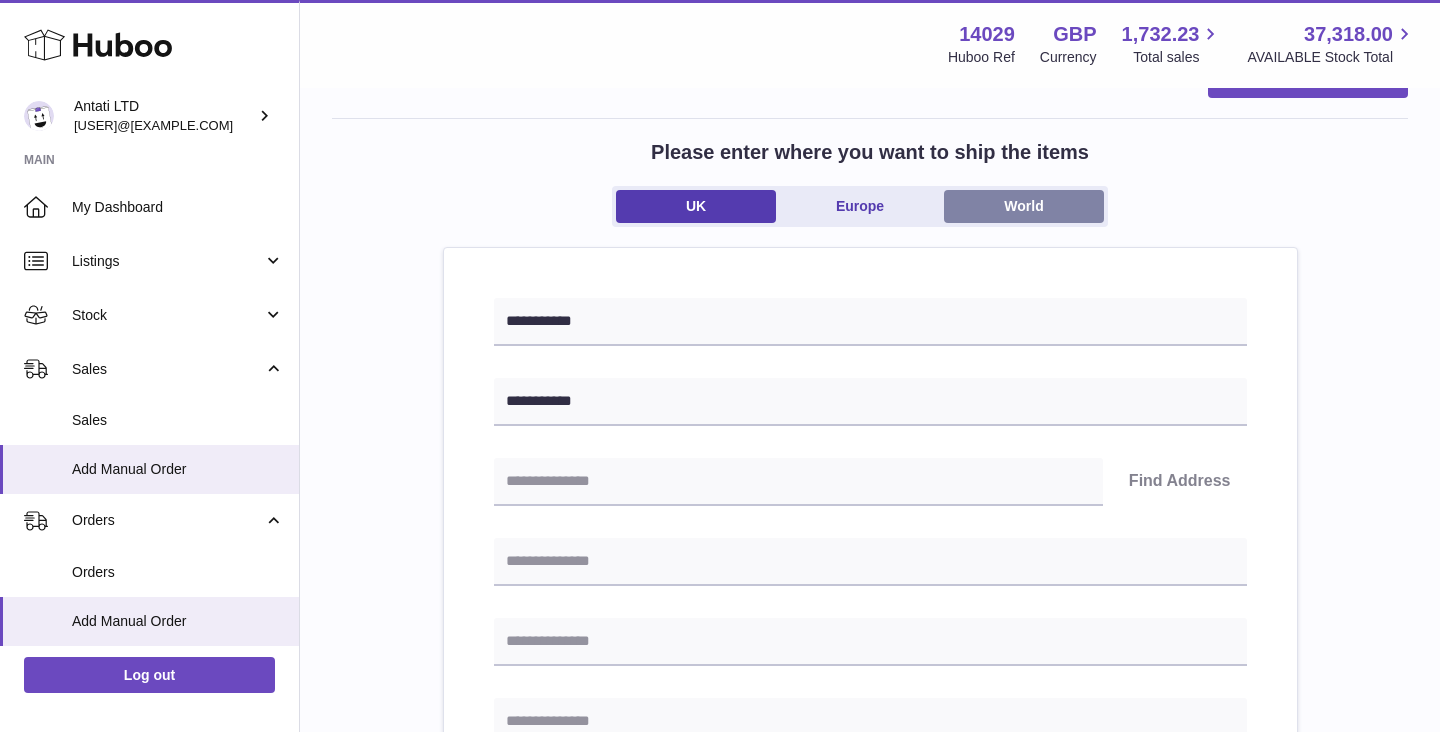 click on "World" at bounding box center (1024, 206) 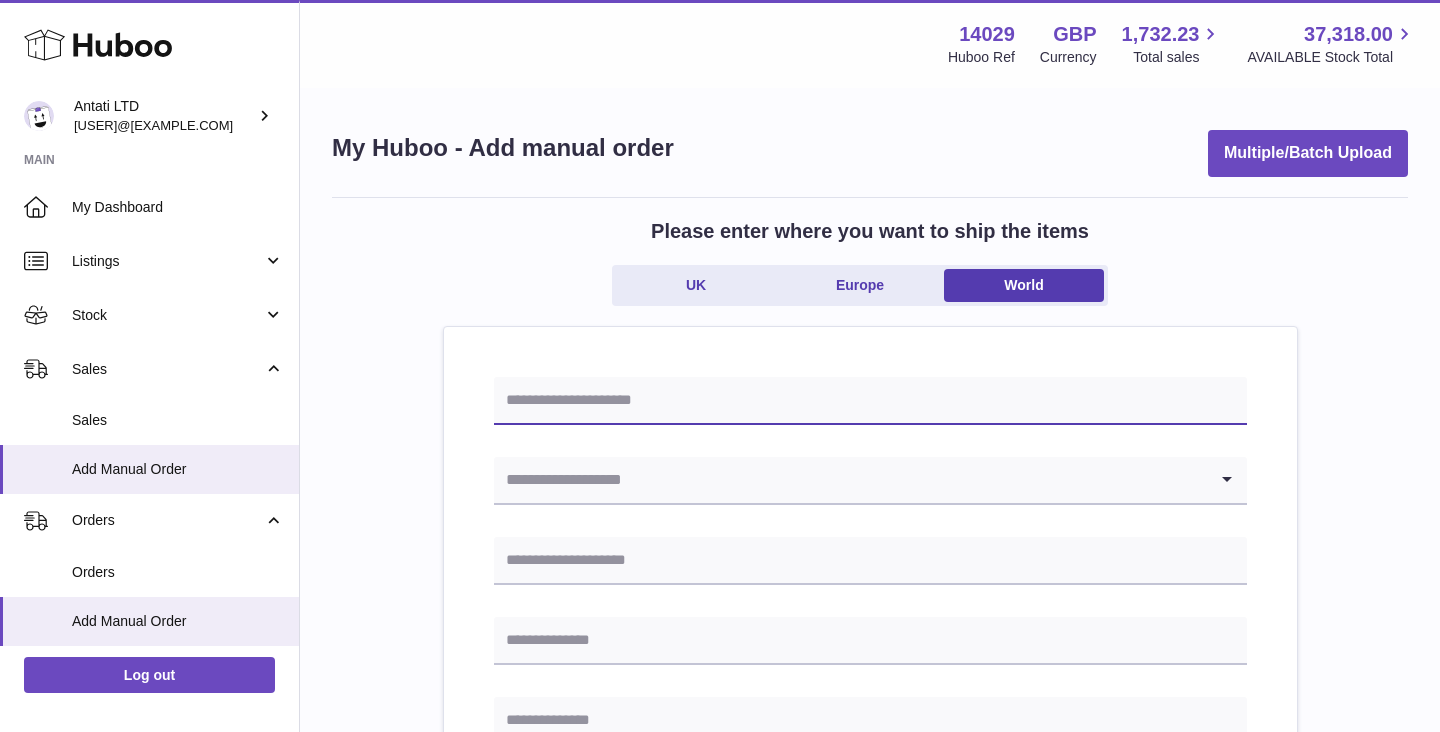 click at bounding box center [870, 401] 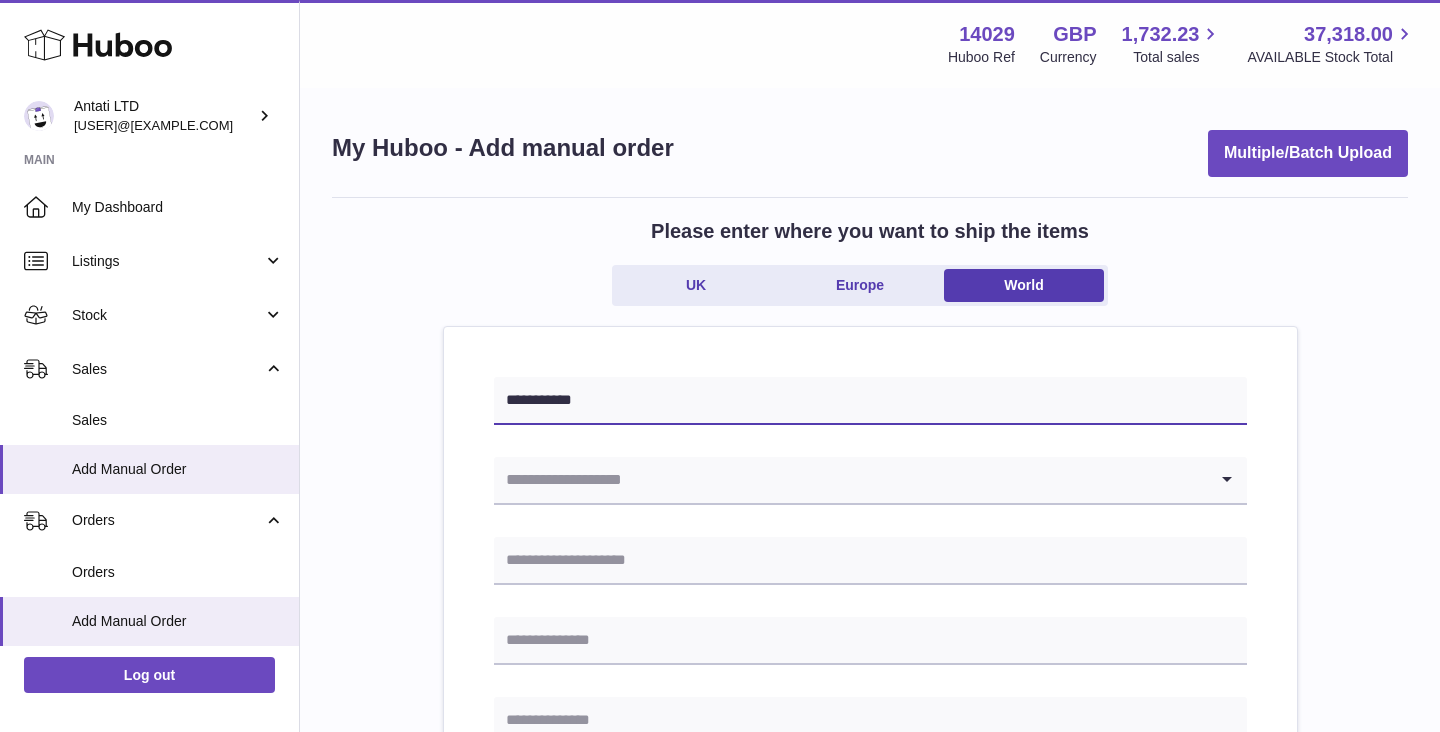 type on "**********" 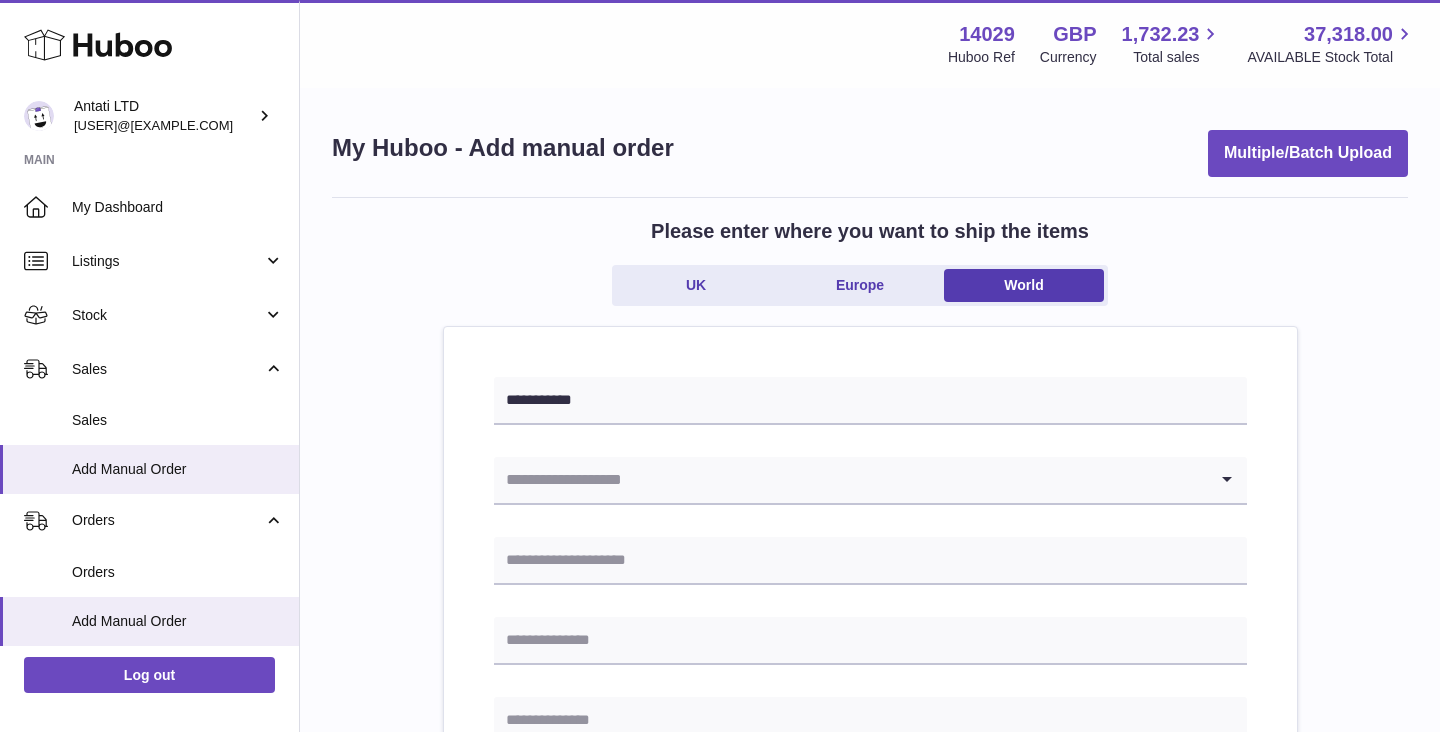 click at bounding box center (850, 480) 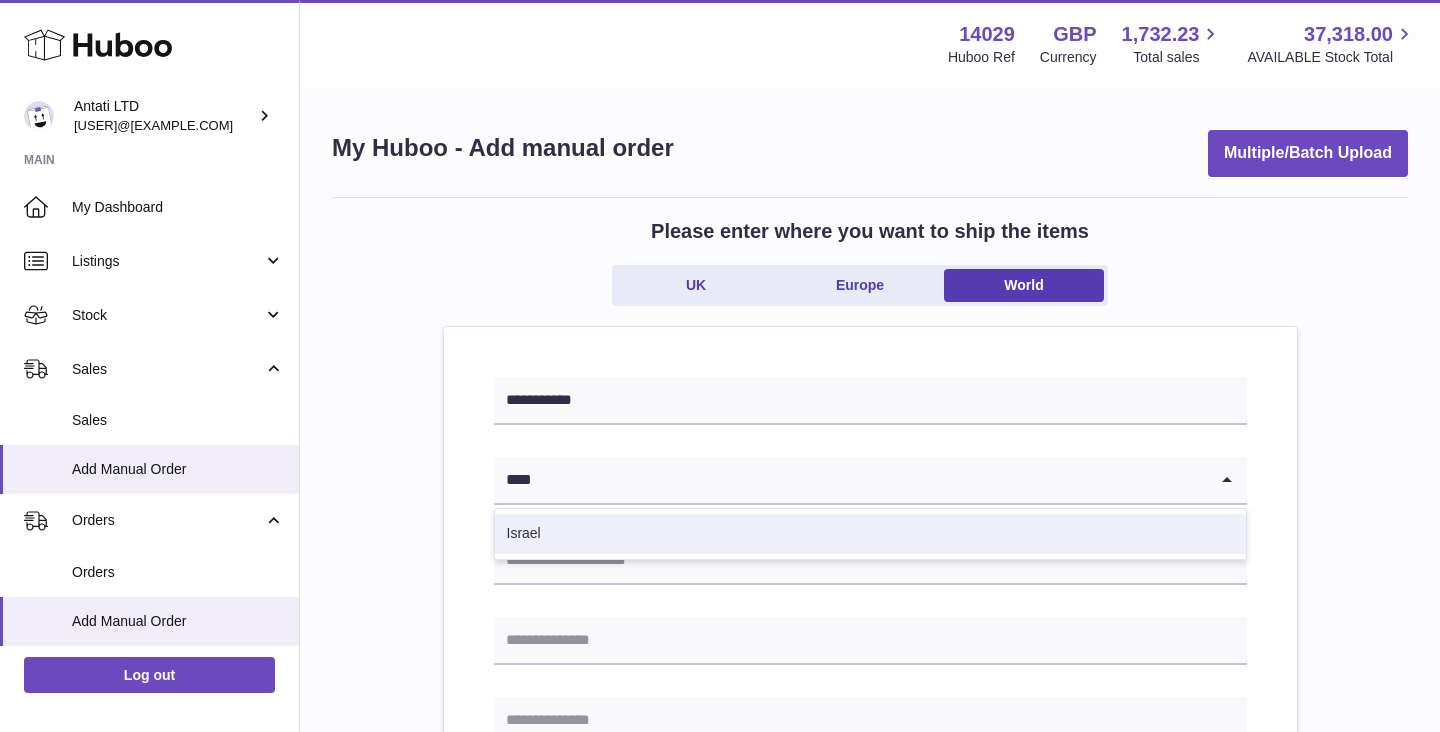 click on "Israel" at bounding box center [870, 534] 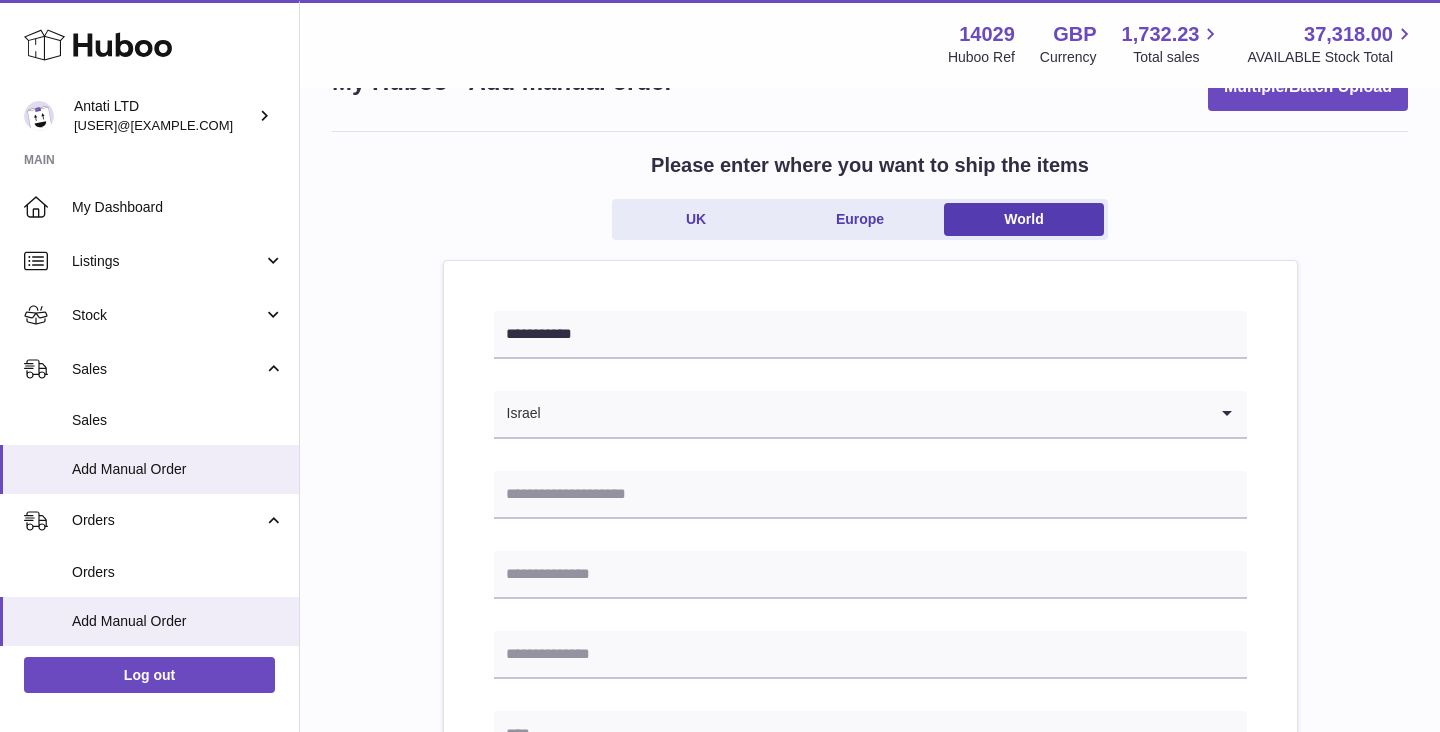 scroll, scrollTop: 103, scrollLeft: 0, axis: vertical 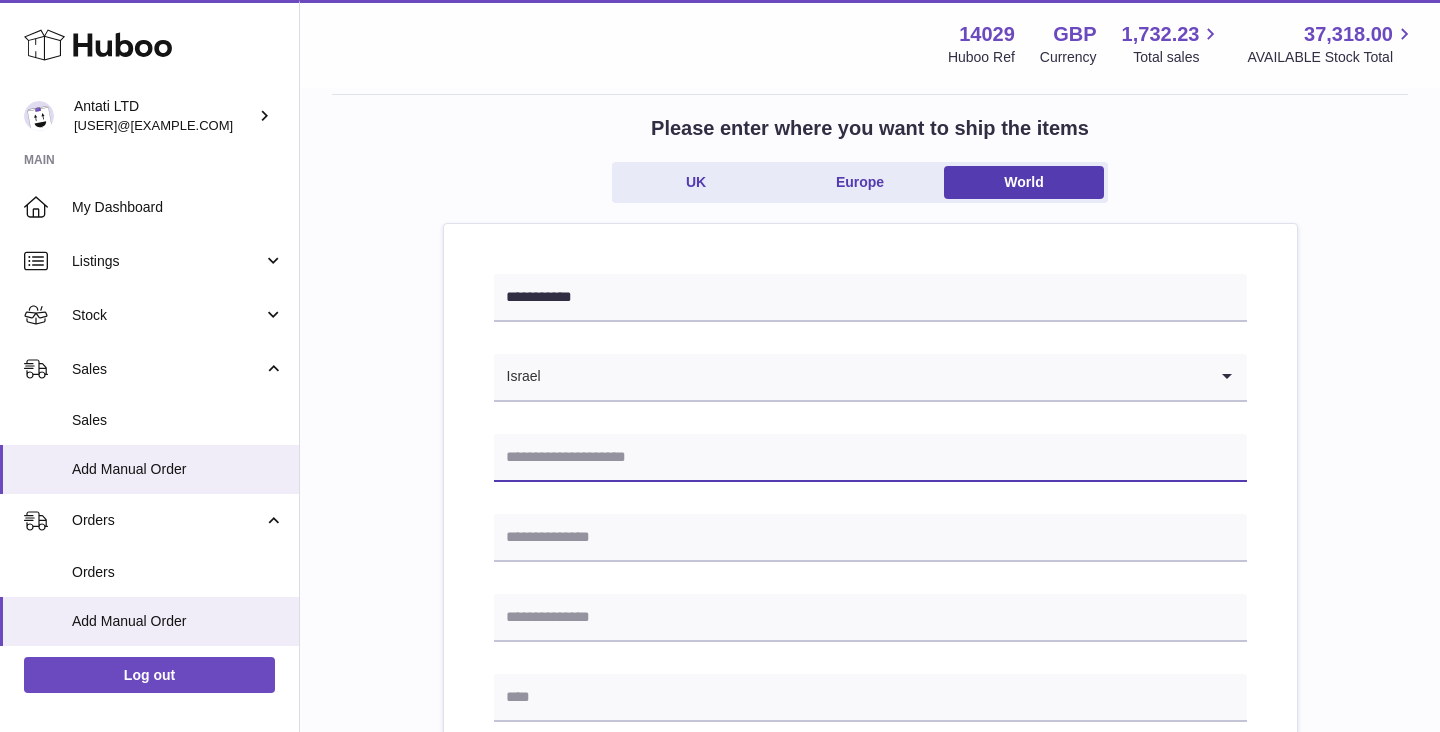 click at bounding box center [870, 458] 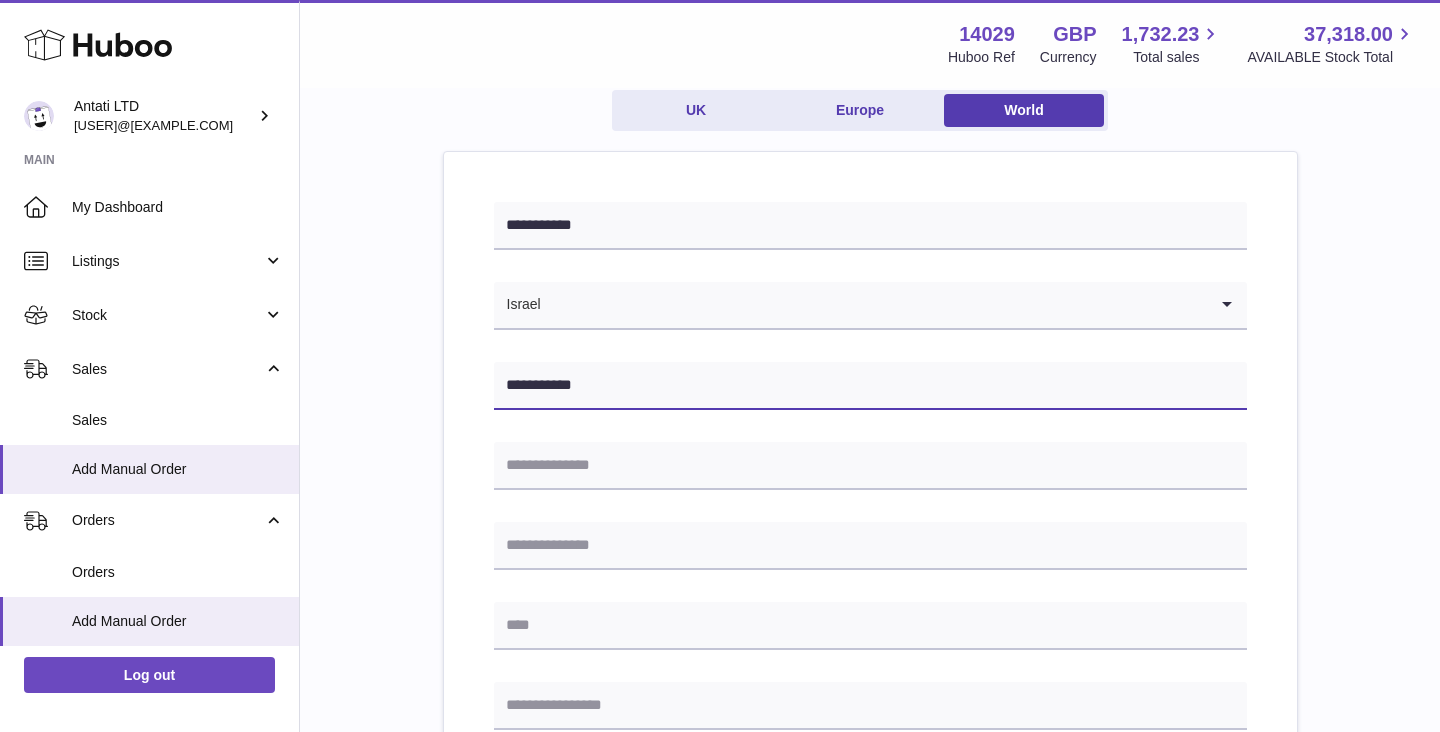 scroll, scrollTop: 220, scrollLeft: 0, axis: vertical 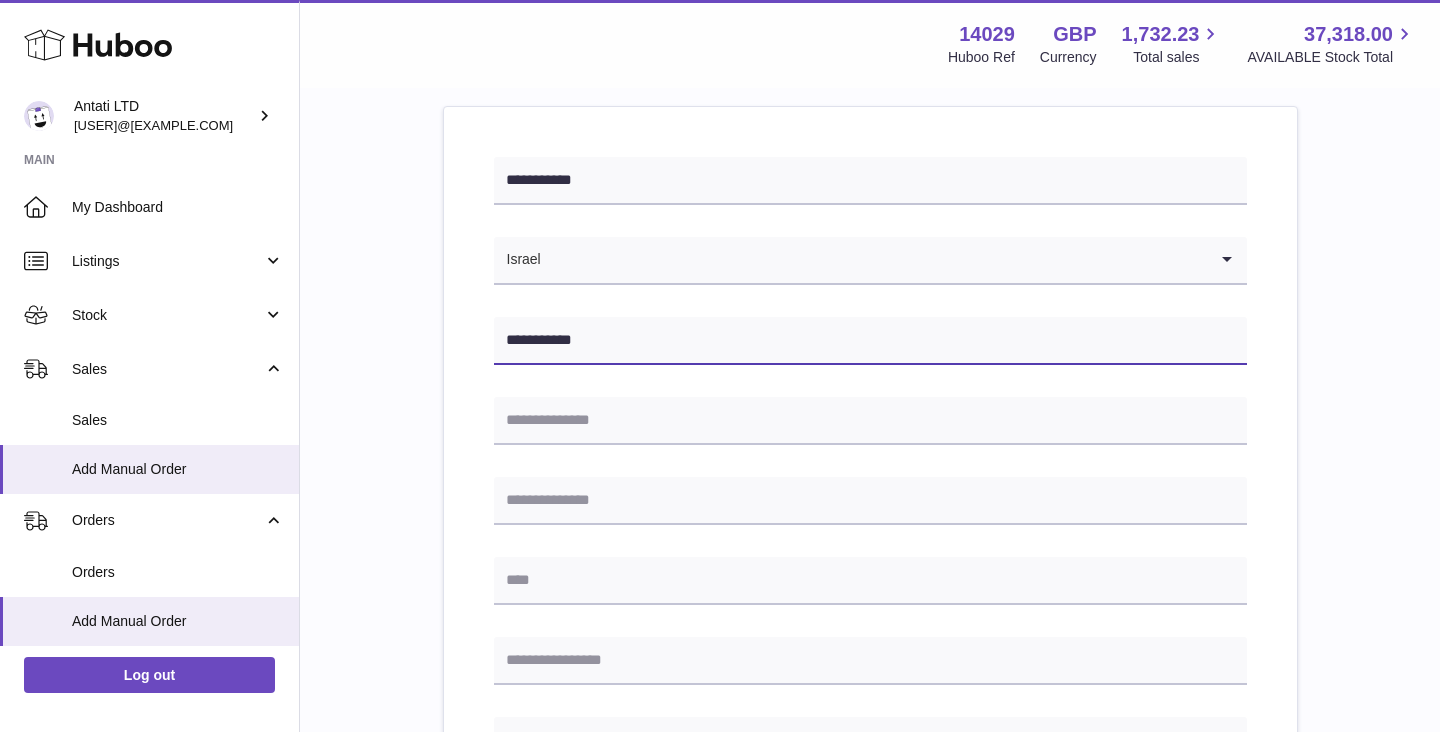 type on "**********" 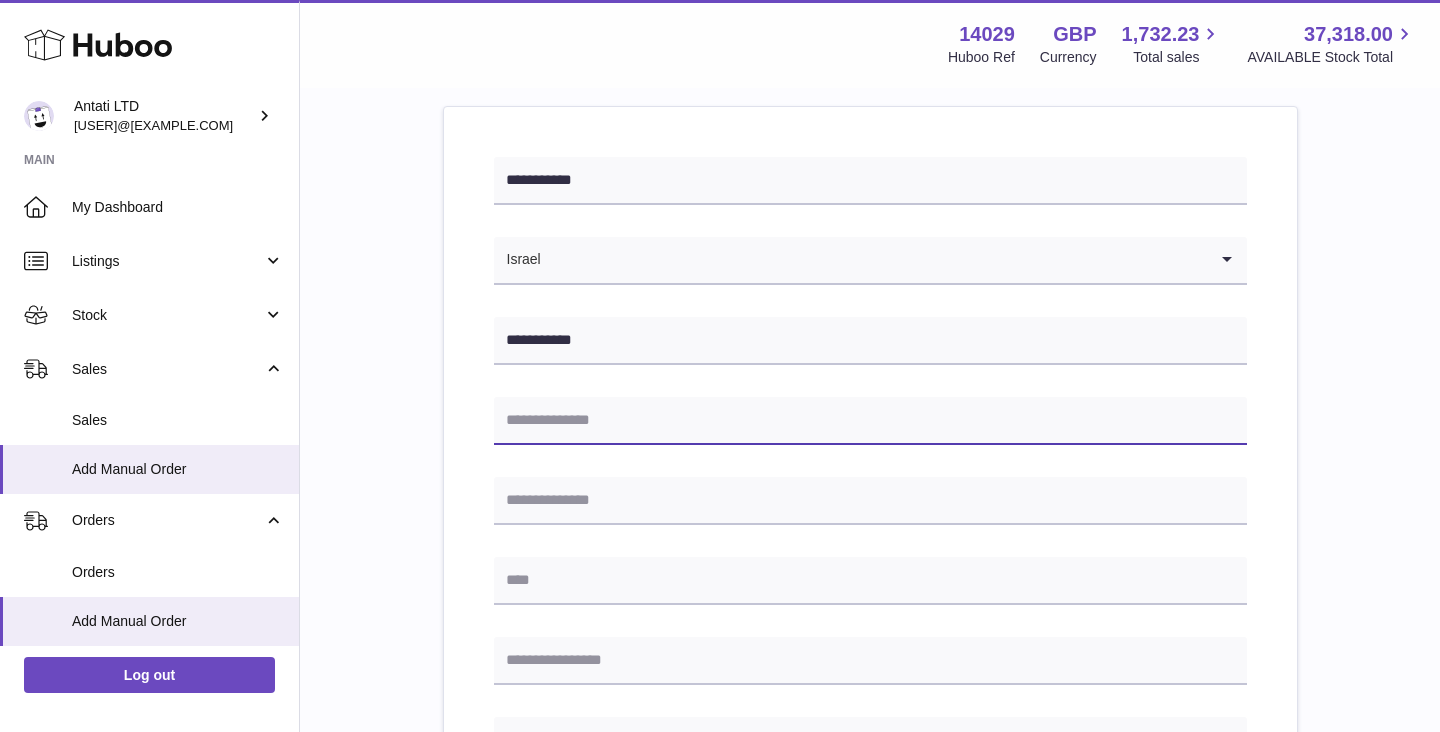 click at bounding box center (870, 421) 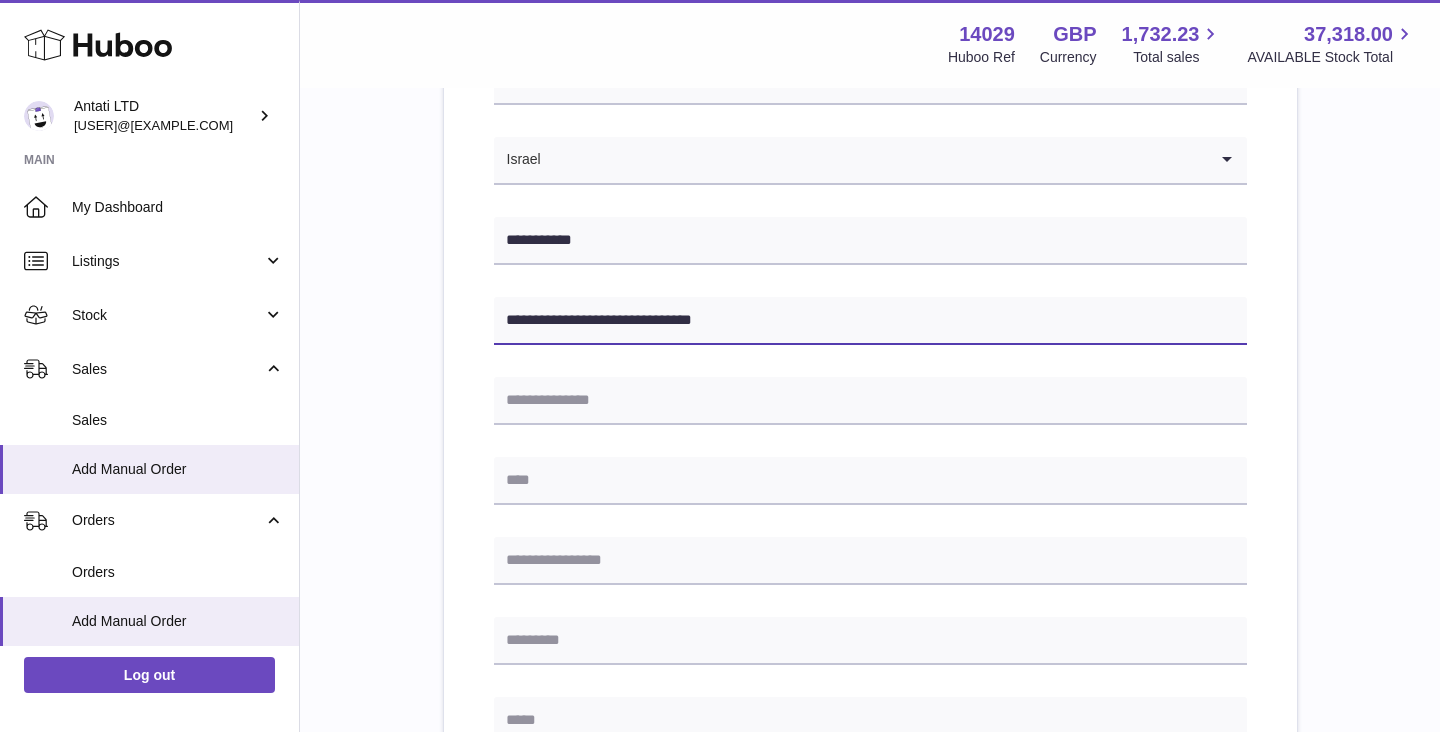 scroll, scrollTop: 391, scrollLeft: 0, axis: vertical 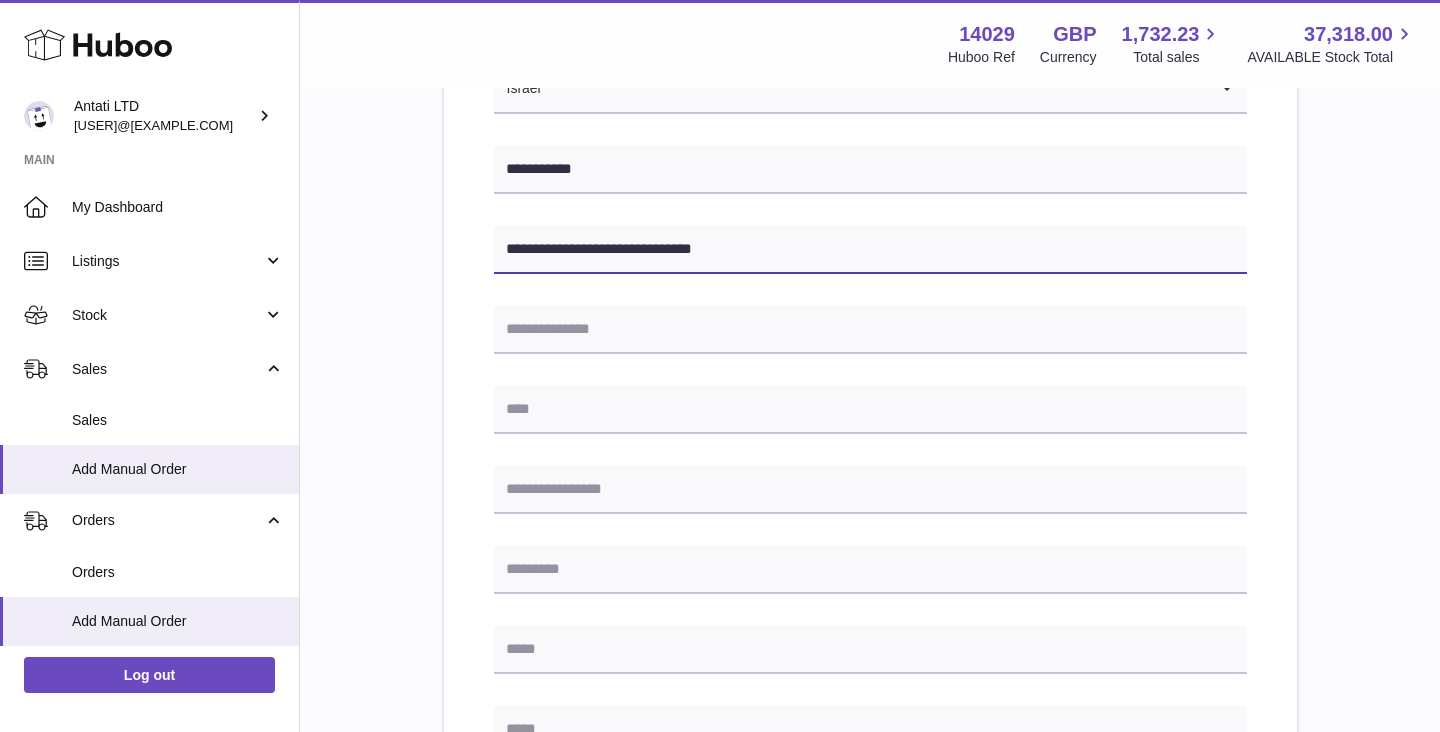 type on "**********" 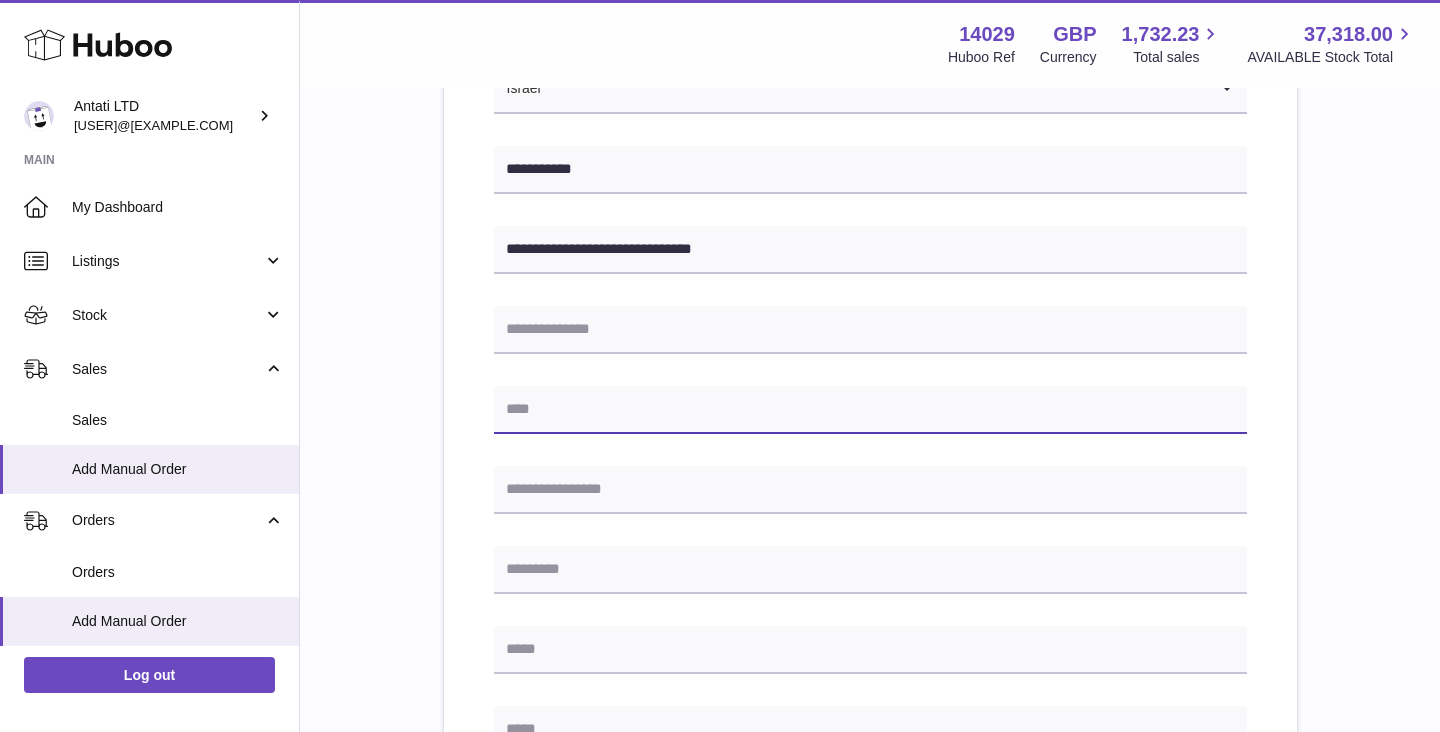 click at bounding box center (870, 410) 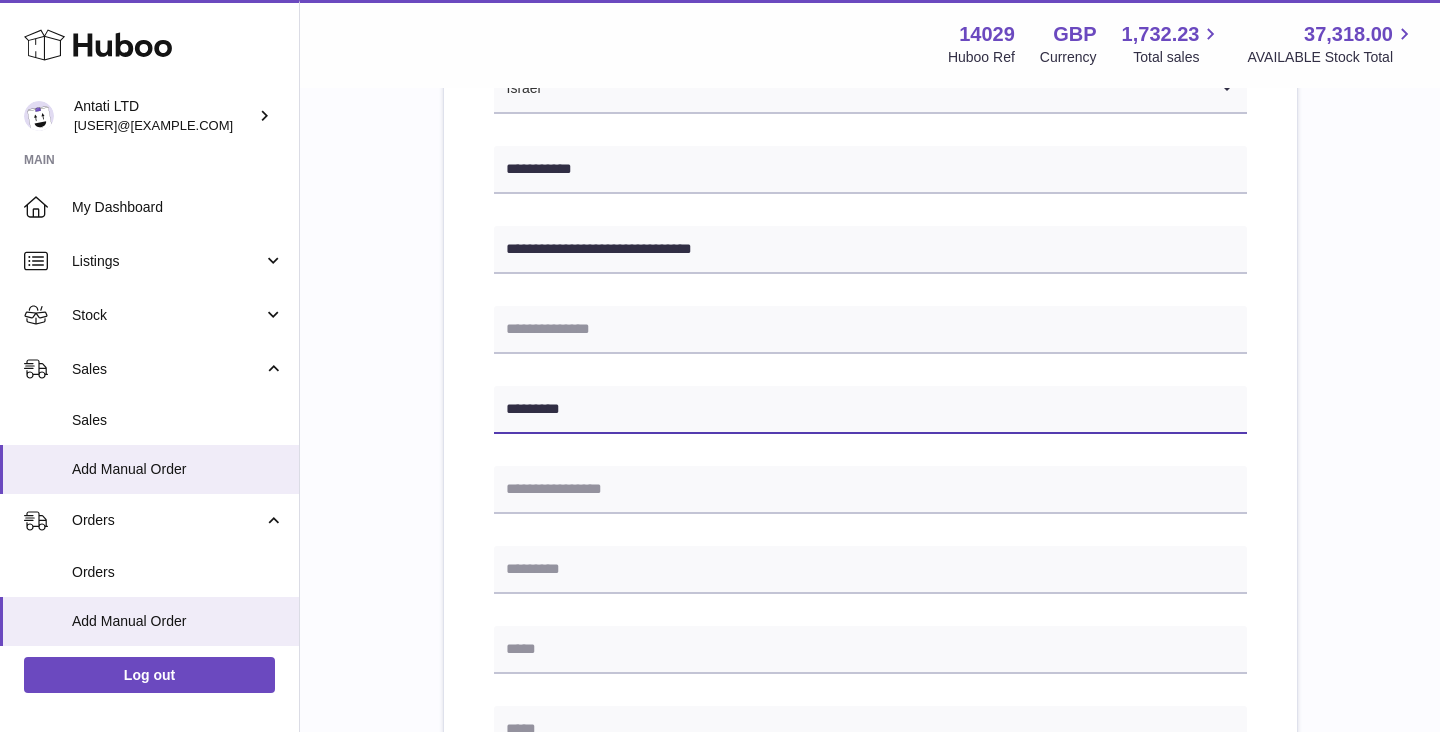 type on "*********" 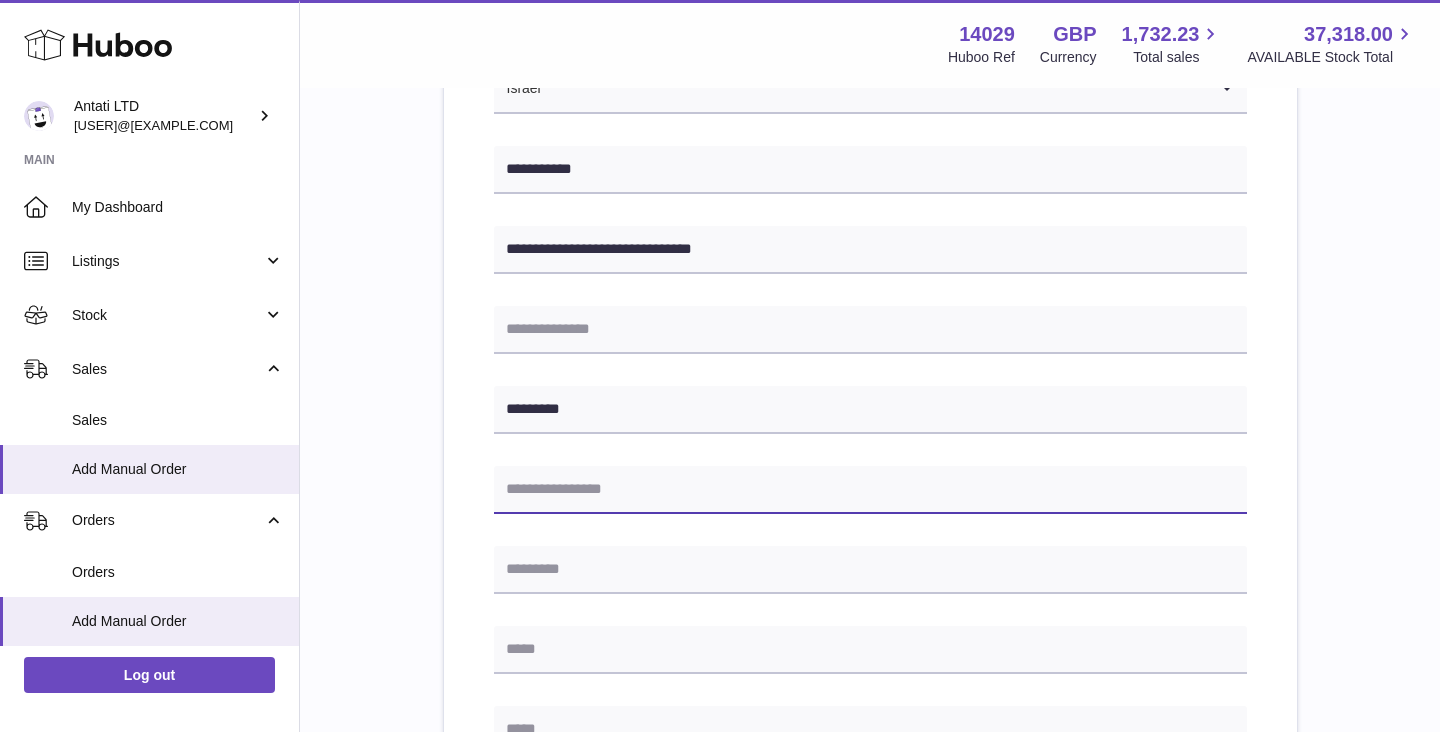 click at bounding box center (870, 490) 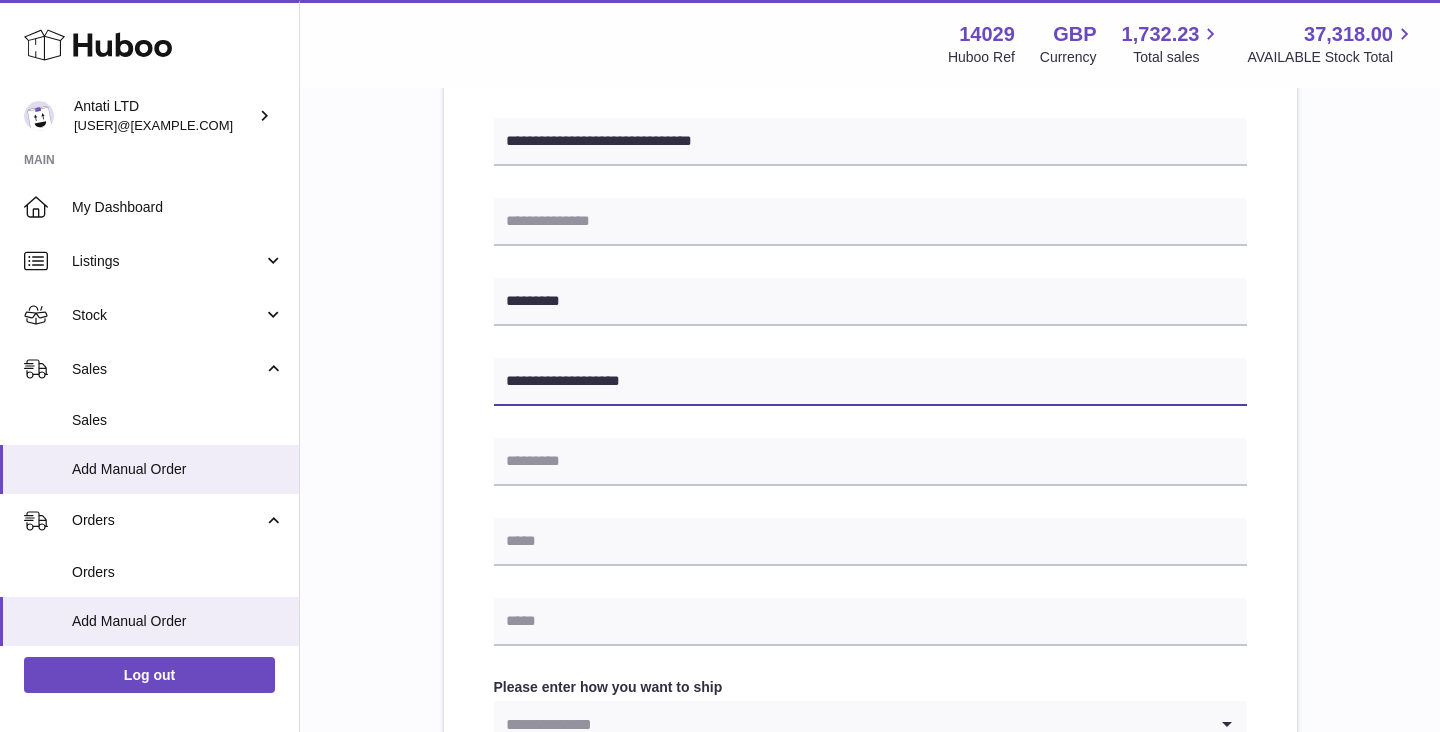 scroll, scrollTop: 501, scrollLeft: 0, axis: vertical 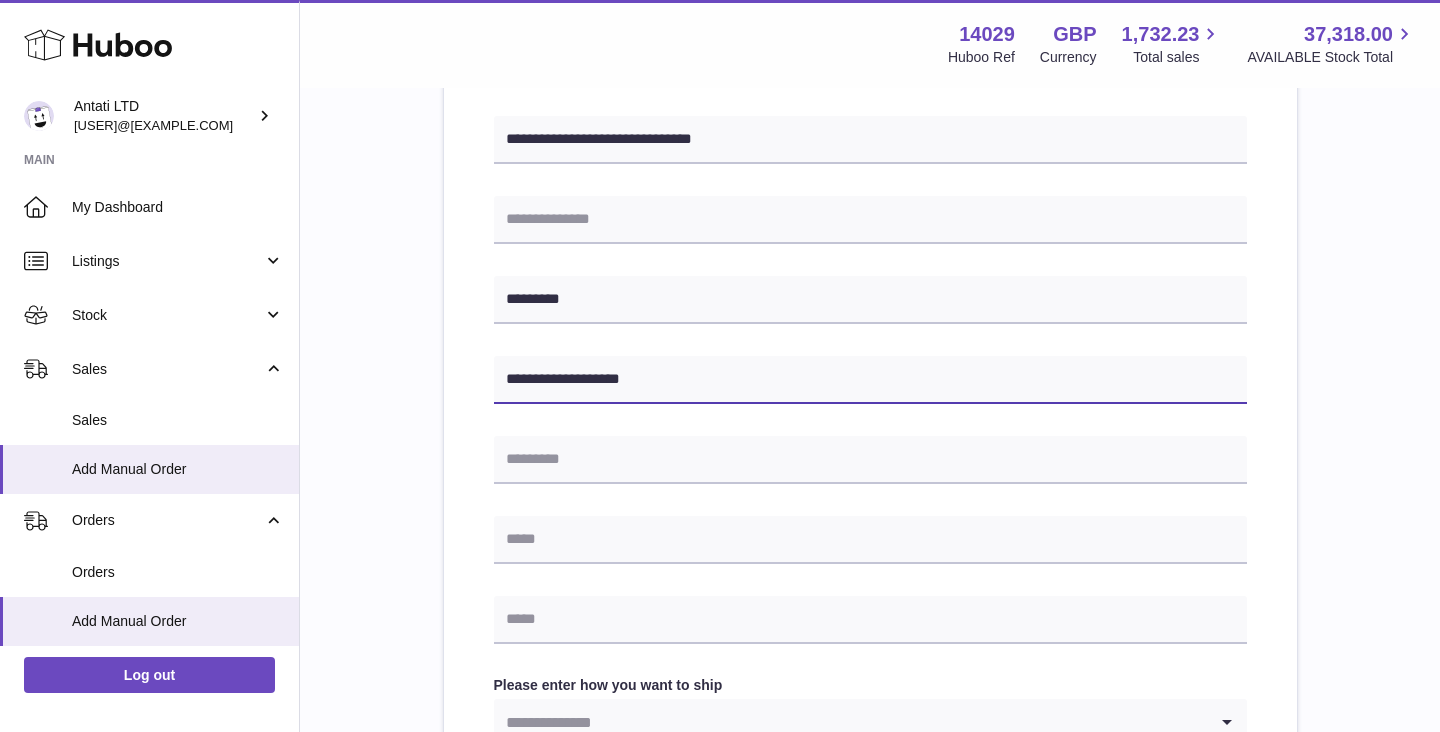 type on "**********" 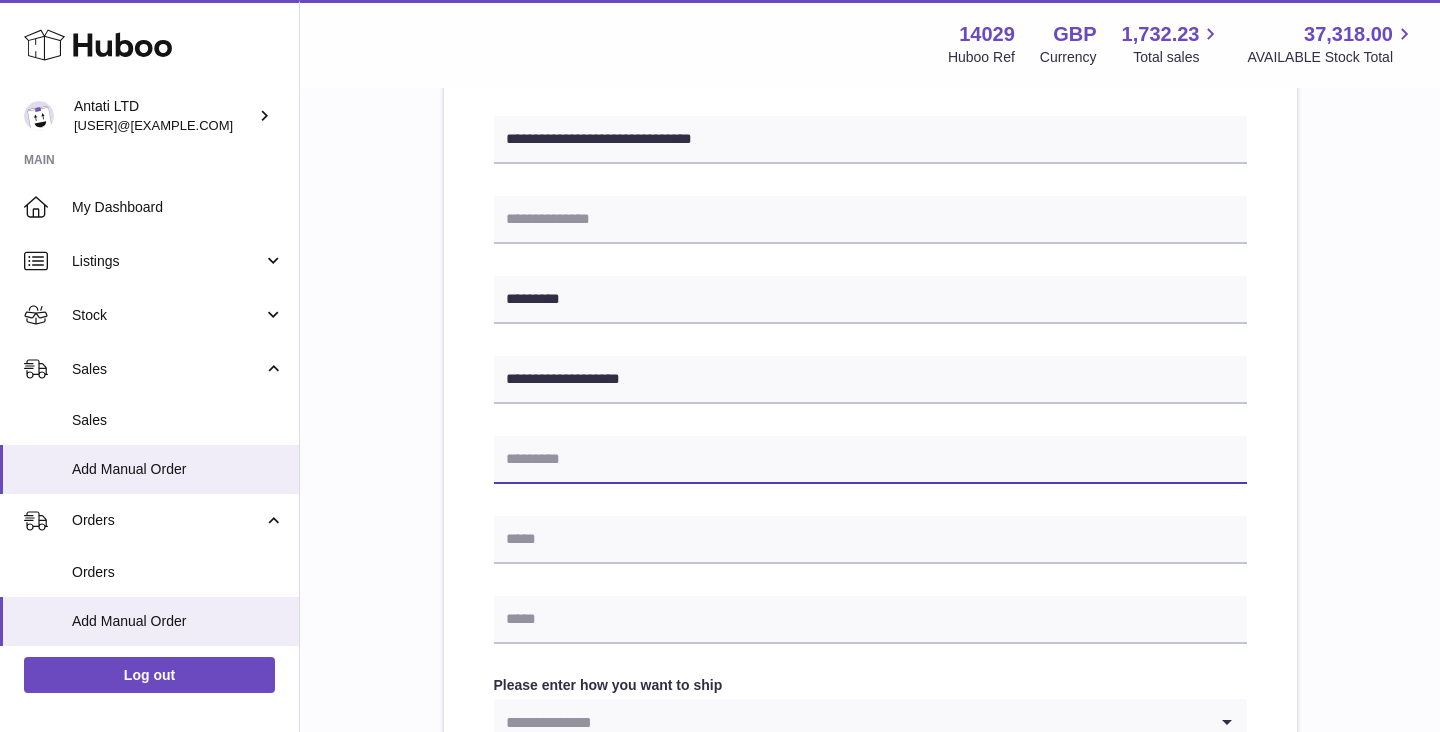 click at bounding box center [870, 460] 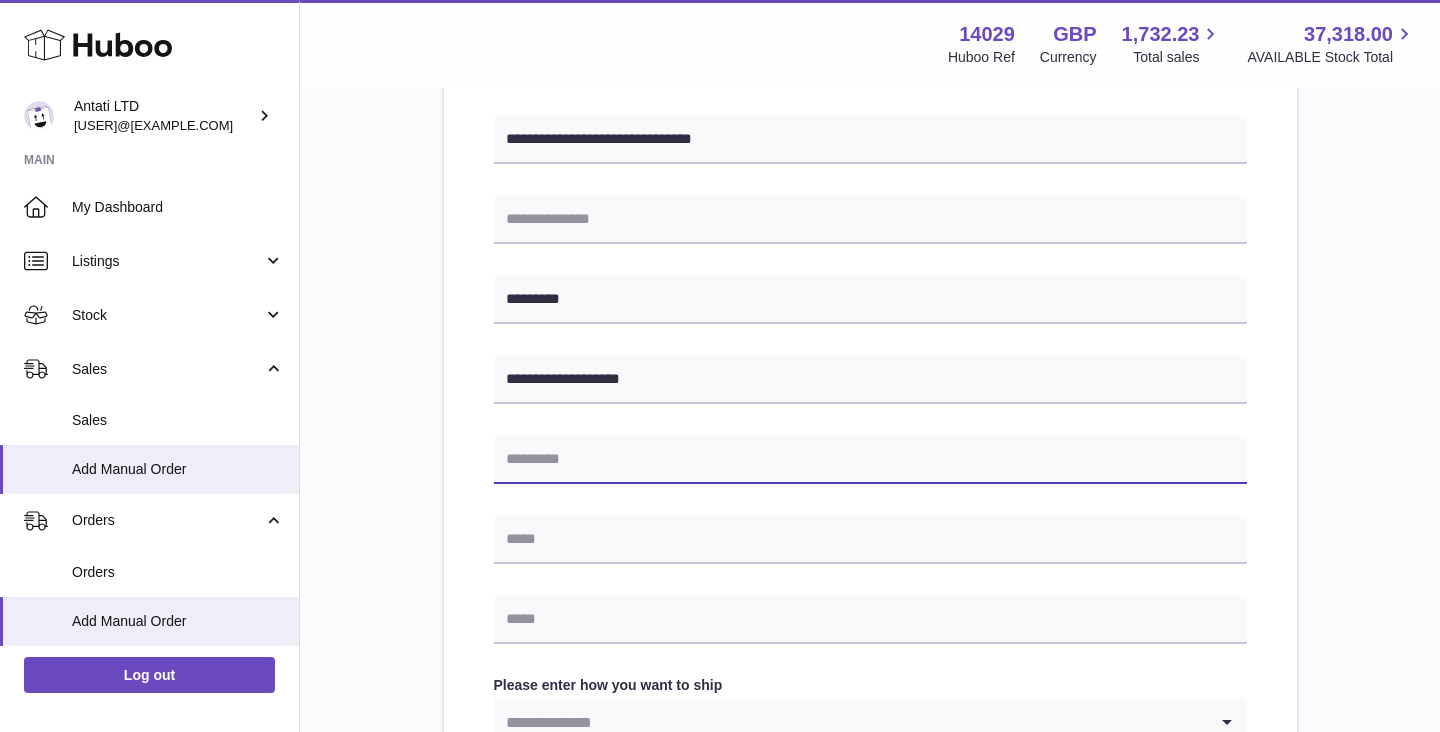 paste on "*******" 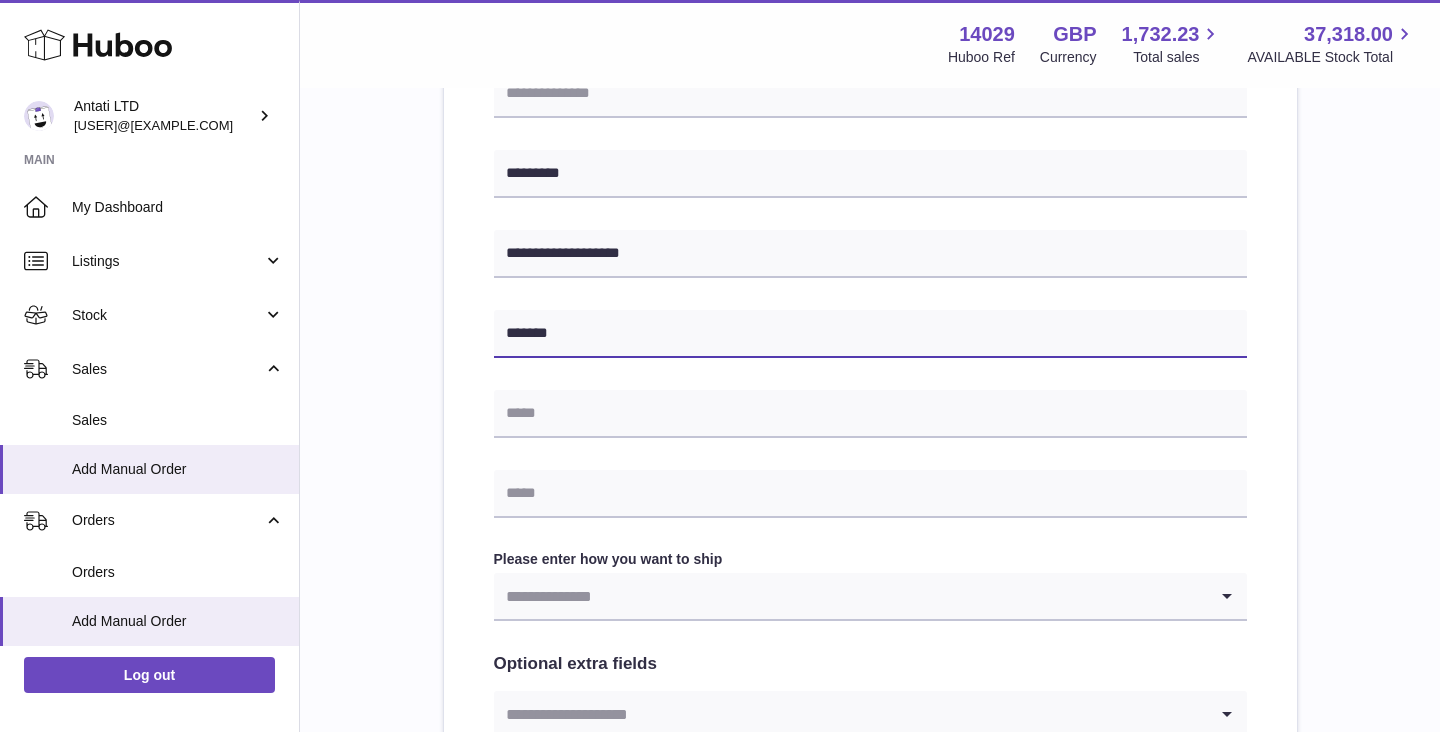 scroll, scrollTop: 628, scrollLeft: 0, axis: vertical 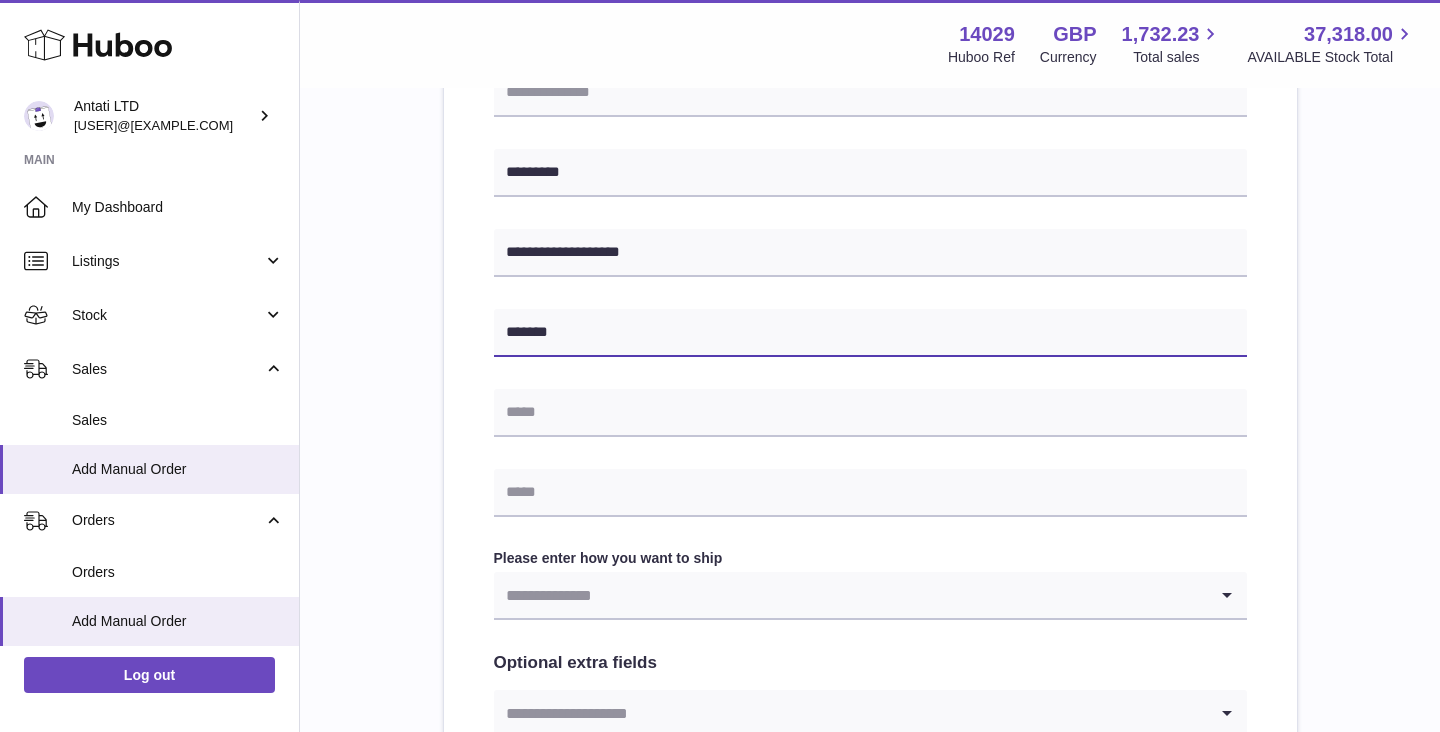type on "*******" 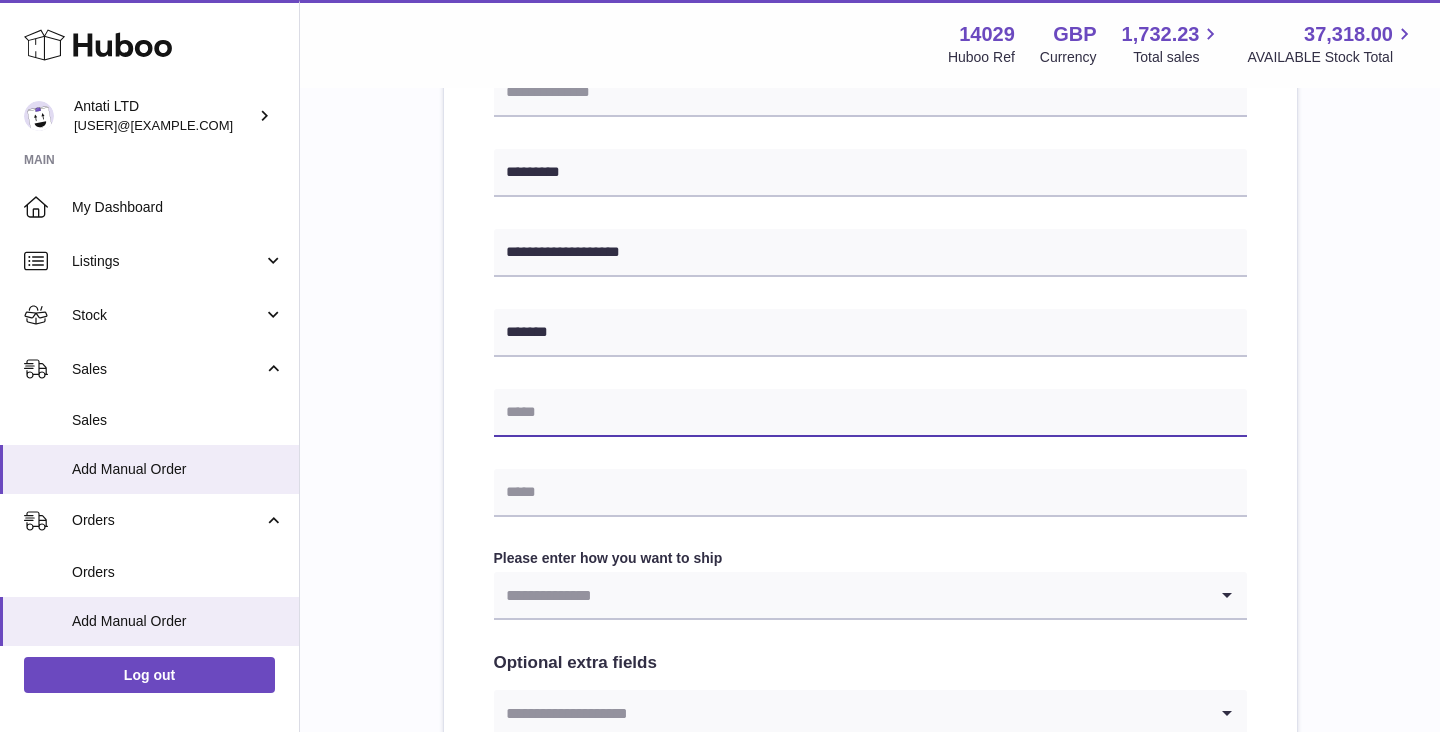 click at bounding box center (870, 413) 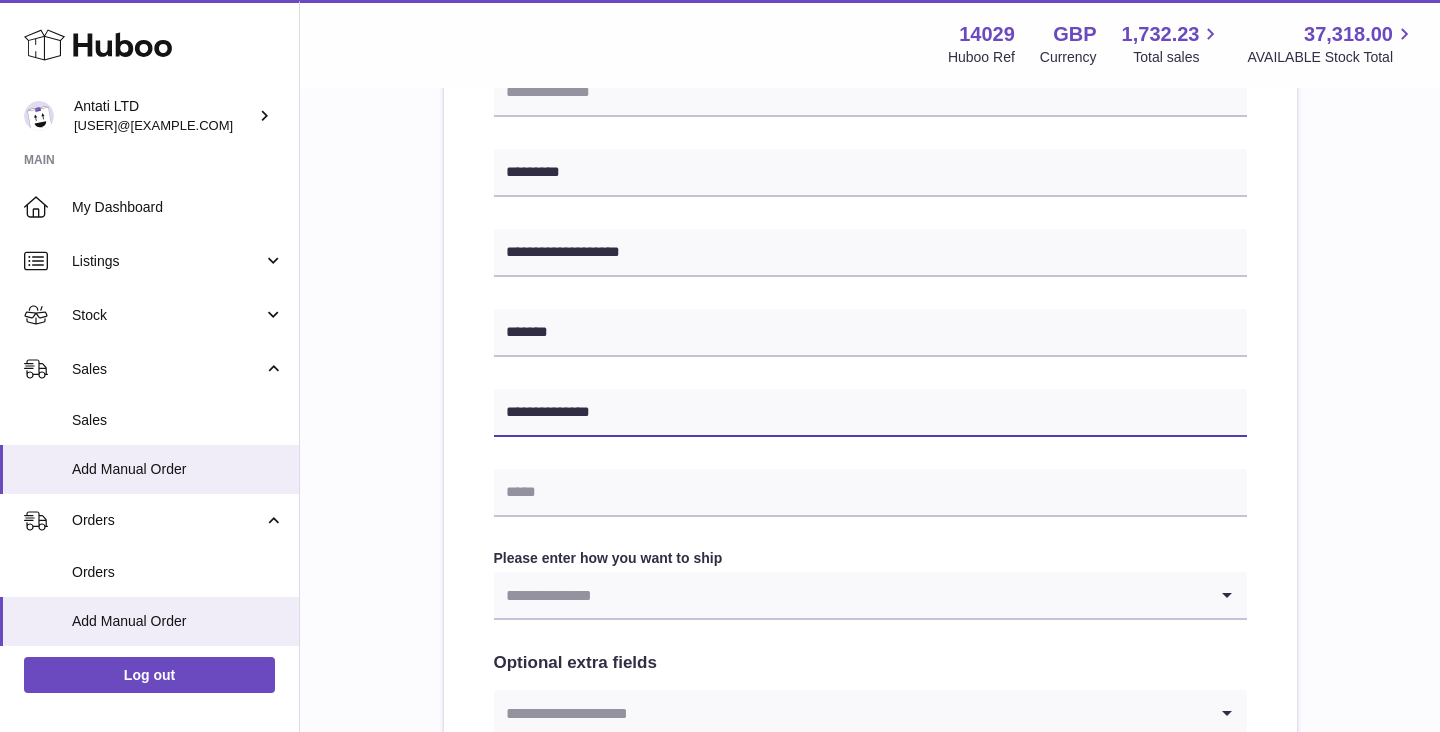 type on "**********" 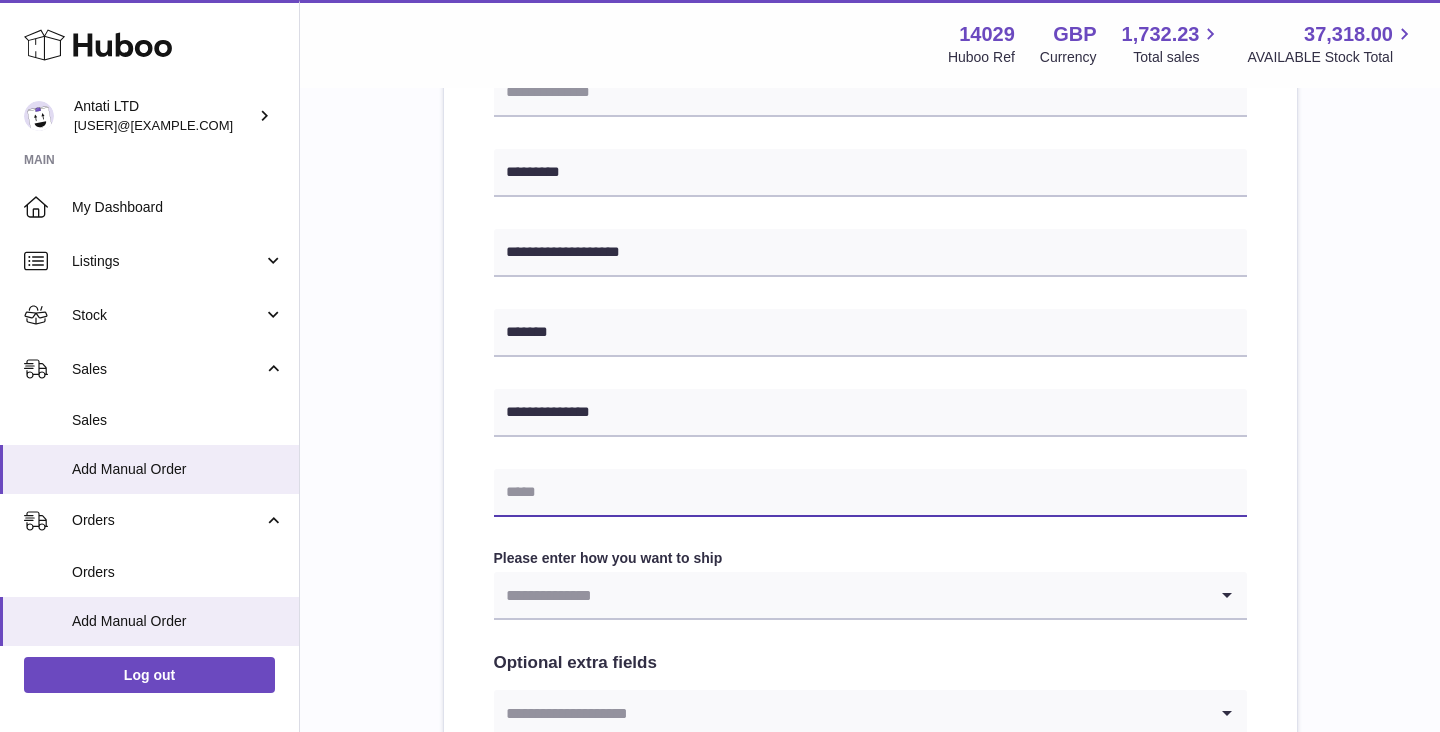 click at bounding box center (870, 493) 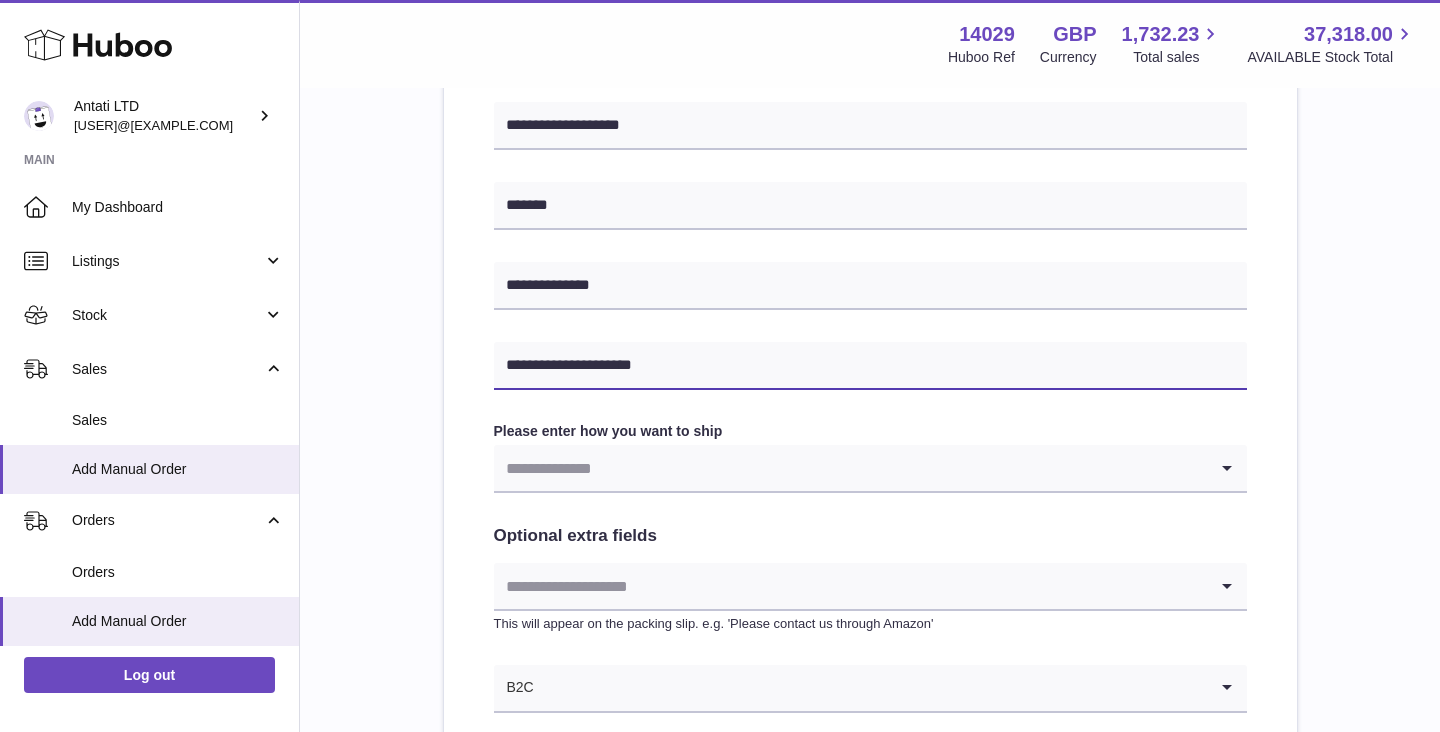 scroll, scrollTop: 770, scrollLeft: 0, axis: vertical 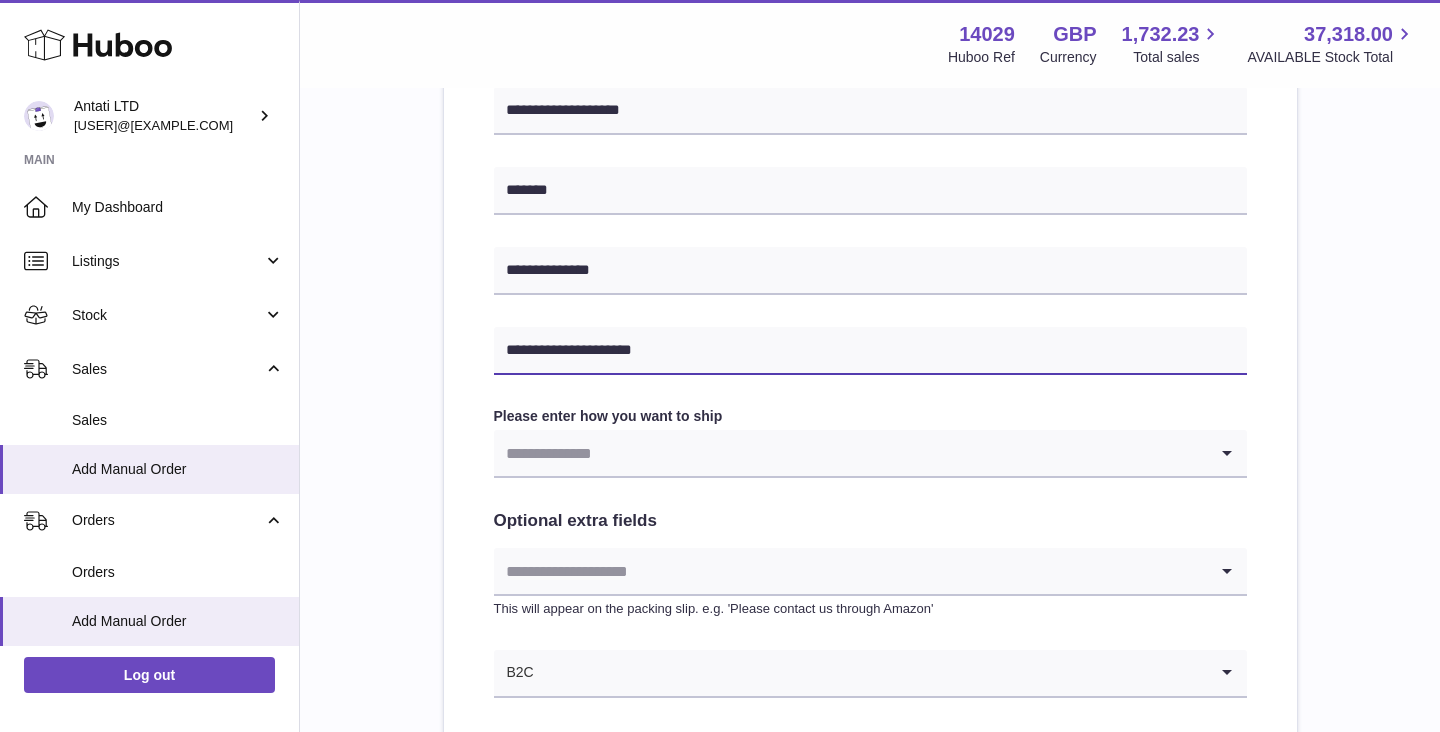 type on "**********" 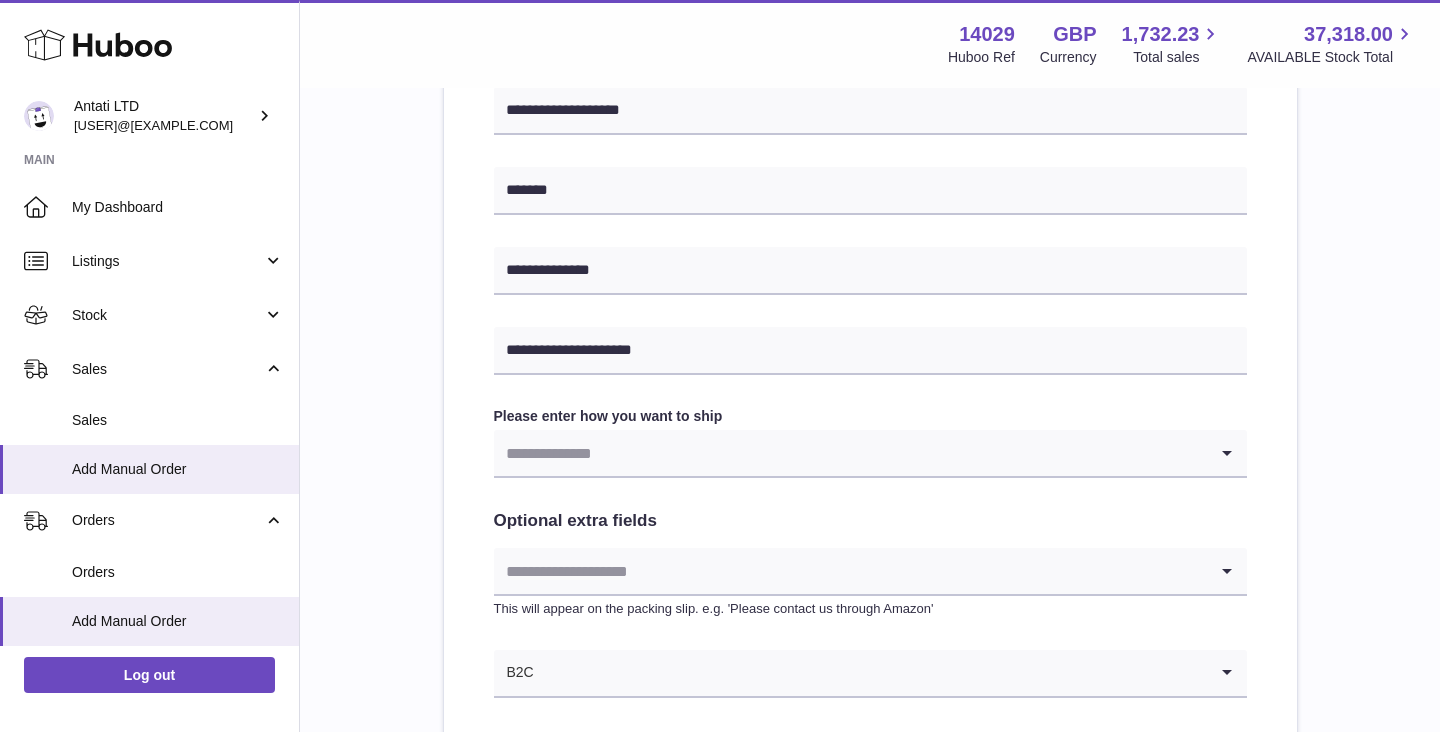 click at bounding box center (850, 453) 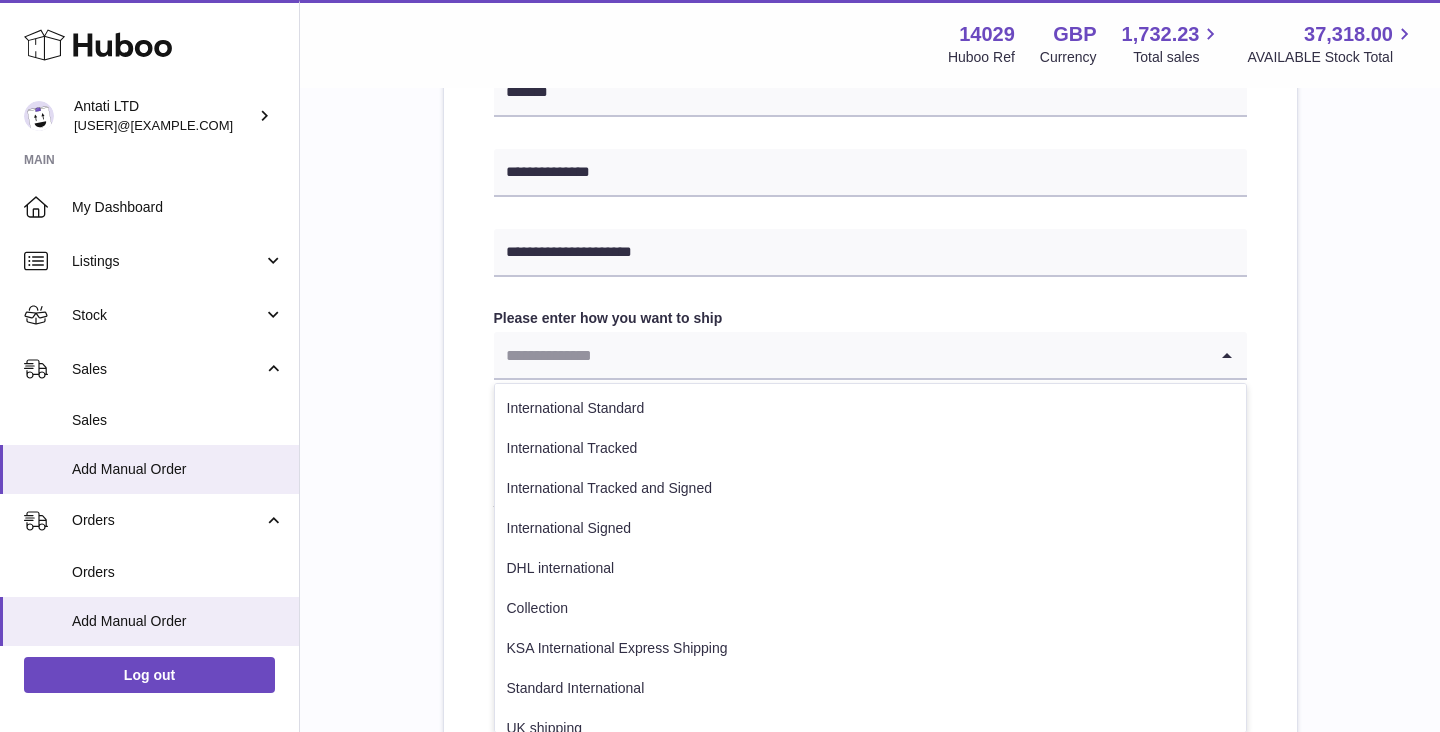 scroll, scrollTop: 935, scrollLeft: 0, axis: vertical 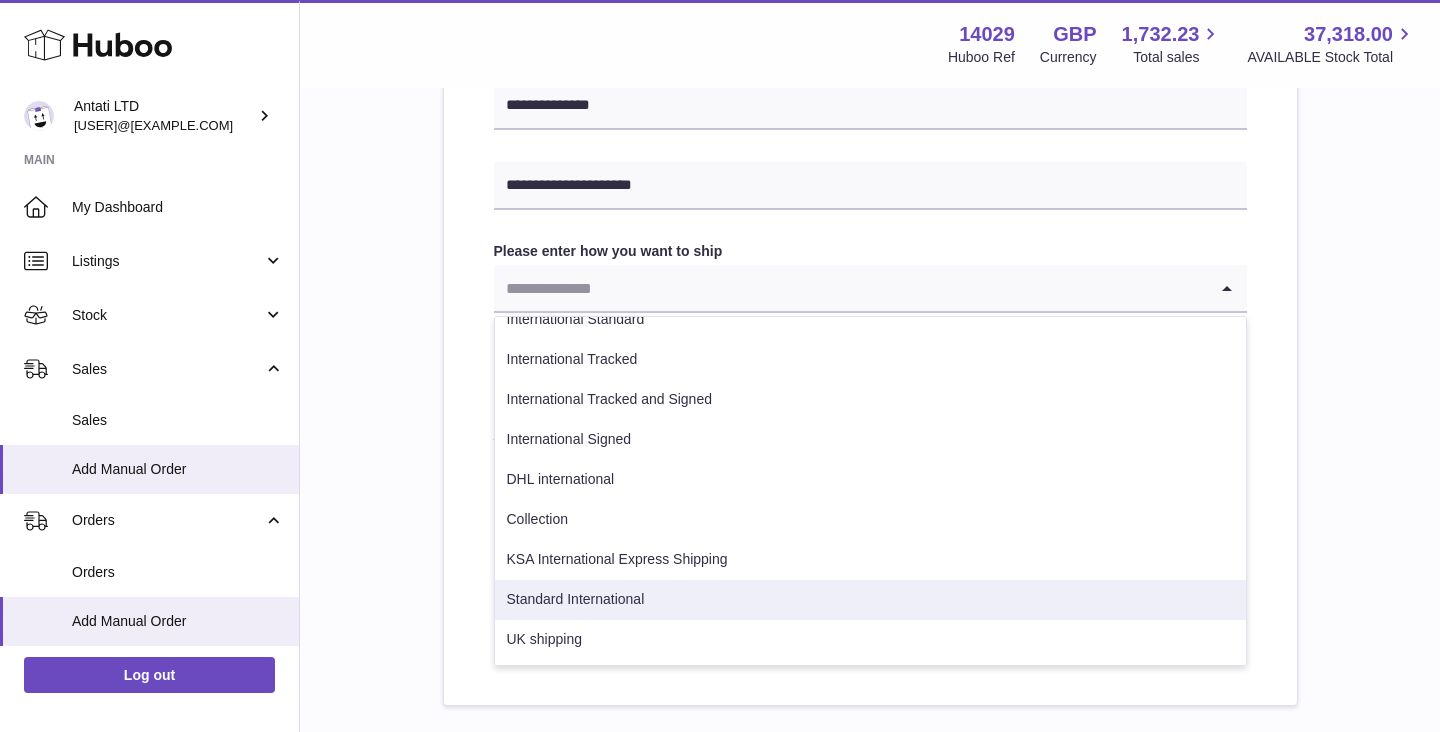 click on "Standard International" at bounding box center (870, 600) 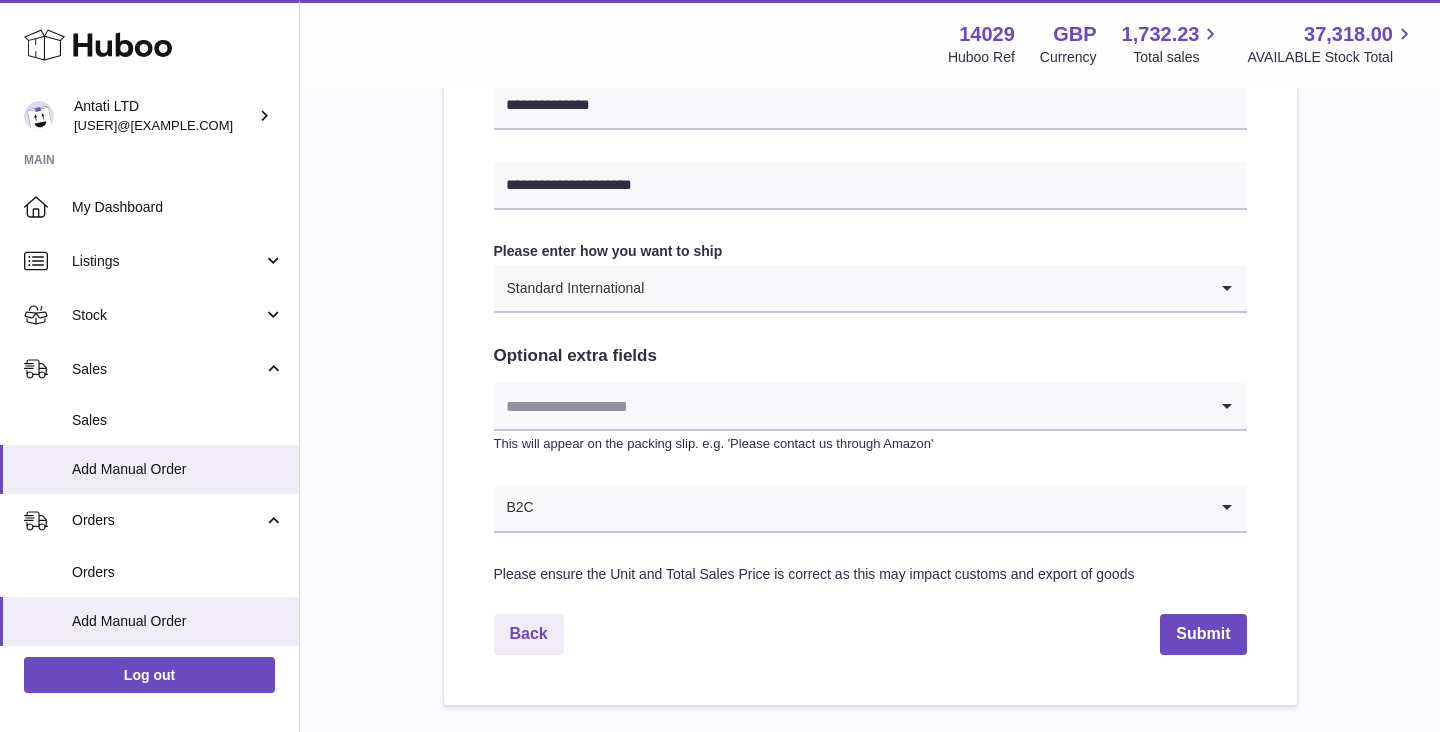 click at bounding box center (850, 406) 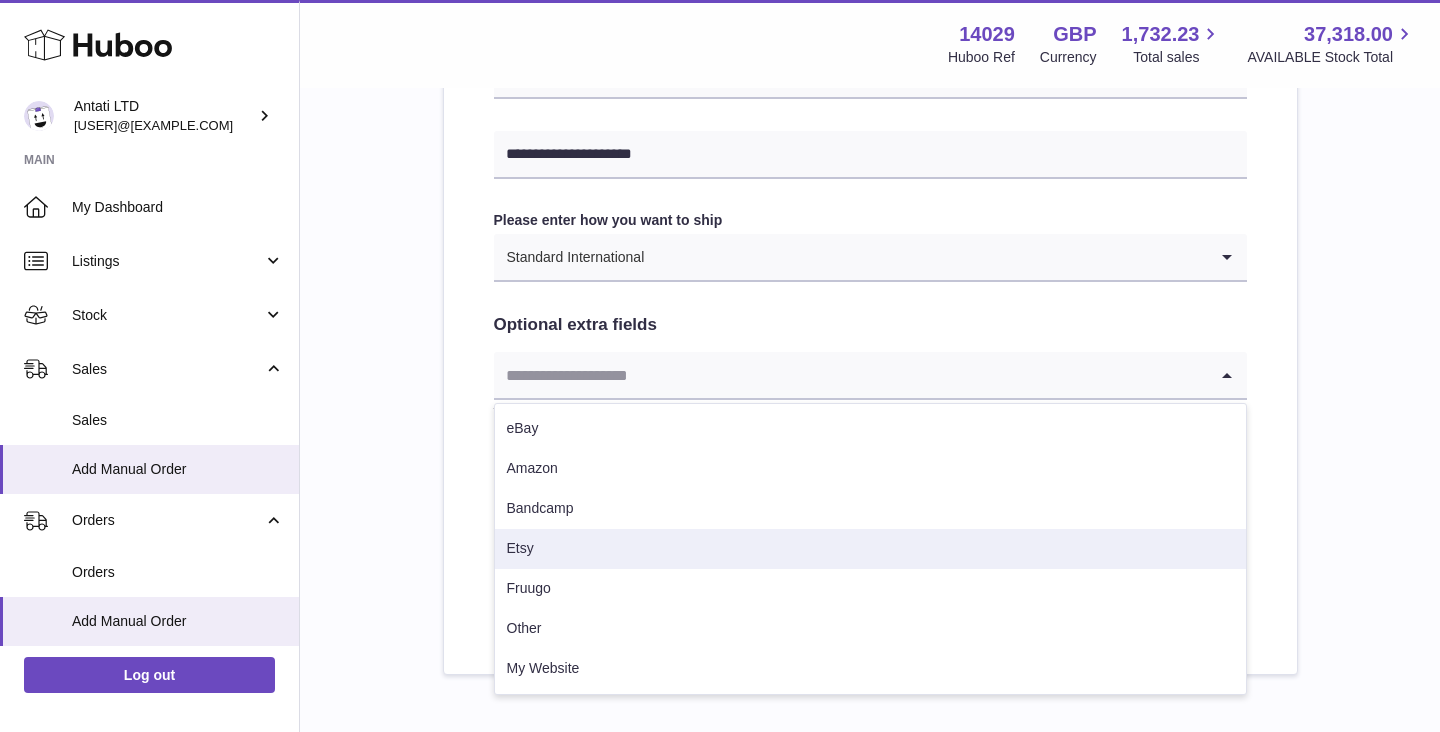 scroll, scrollTop: 984, scrollLeft: 0, axis: vertical 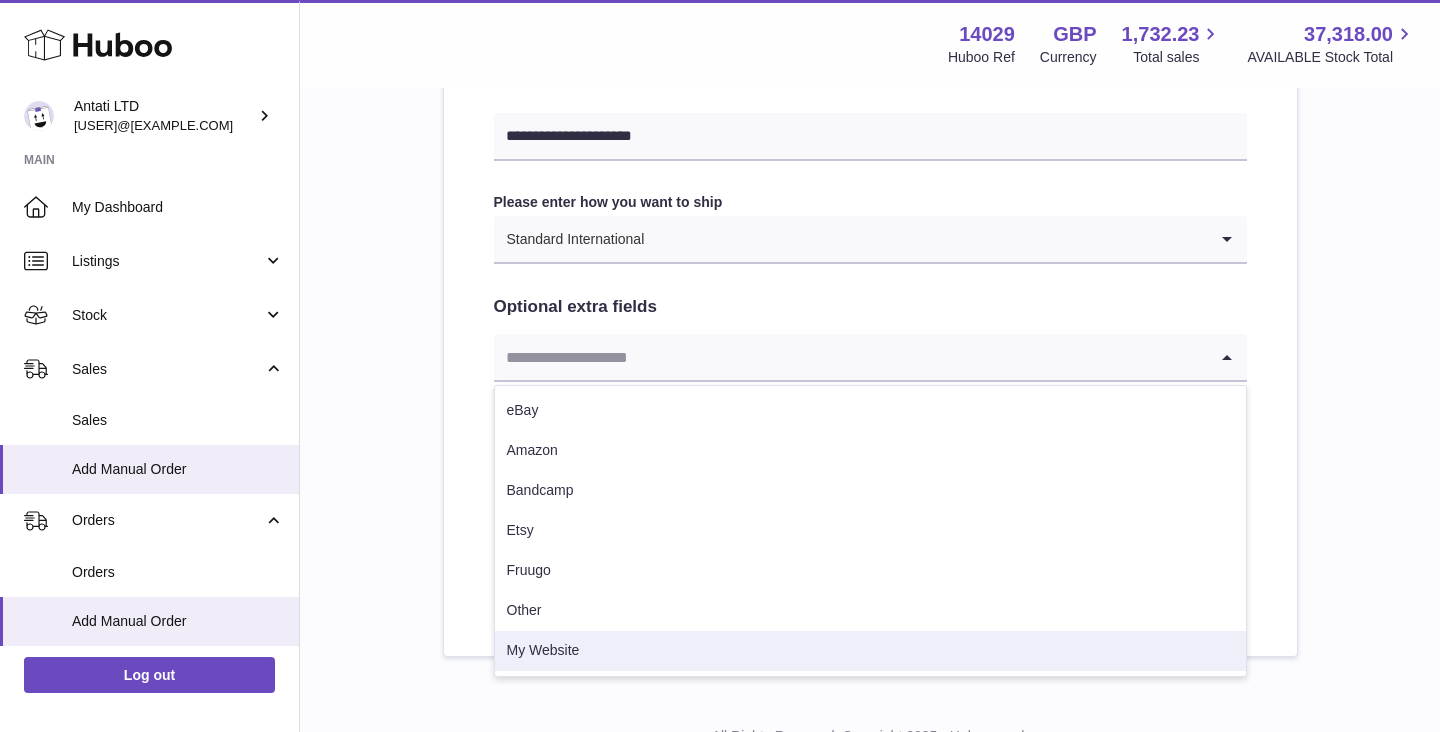 click on "My Website" at bounding box center (870, 651) 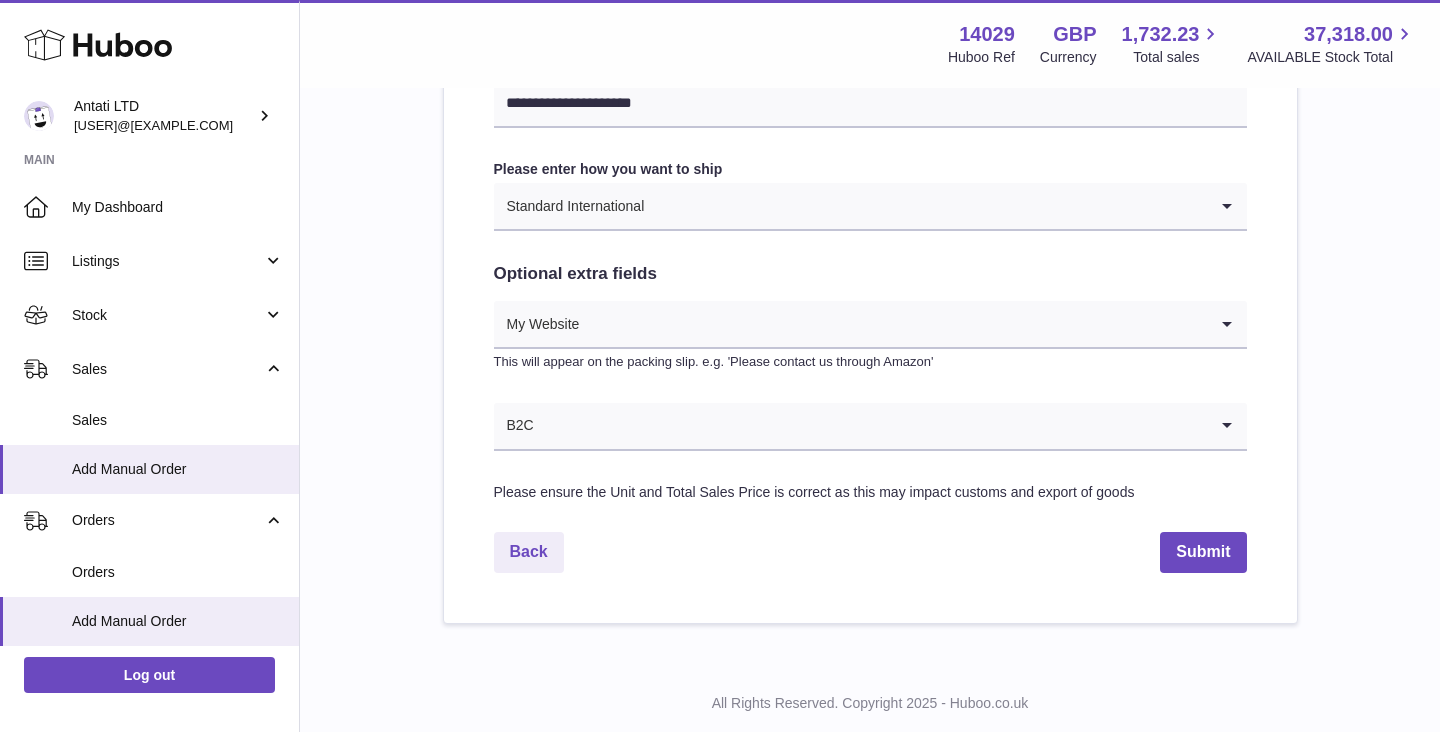 scroll, scrollTop: 1066, scrollLeft: 0, axis: vertical 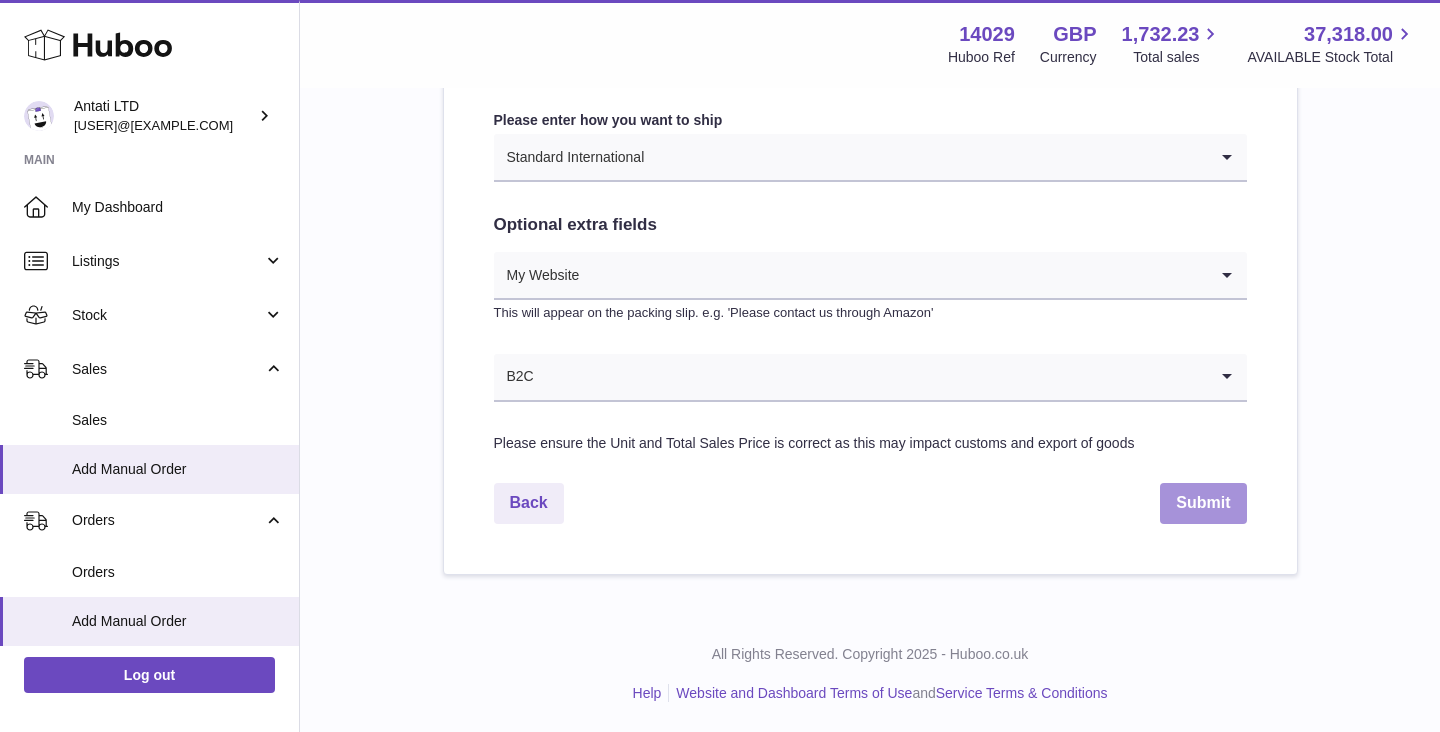 click on "Submit" at bounding box center [1203, 503] 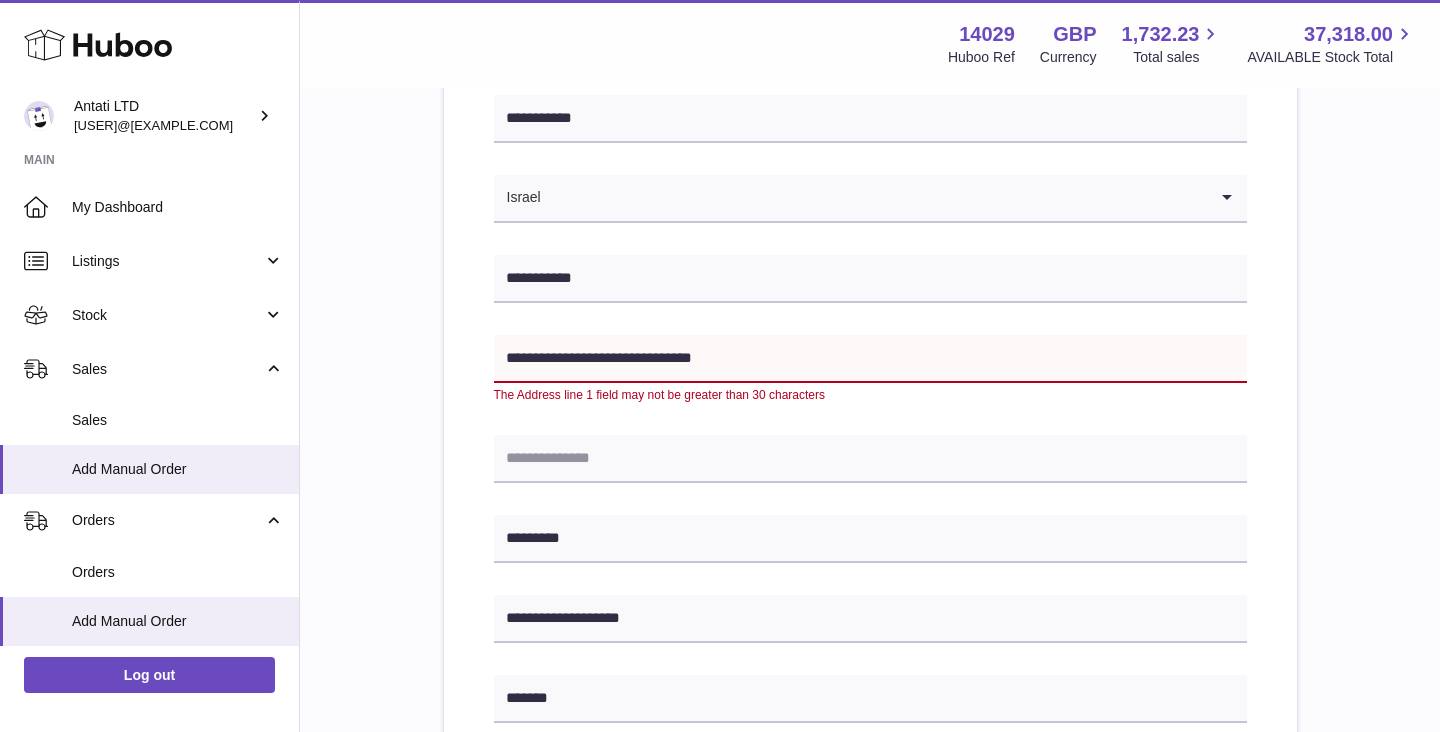 scroll, scrollTop: 261, scrollLeft: 0, axis: vertical 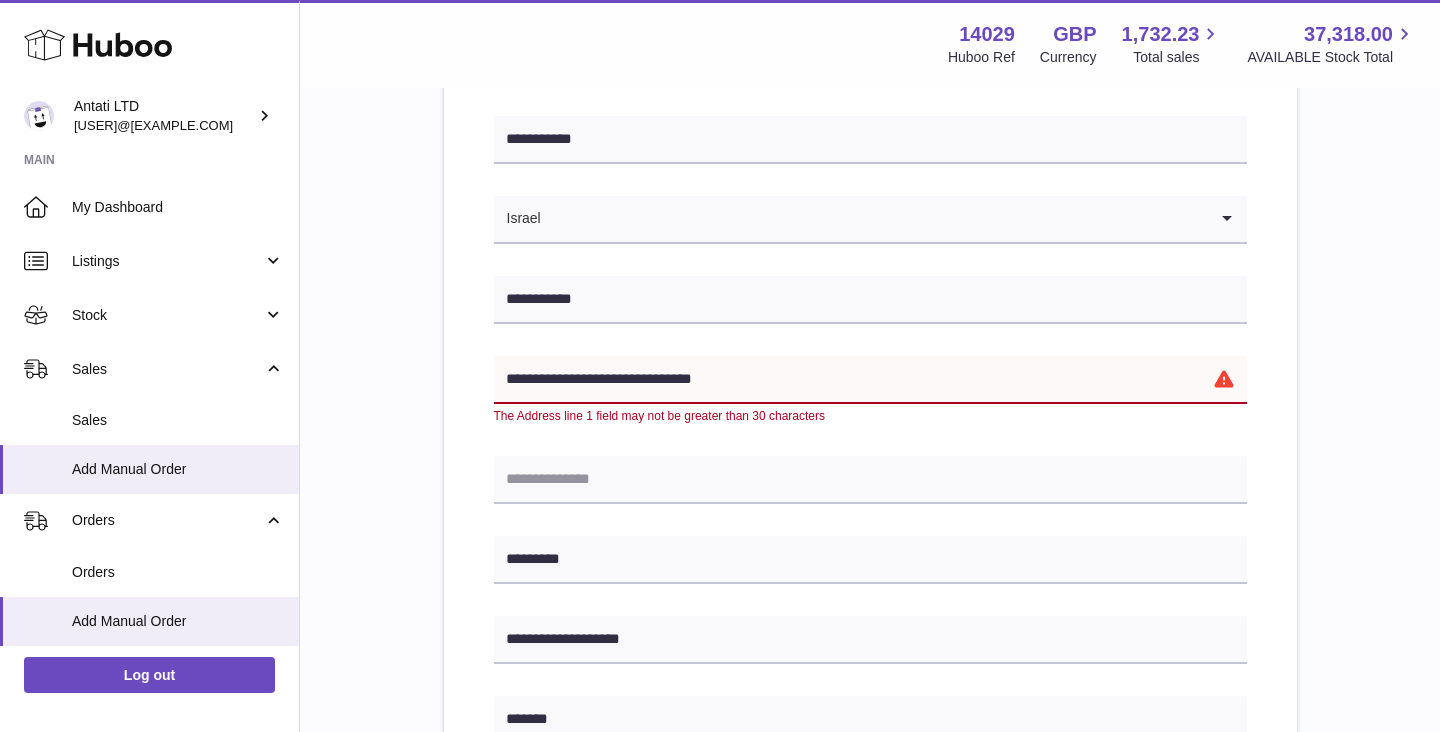 click on "**********" at bounding box center (870, 380) 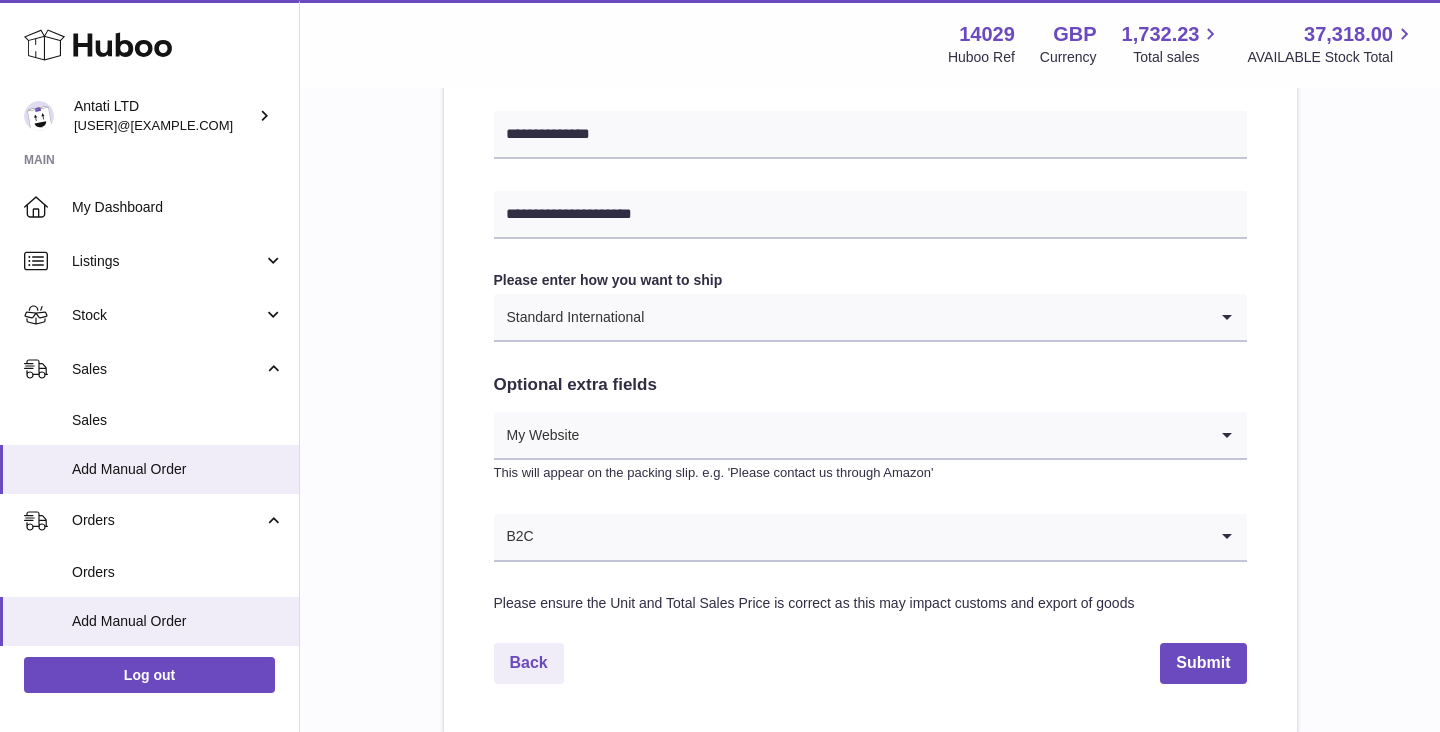 scroll, scrollTop: 1066, scrollLeft: 0, axis: vertical 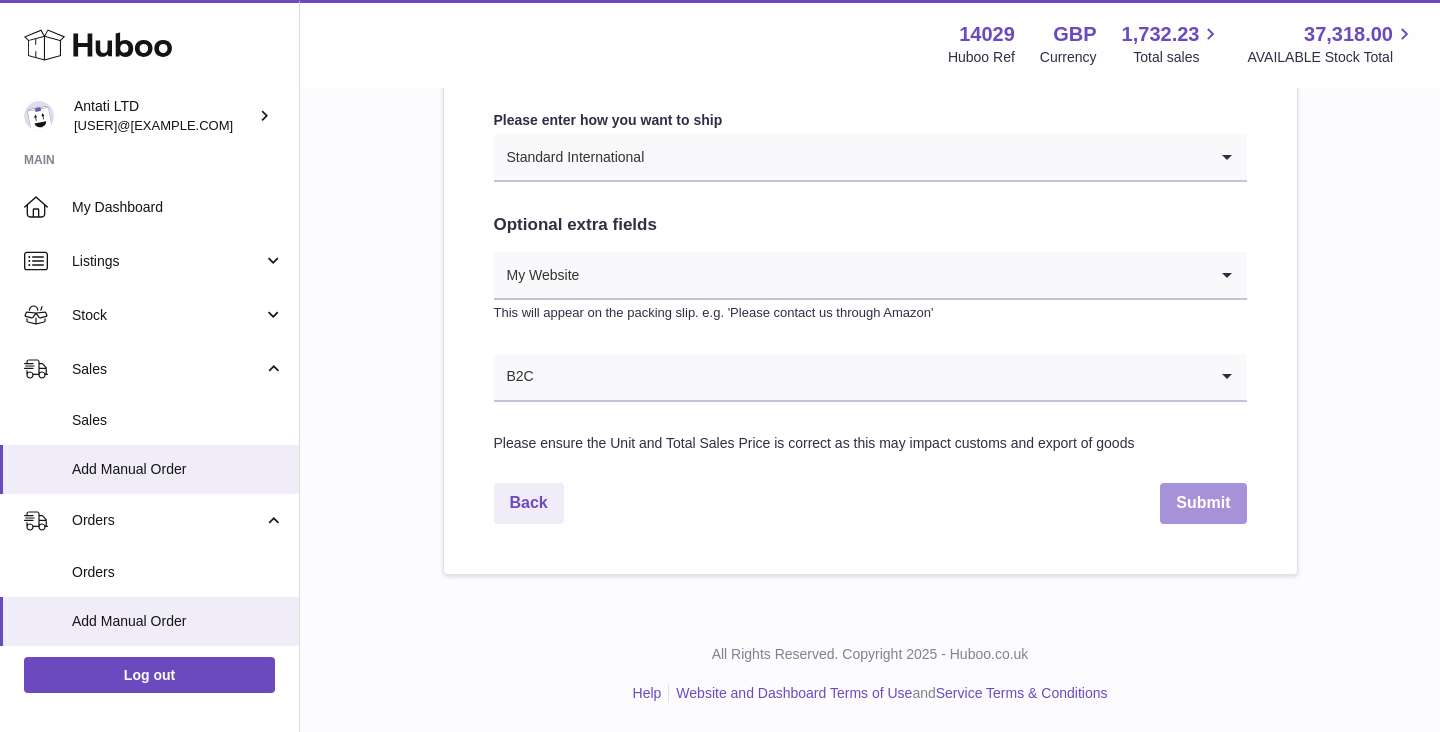 type on "**********" 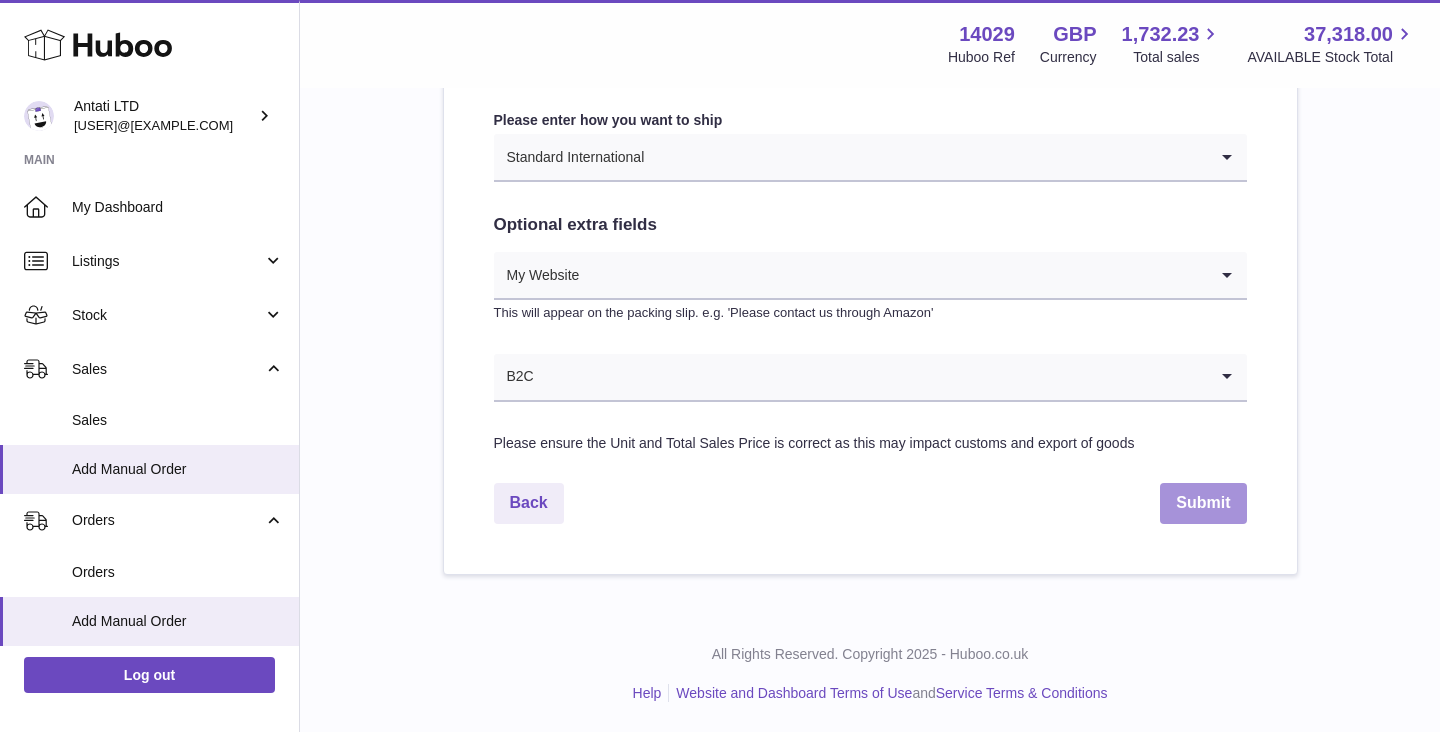 click on "Submit" at bounding box center [1203, 503] 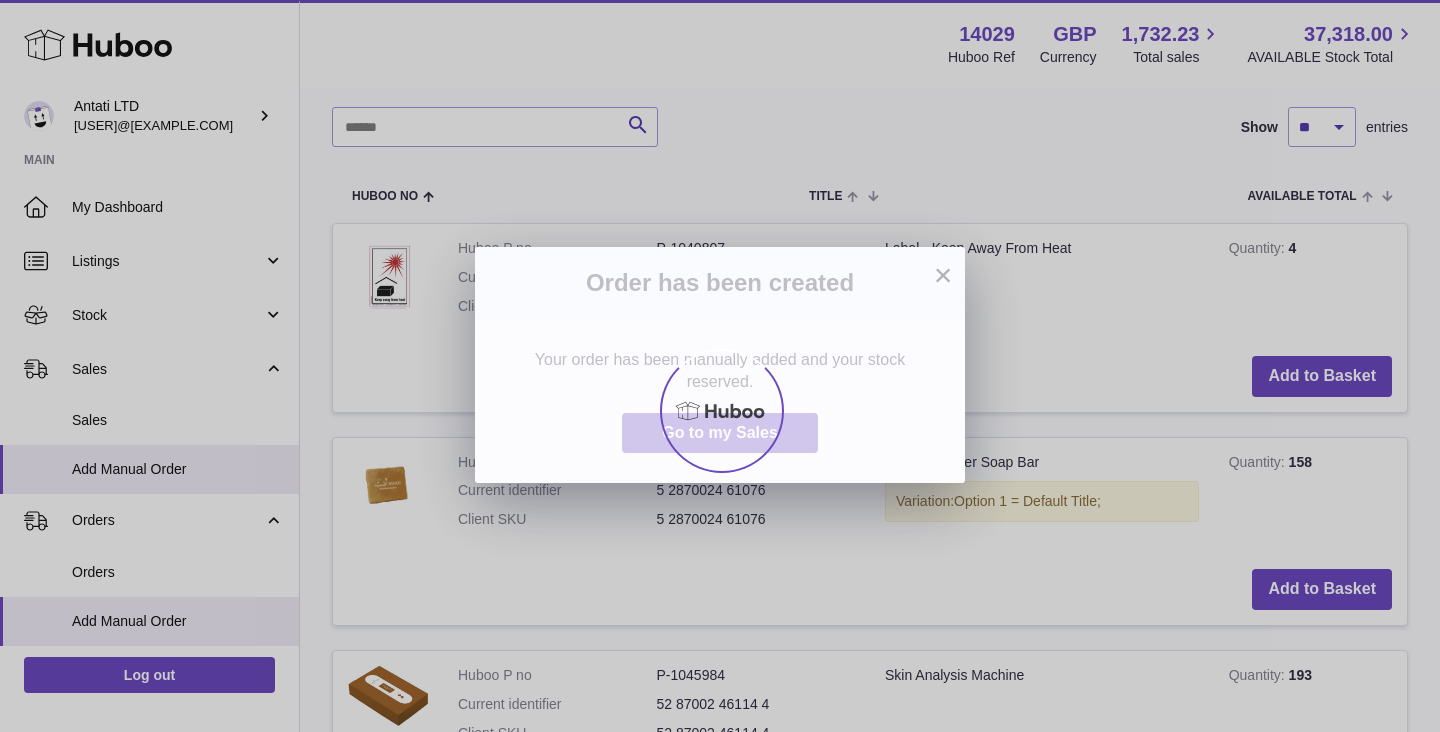 scroll, scrollTop: 0, scrollLeft: 0, axis: both 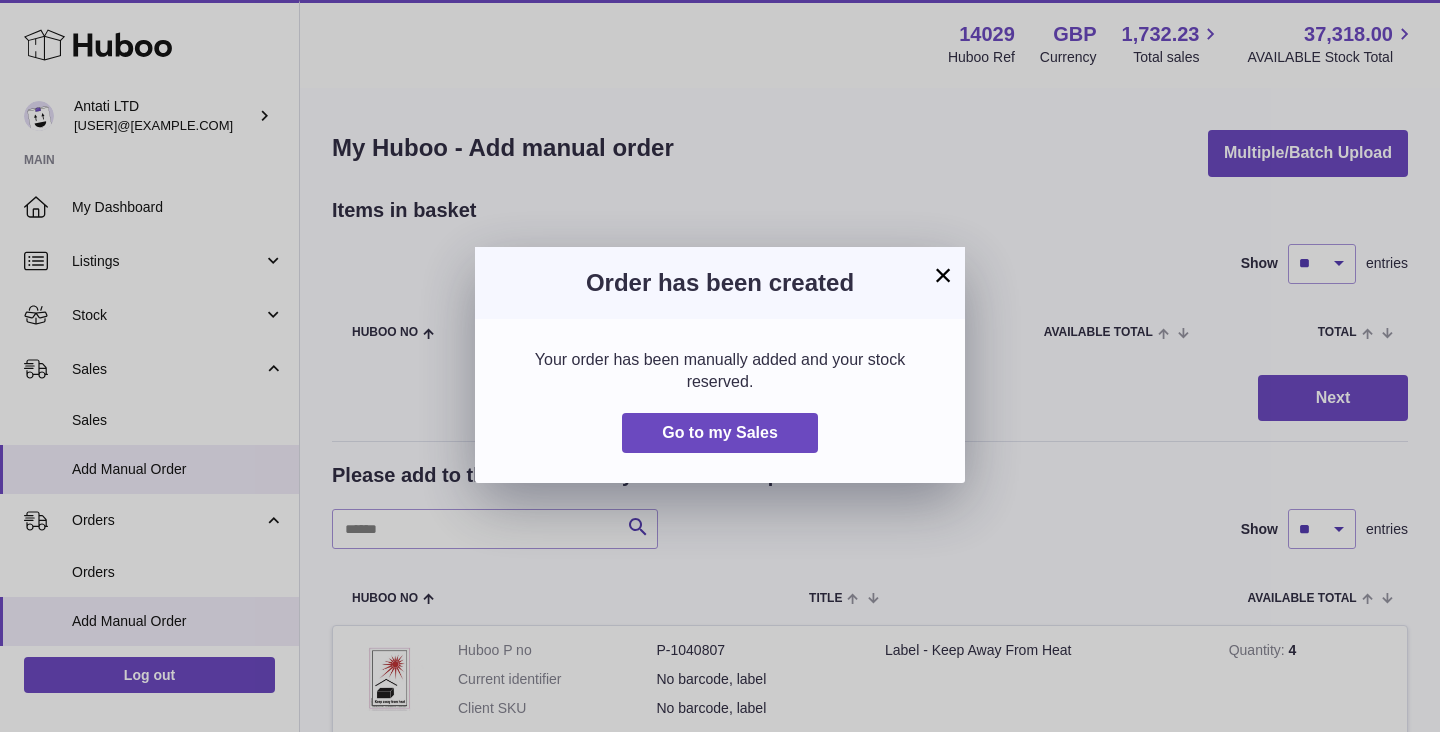 click on "×" at bounding box center [943, 275] 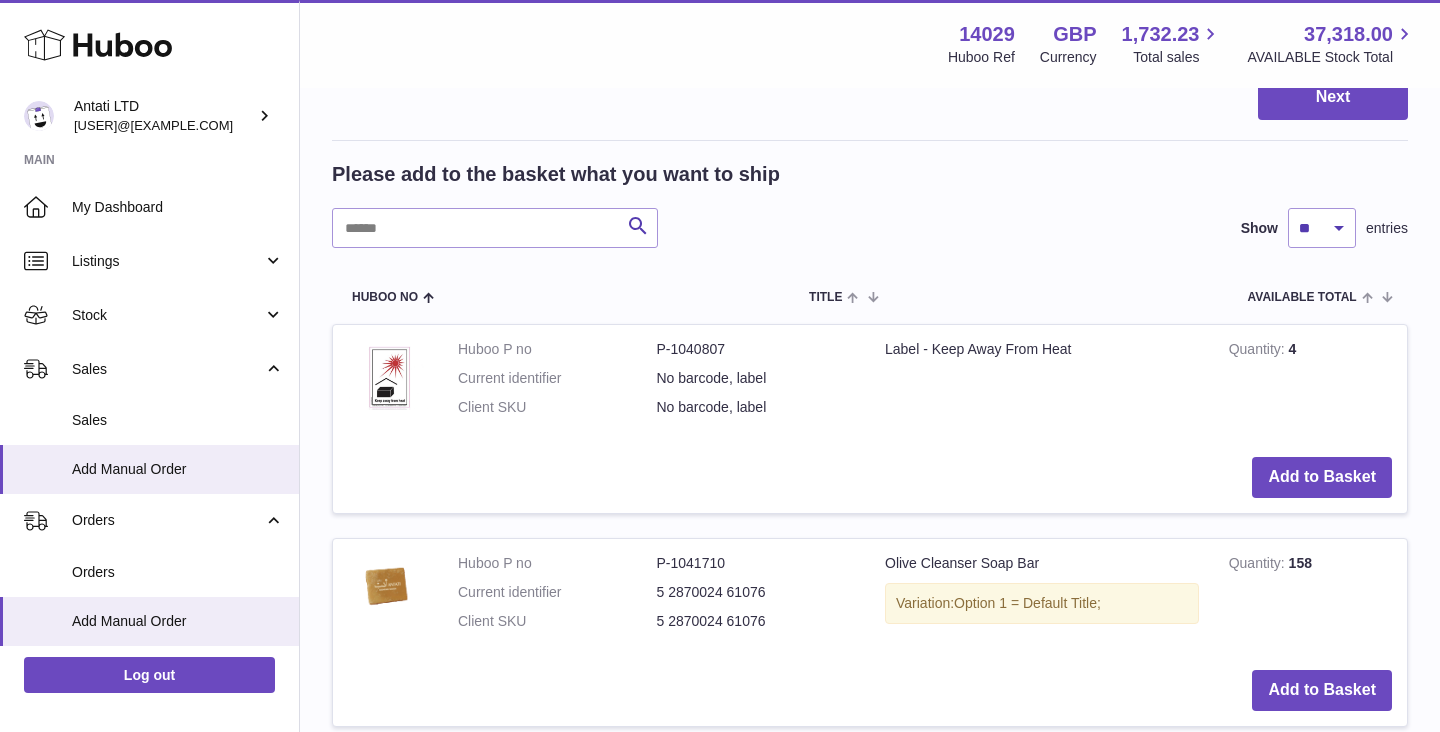 scroll, scrollTop: 388, scrollLeft: 0, axis: vertical 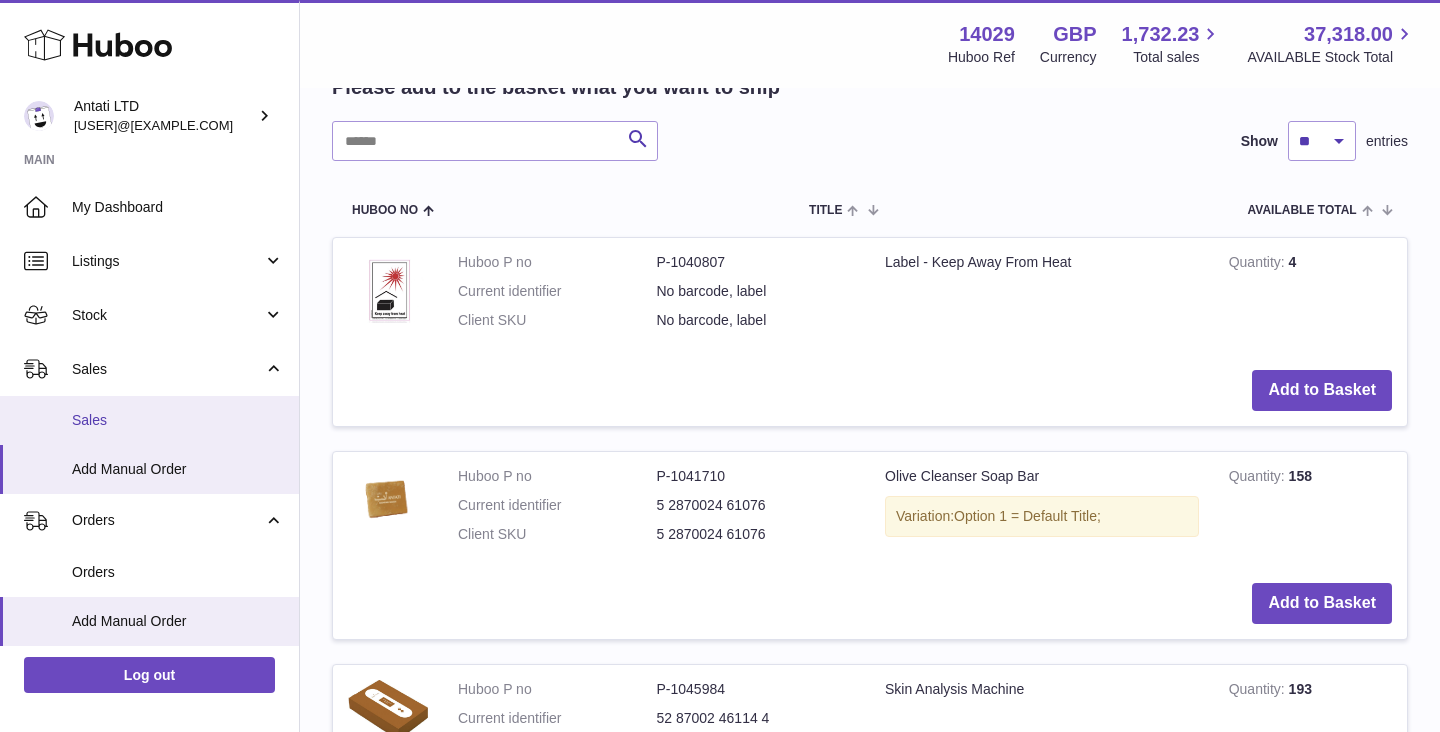 click on "Sales" at bounding box center [149, 420] 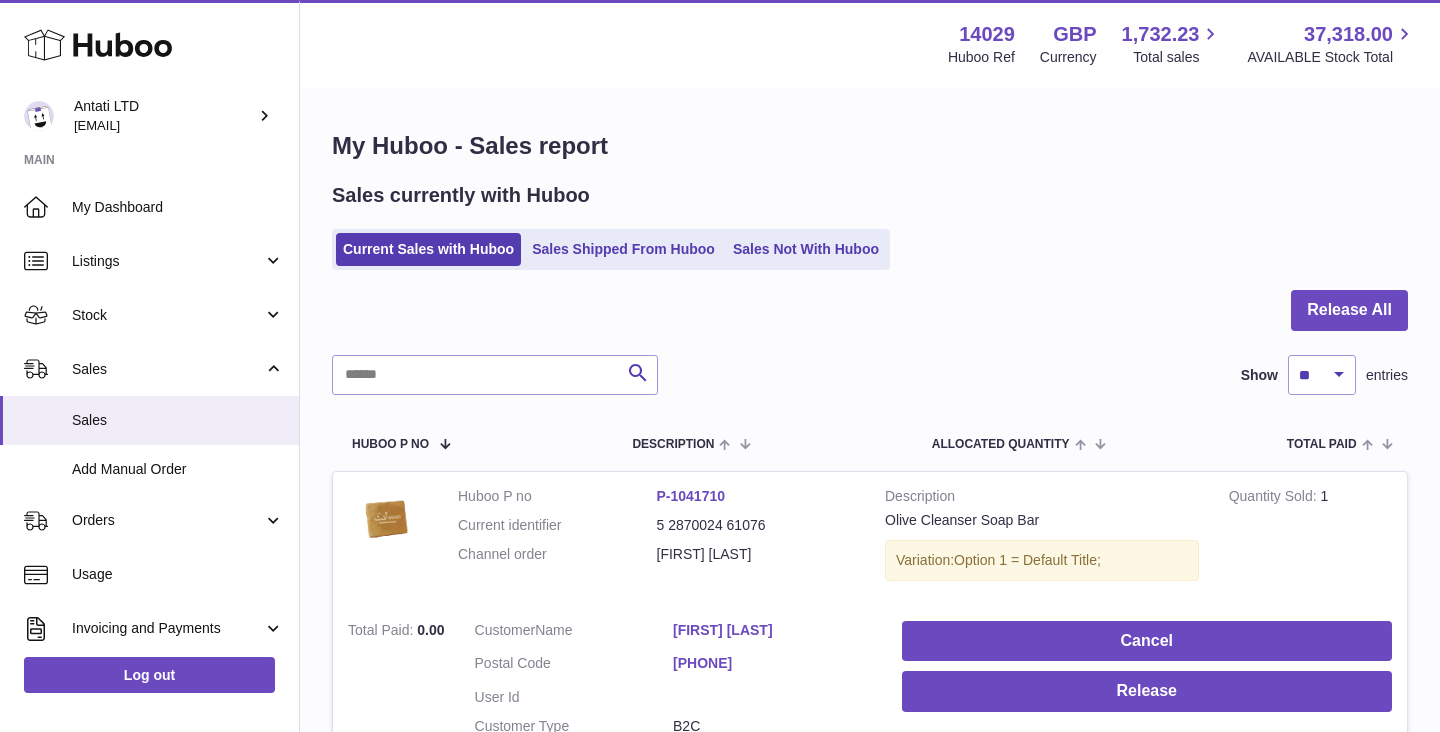scroll, scrollTop: 0, scrollLeft: 0, axis: both 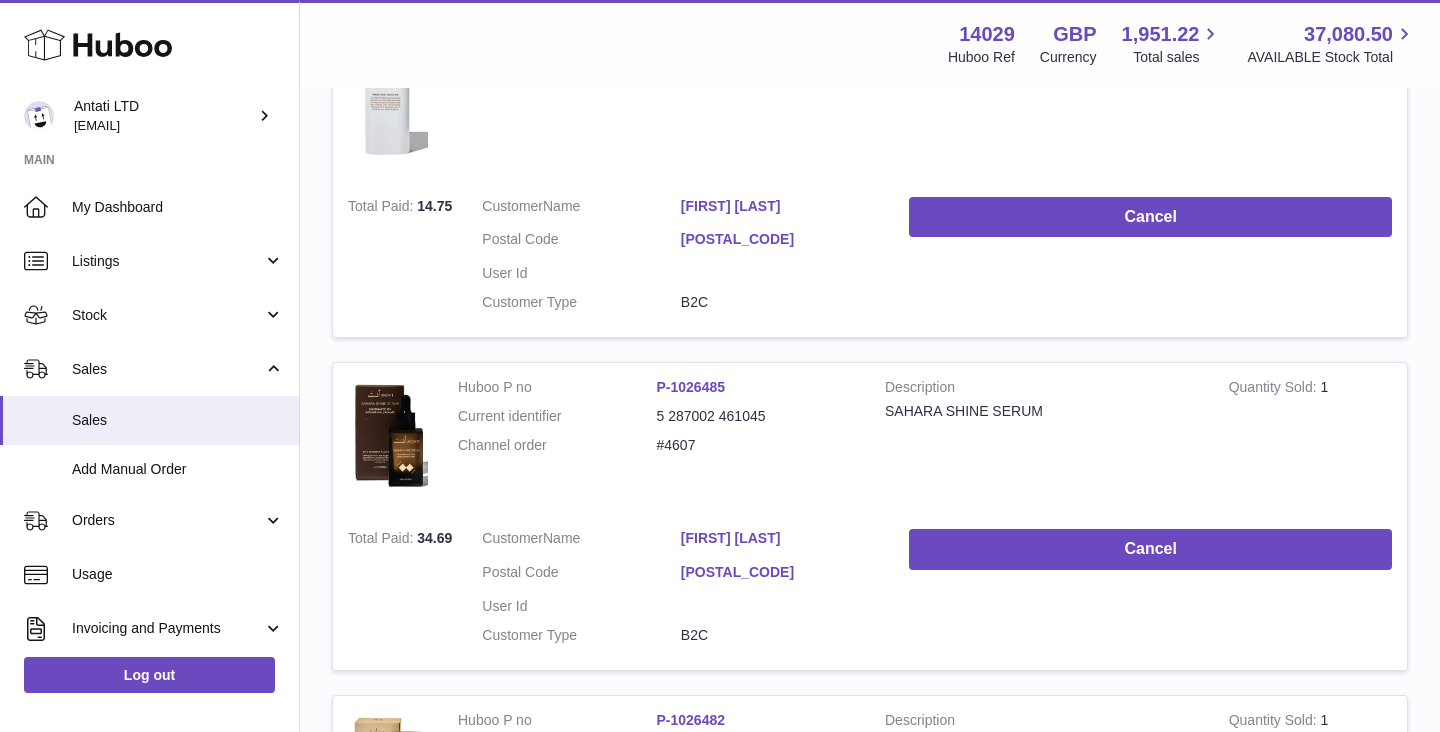 click on "[FIRST] [LAST]" at bounding box center [780, 206] 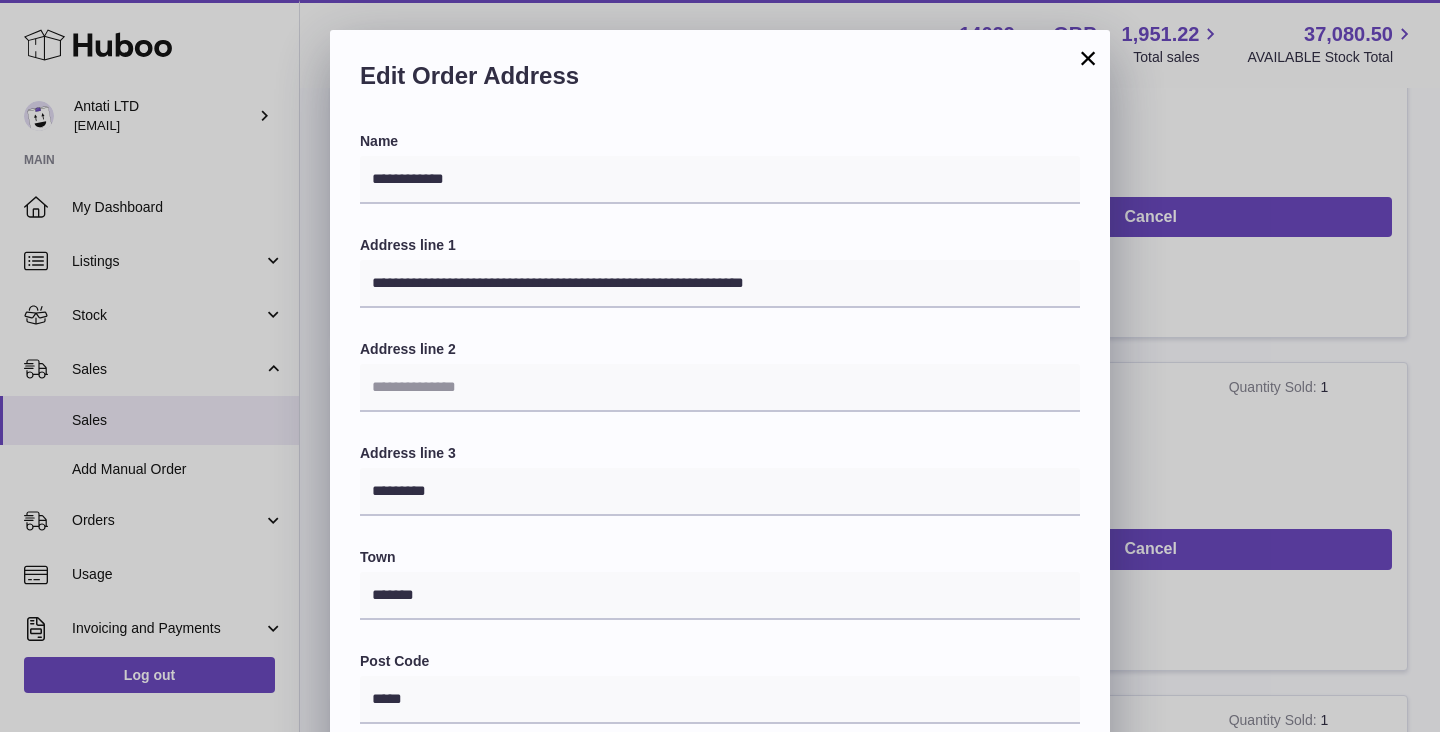 click on "×" at bounding box center [1088, 58] 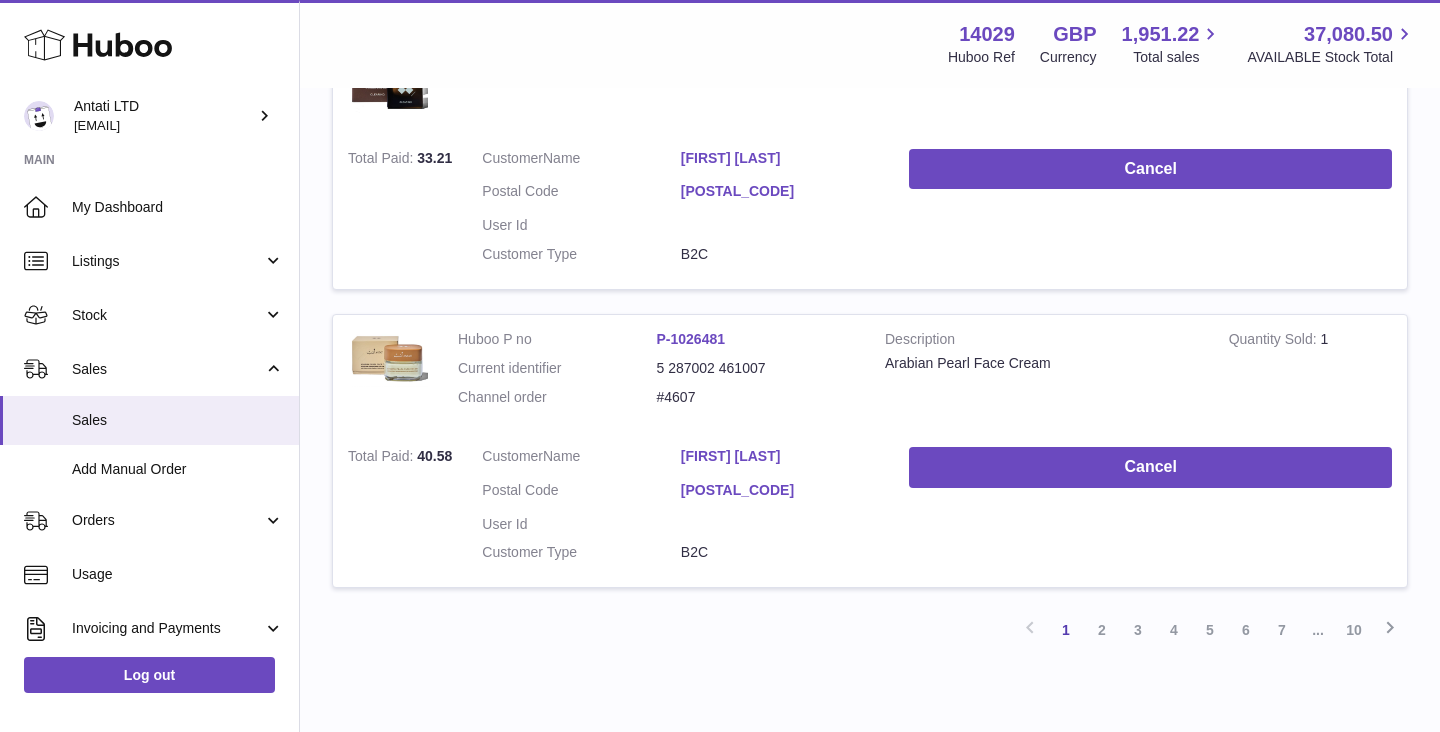 scroll, scrollTop: 3202, scrollLeft: 0, axis: vertical 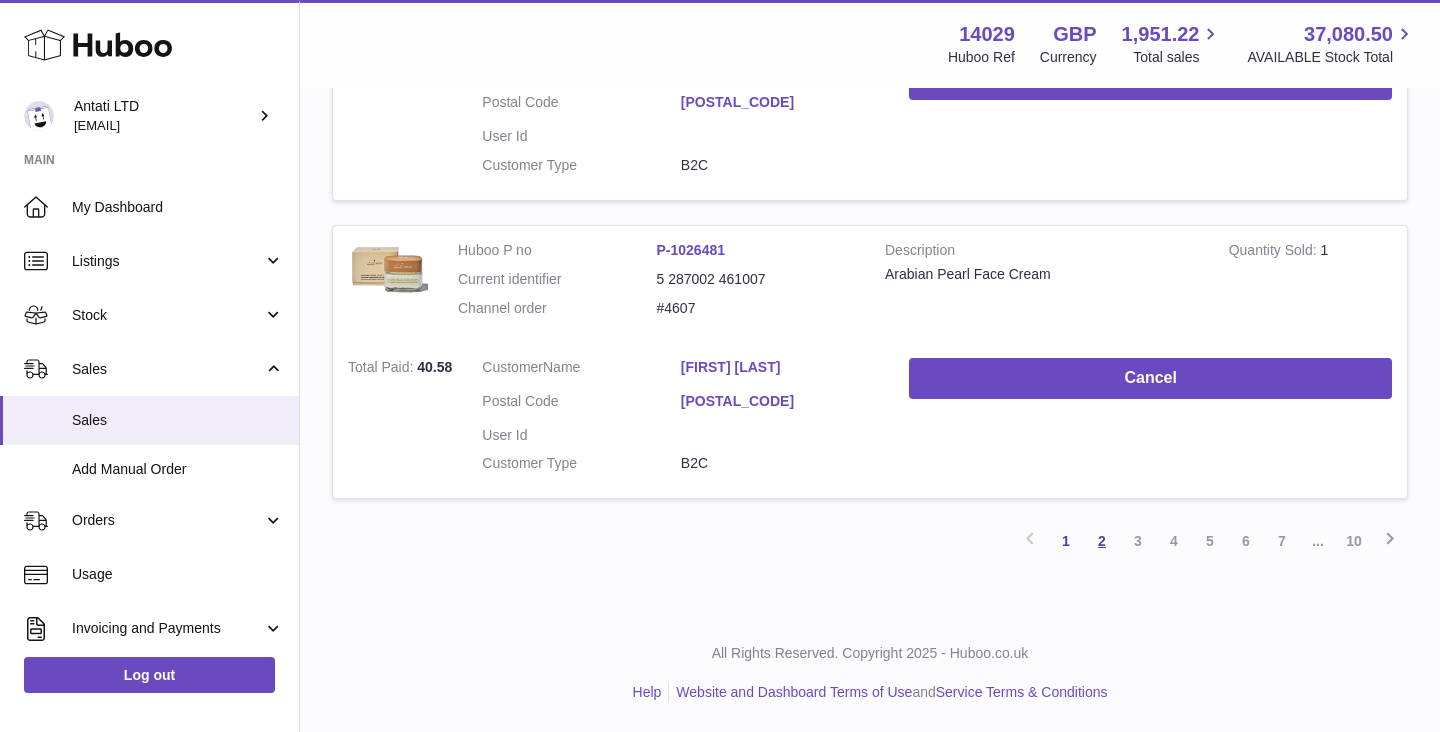 click on "2" at bounding box center (1102, 541) 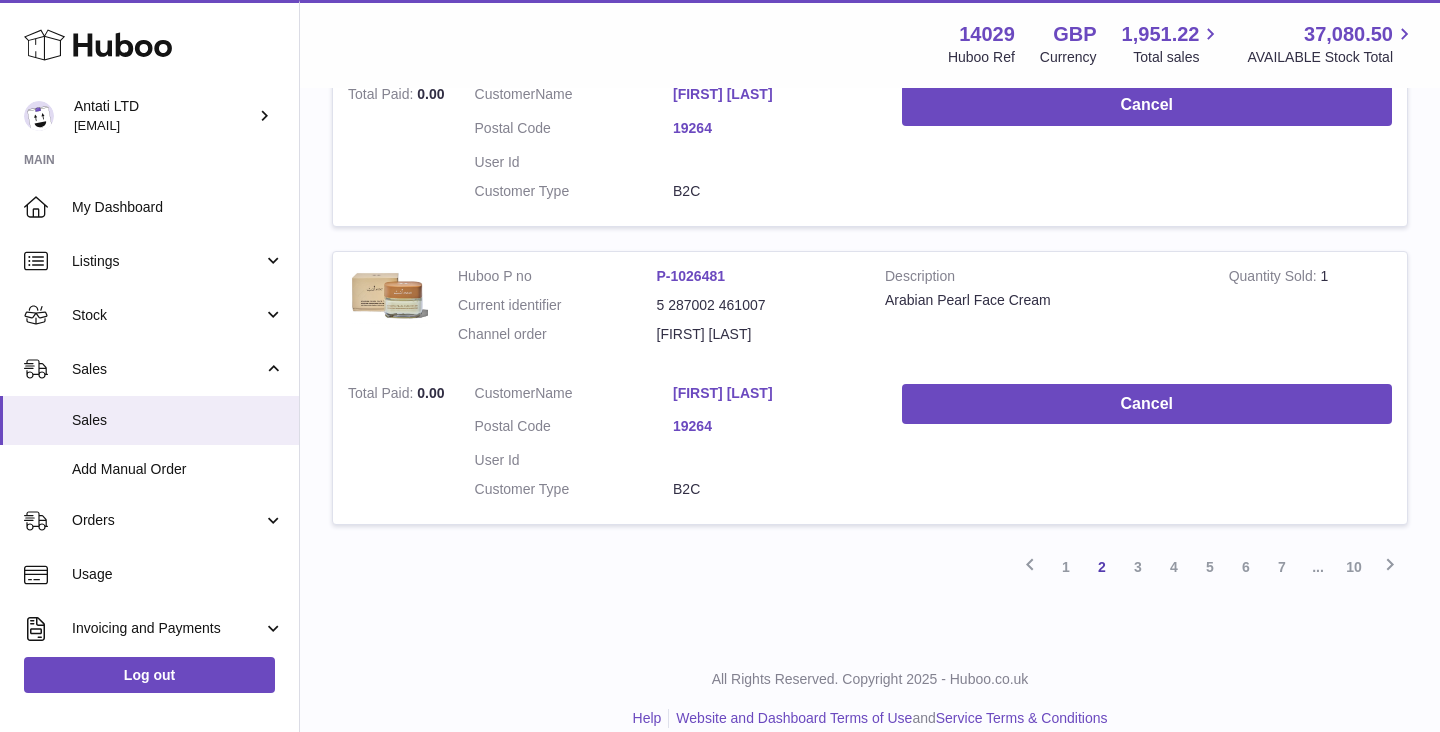 scroll, scrollTop: 3337, scrollLeft: 0, axis: vertical 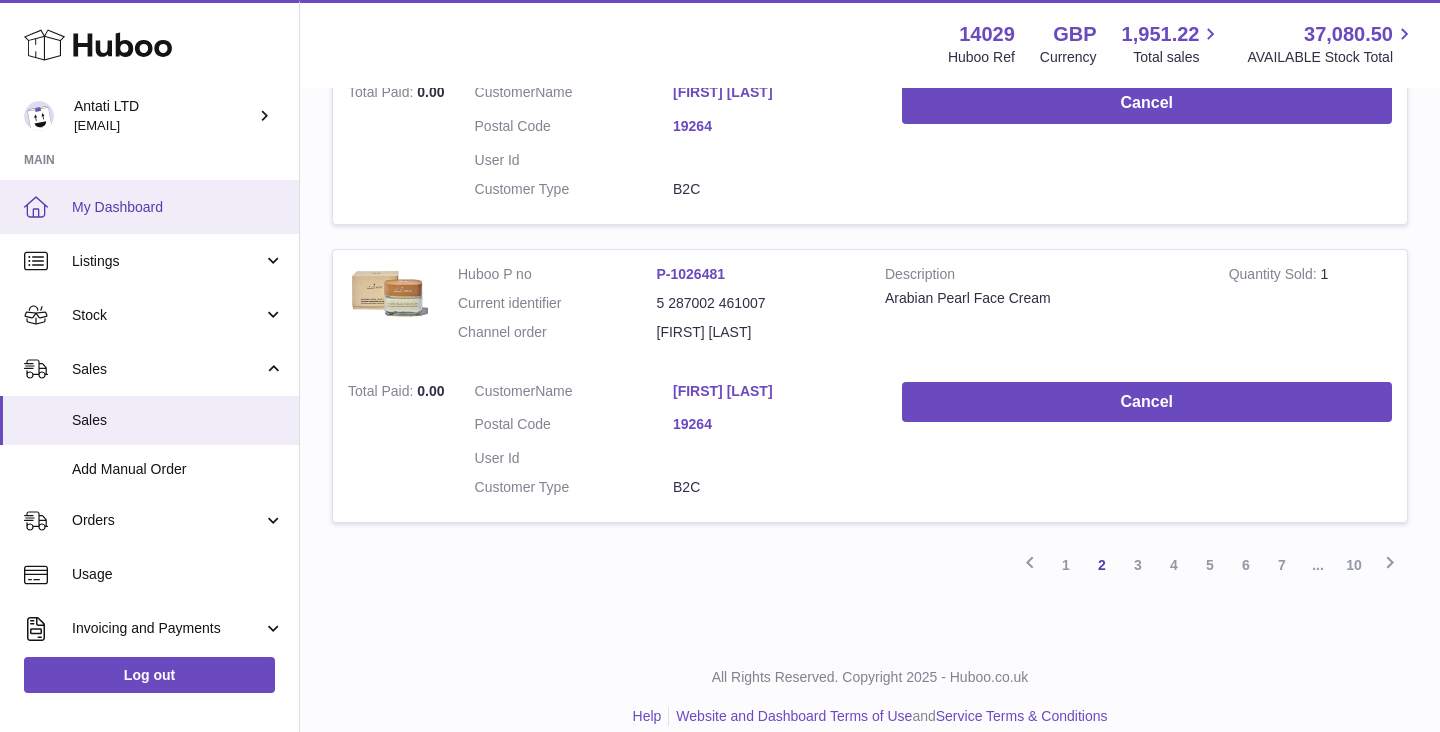 click on "My Dashboard" at bounding box center [149, 207] 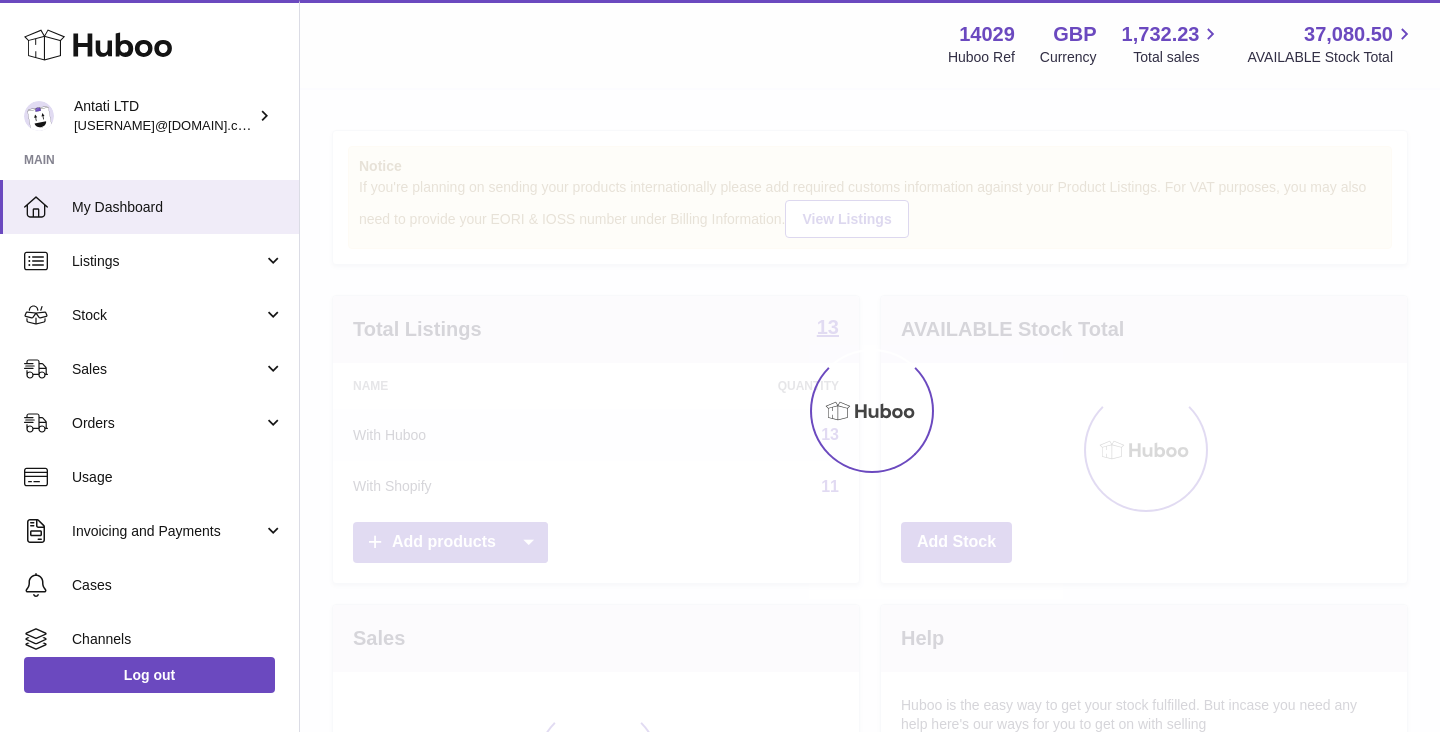 scroll, scrollTop: 0, scrollLeft: 0, axis: both 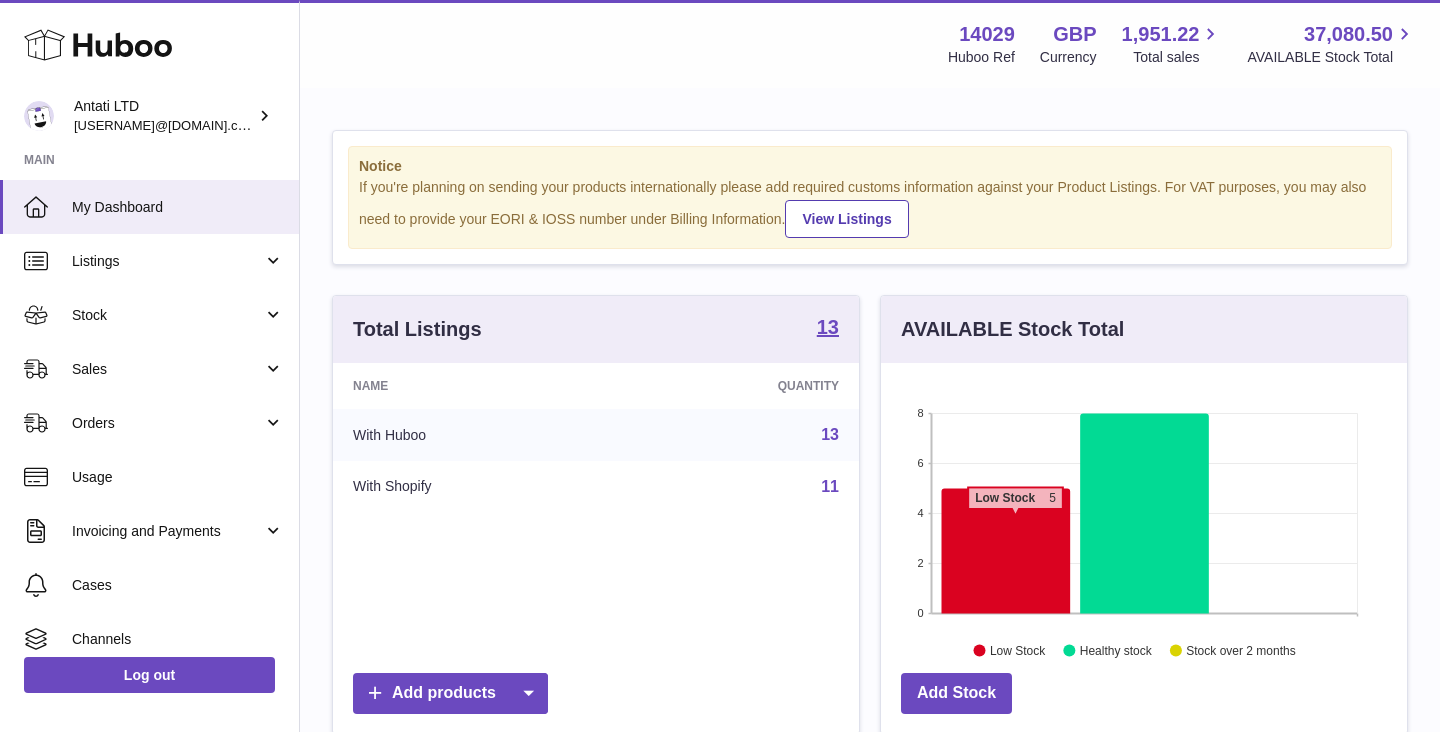 click 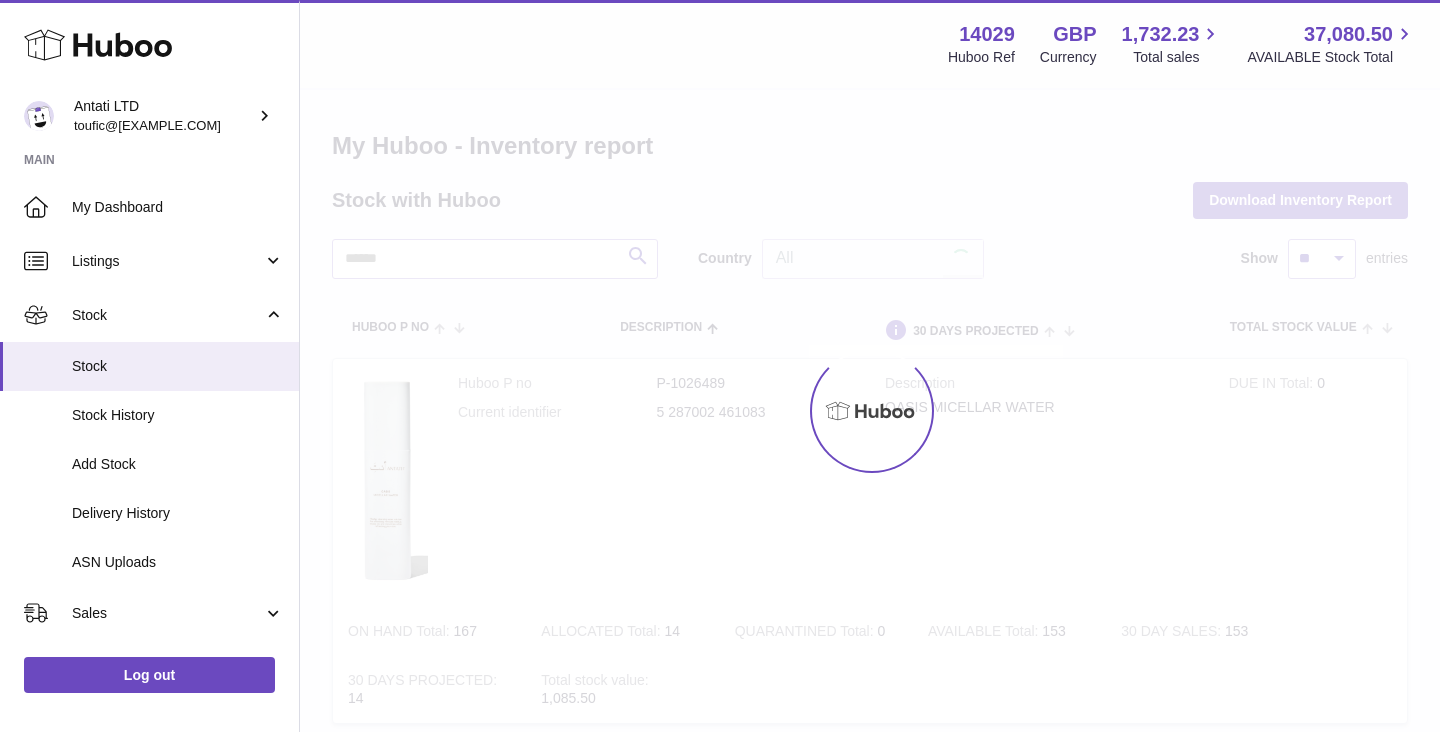 scroll, scrollTop: 0, scrollLeft: 0, axis: both 